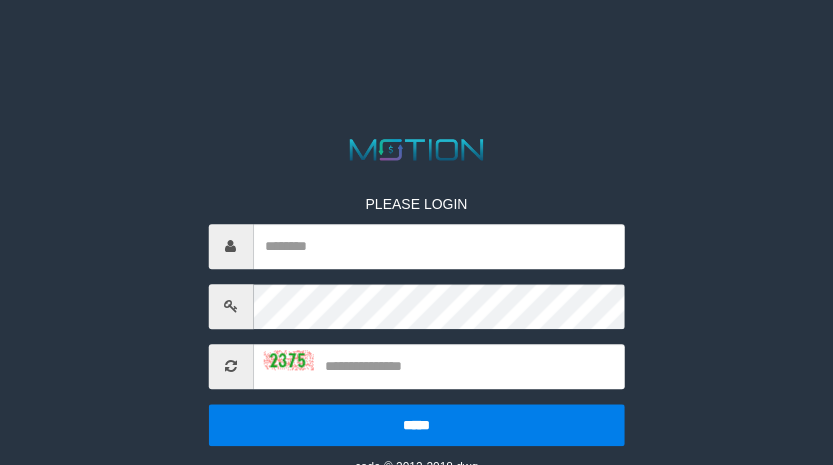 scroll, scrollTop: 46, scrollLeft: 0, axis: vertical 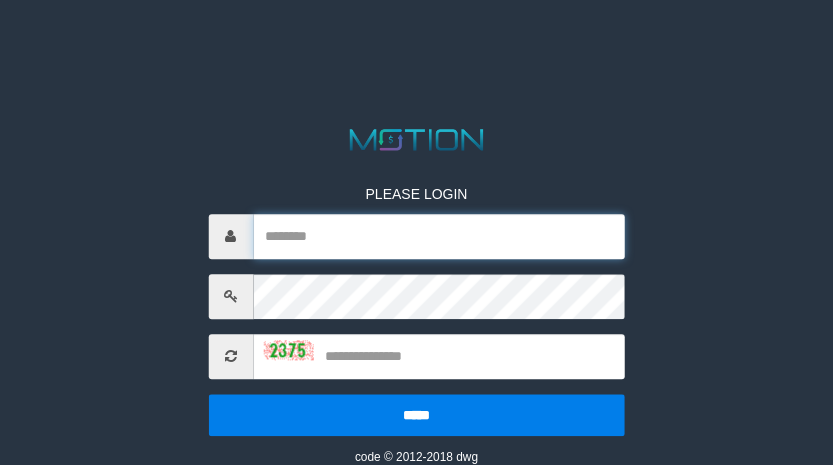click at bounding box center [439, 236] 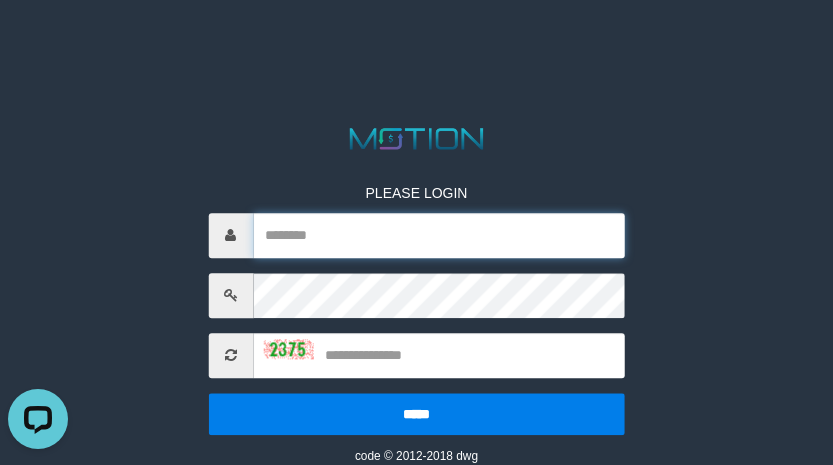 scroll, scrollTop: 0, scrollLeft: 0, axis: both 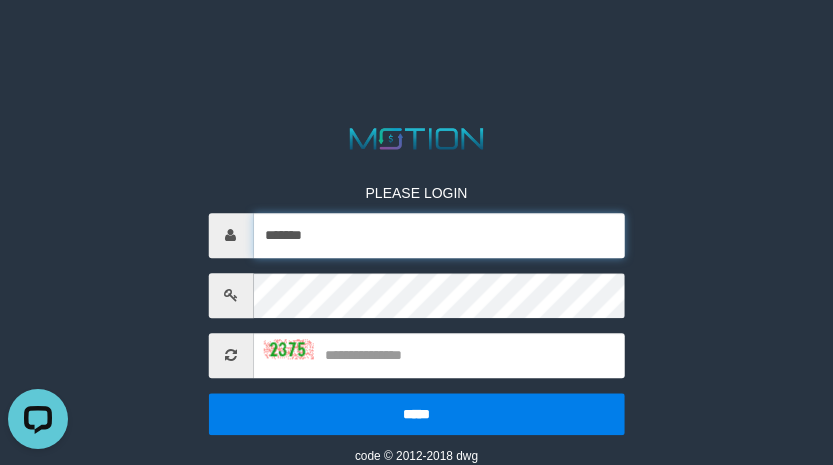 type on "*******" 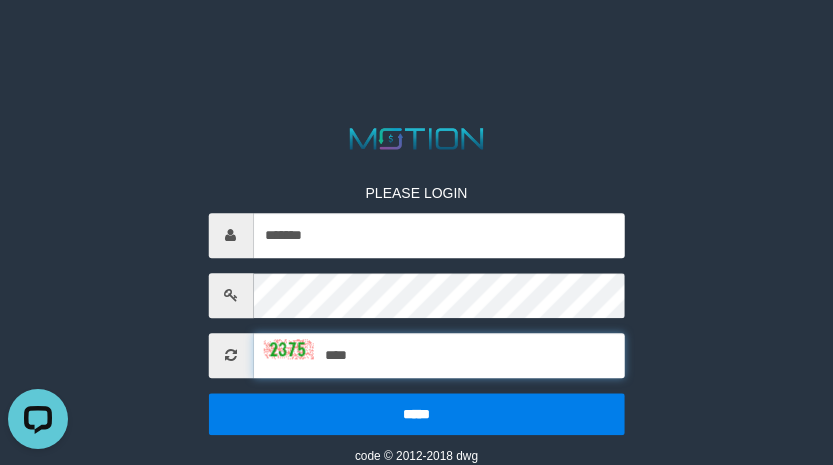 type on "****" 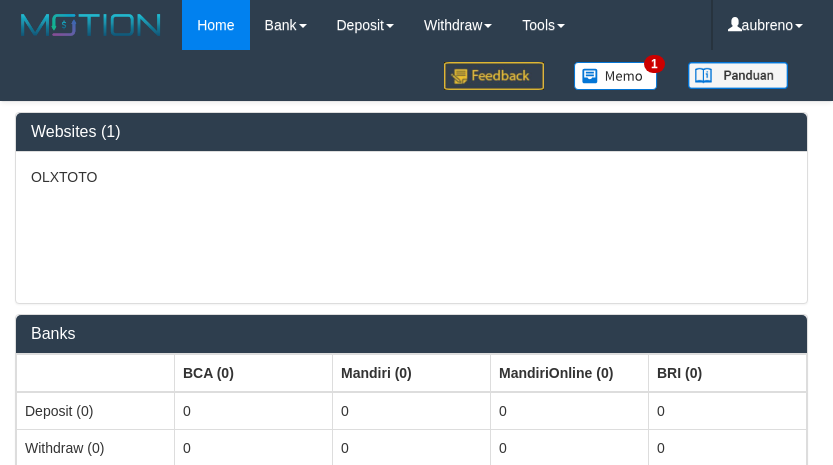 select on "***" 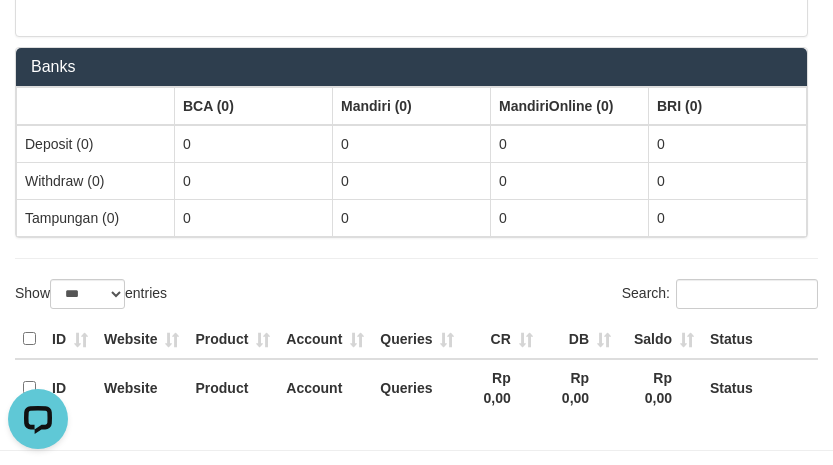 scroll, scrollTop: 0, scrollLeft: 0, axis: both 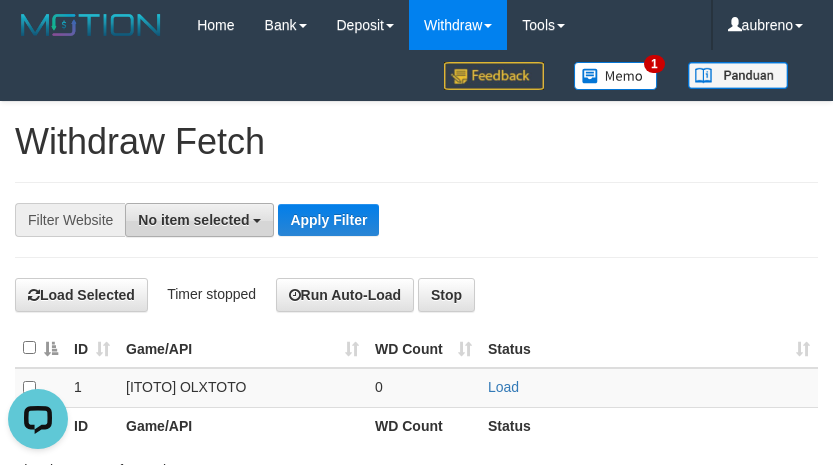 click on "No item selected" at bounding box center (193, 220) 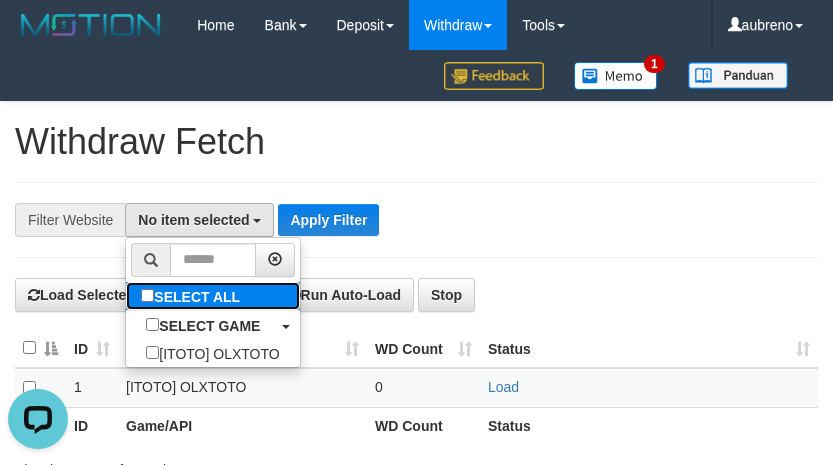 click on "SELECT ALL" at bounding box center (193, 296) 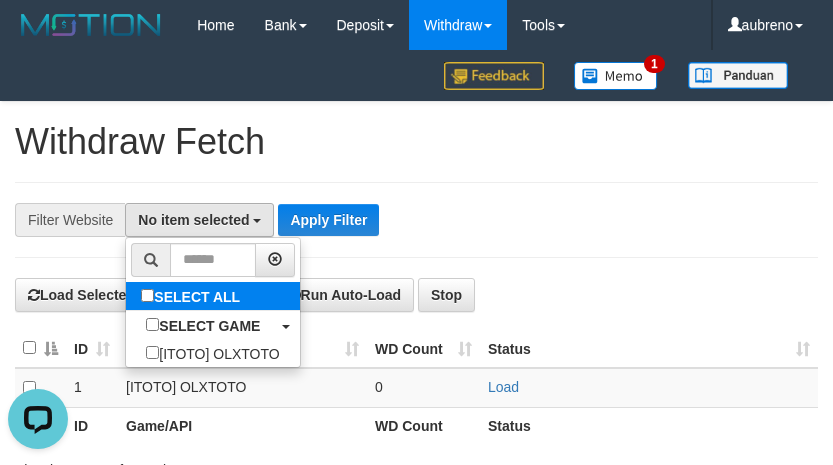 select on "***" 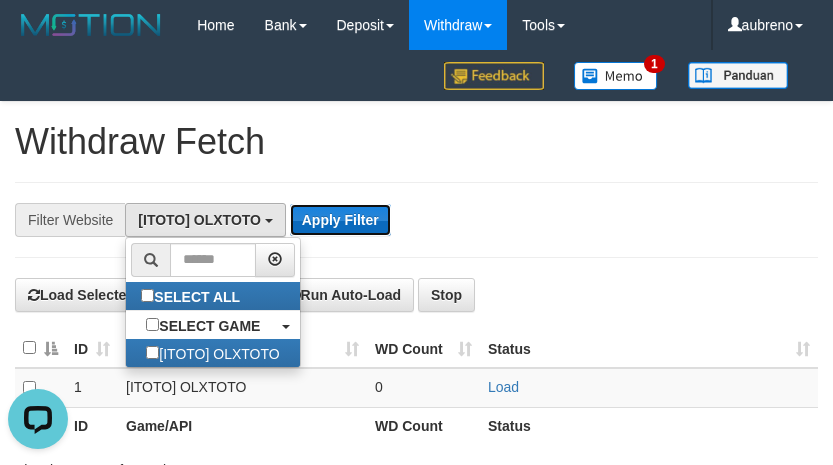 click on "Apply Filter" at bounding box center (340, 220) 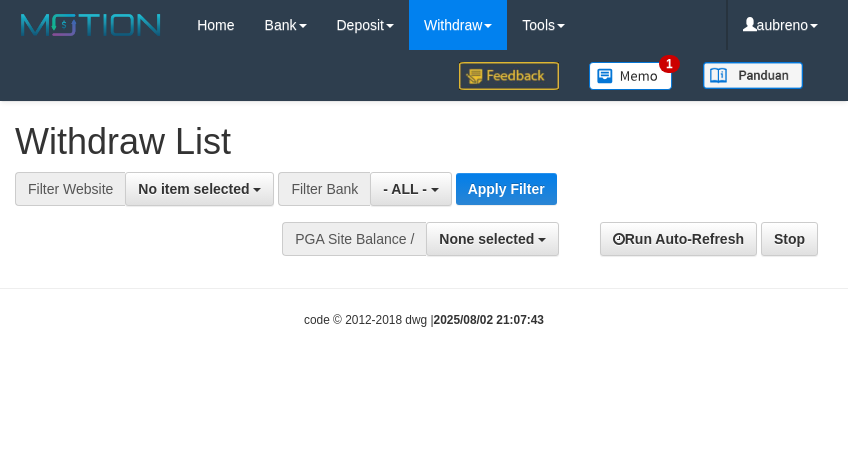 select 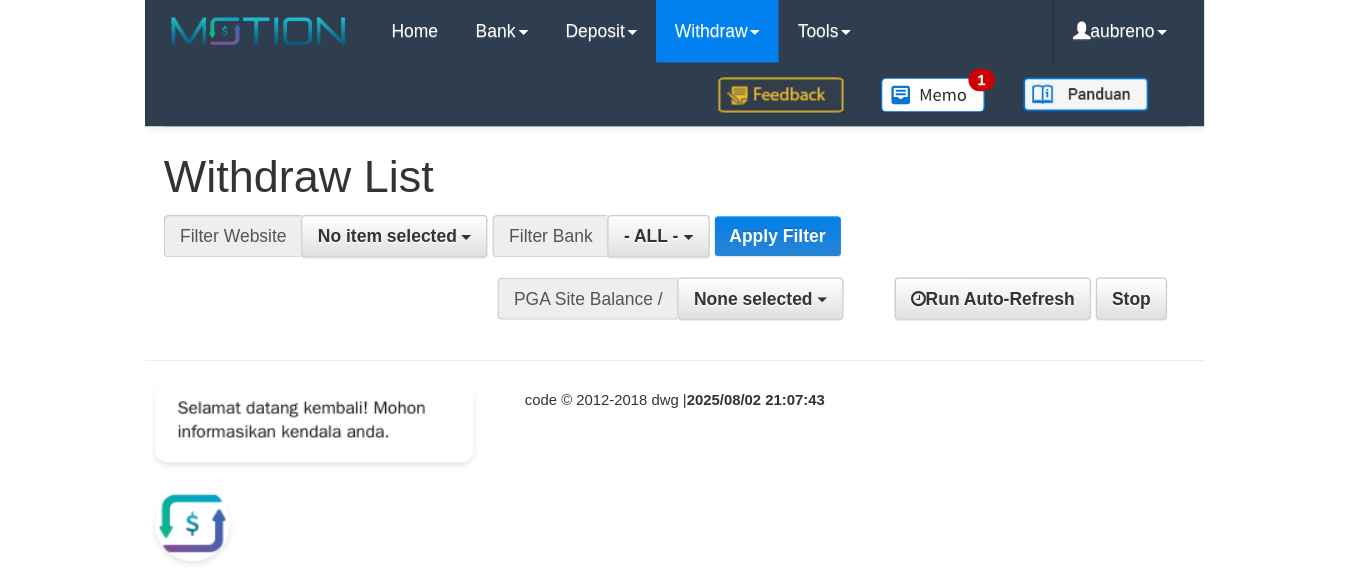 scroll, scrollTop: 0, scrollLeft: 0, axis: both 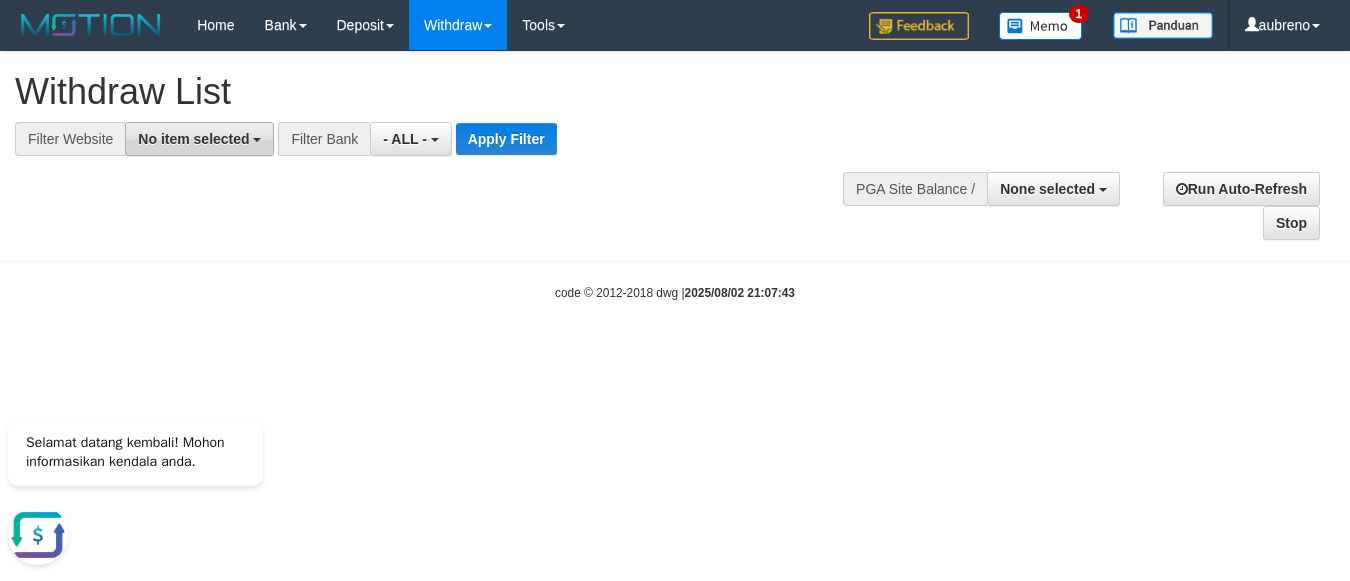click on "No item selected" at bounding box center [199, 139] 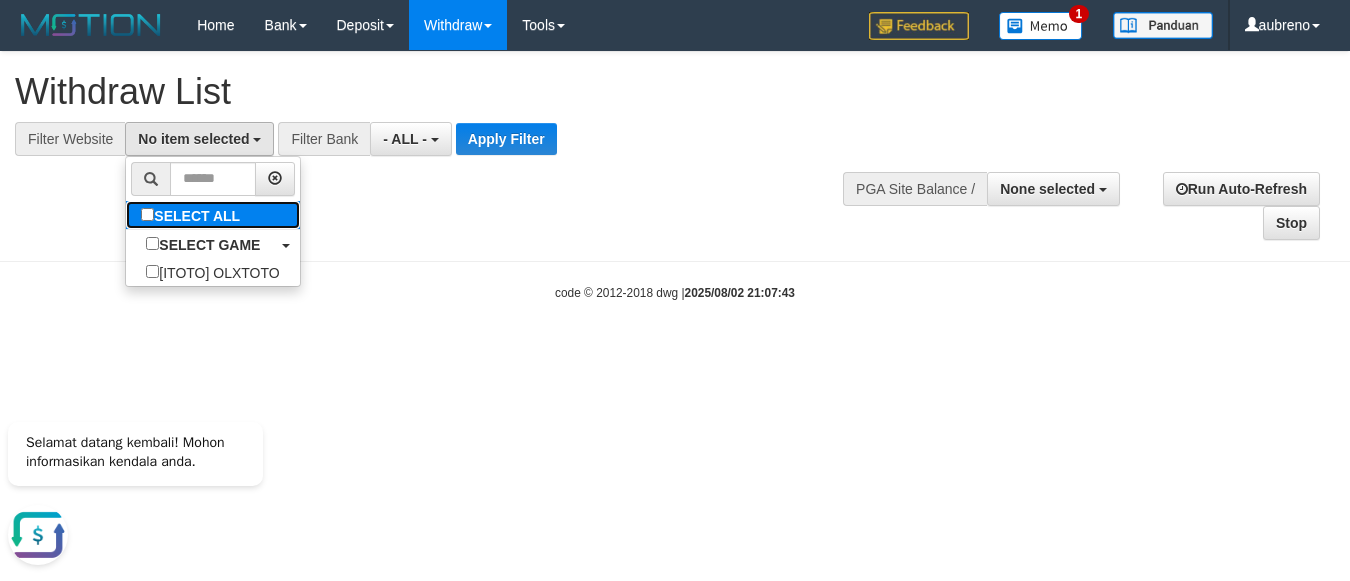 click on "SELECT ALL" at bounding box center (193, 215) 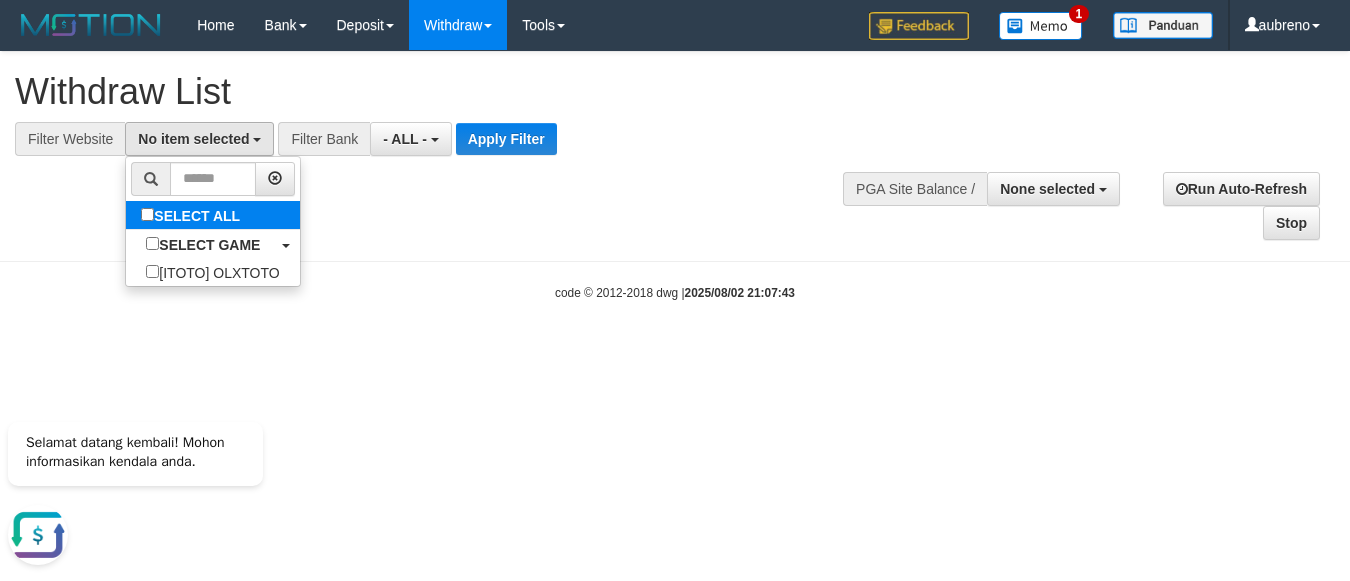 select on "***" 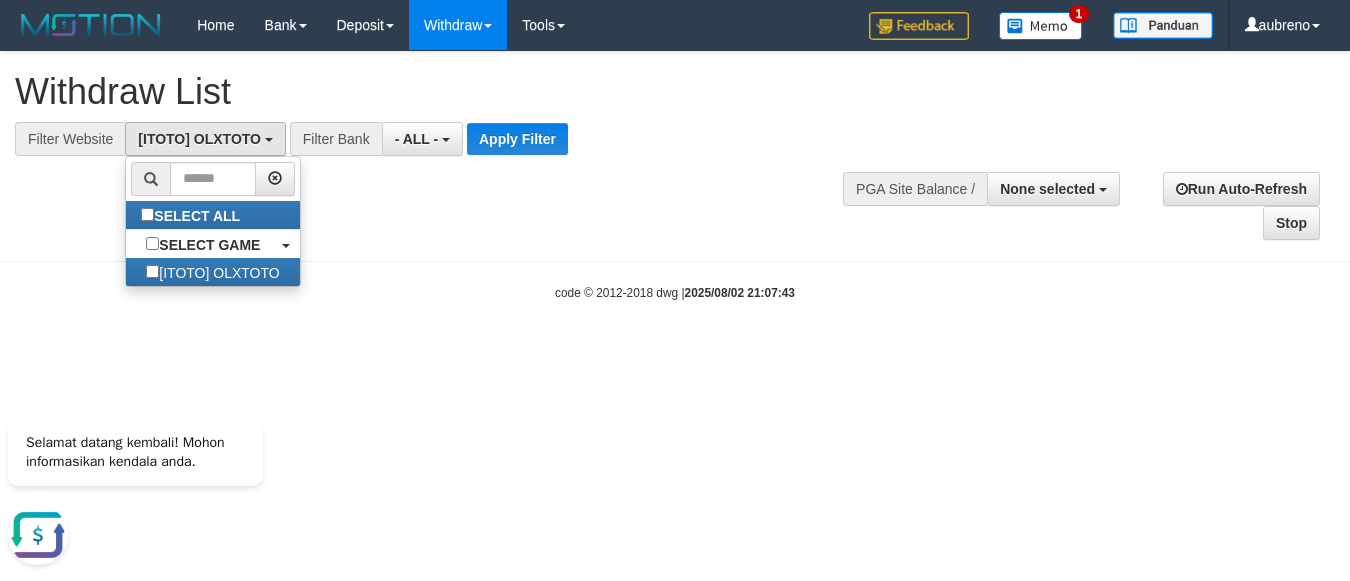 scroll, scrollTop: 17, scrollLeft: 0, axis: vertical 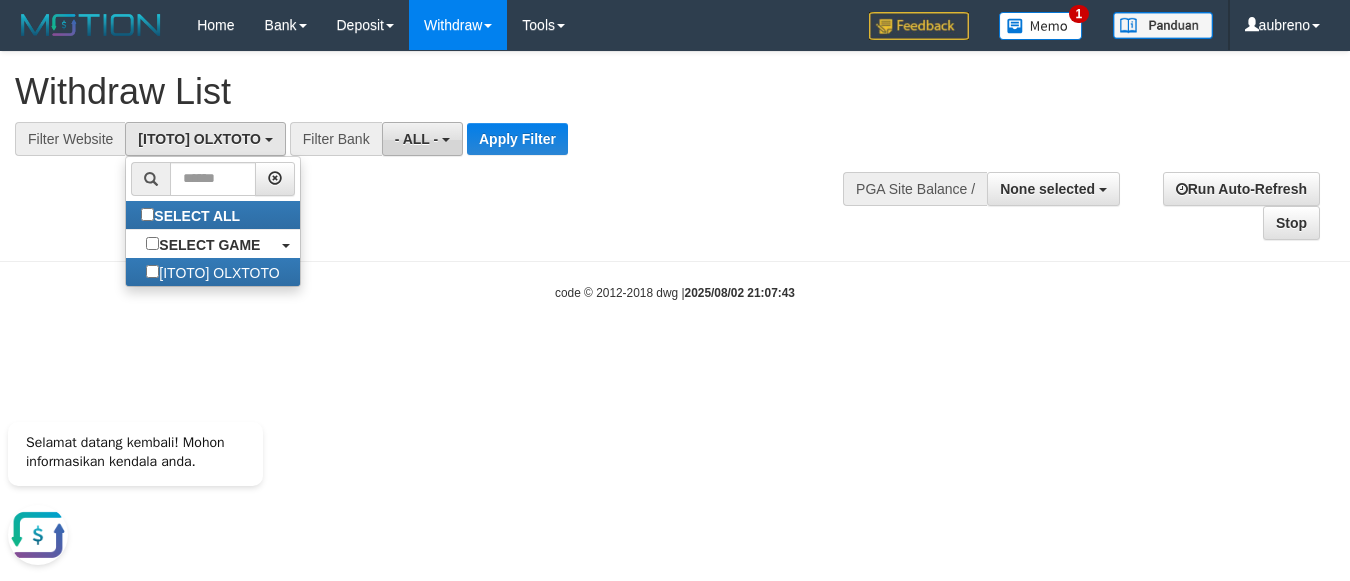 click on "- ALL -" at bounding box center [417, 139] 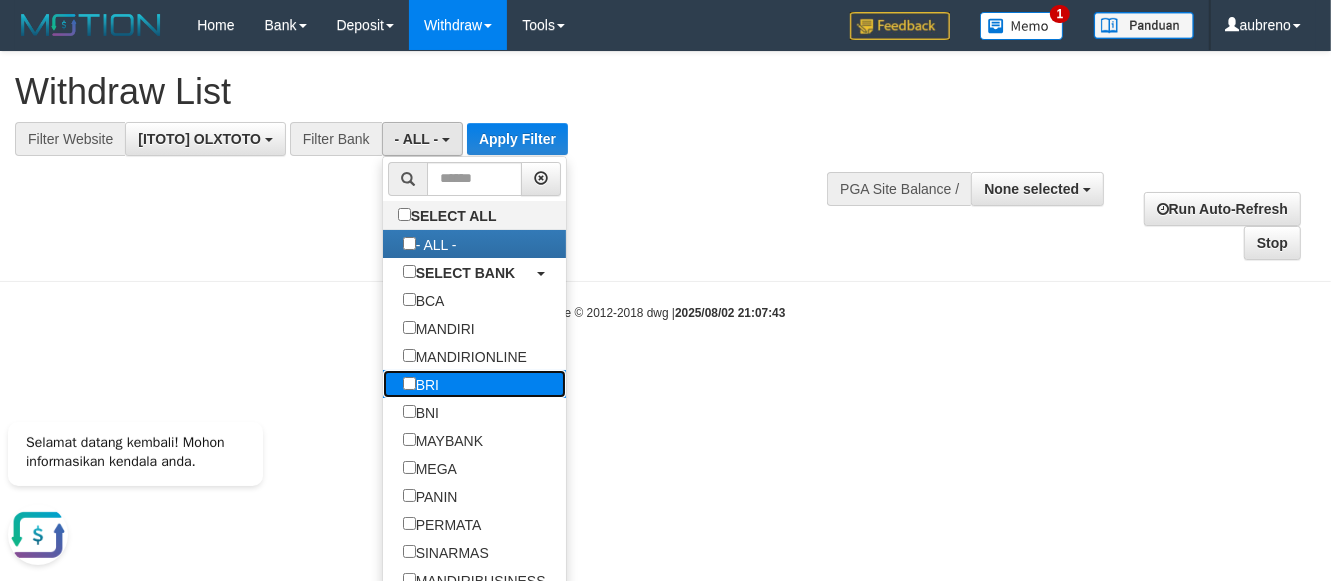 click on "BRI" at bounding box center [474, 384] 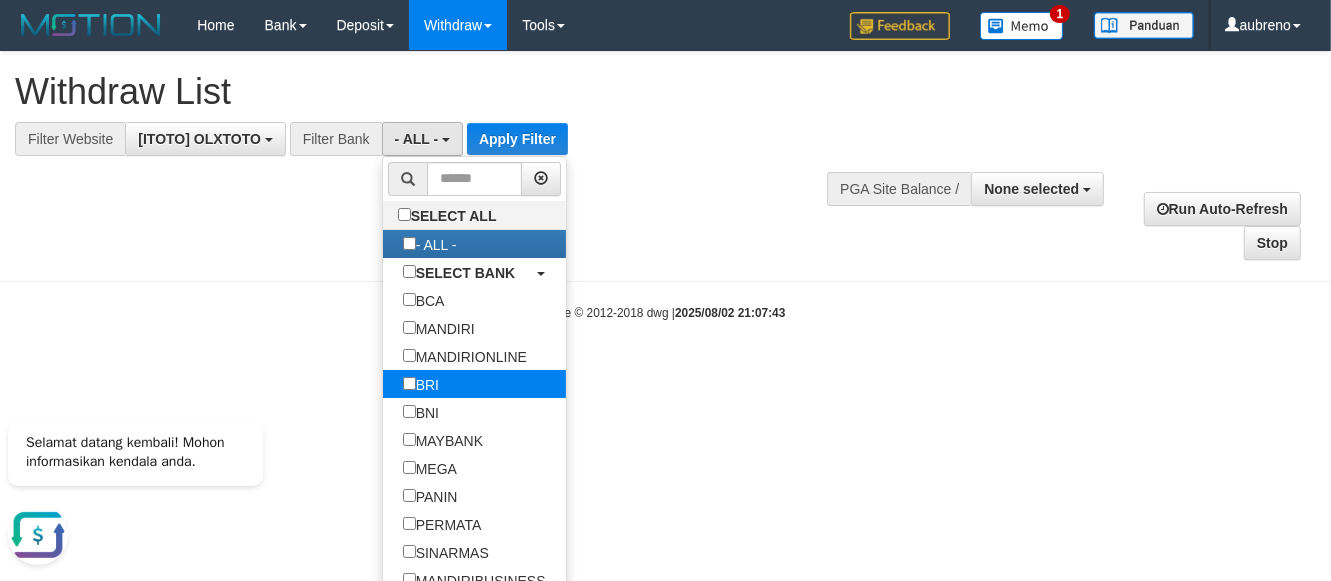 select on "***" 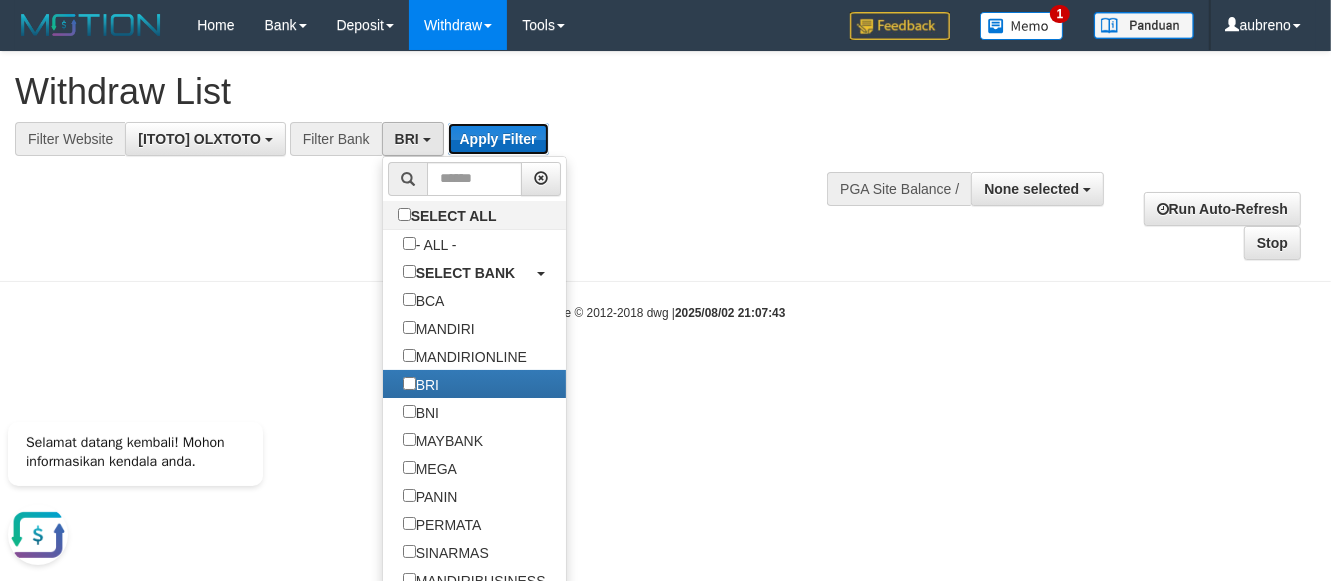 click on "Apply Filter" at bounding box center (498, 139) 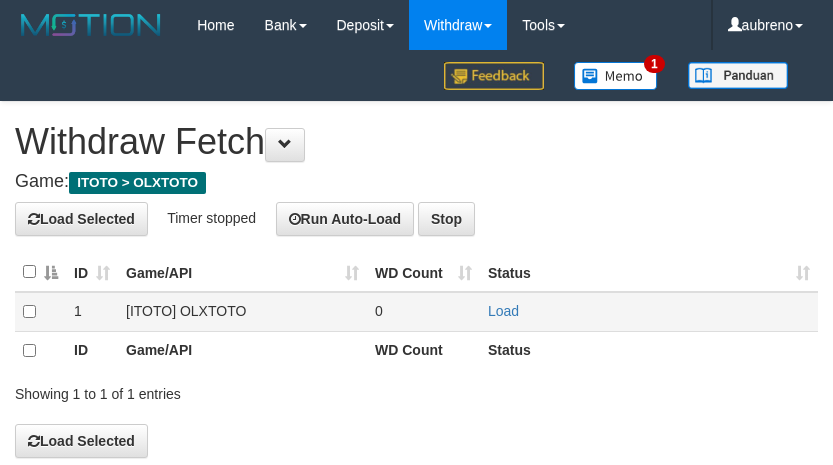 scroll, scrollTop: 0, scrollLeft: 0, axis: both 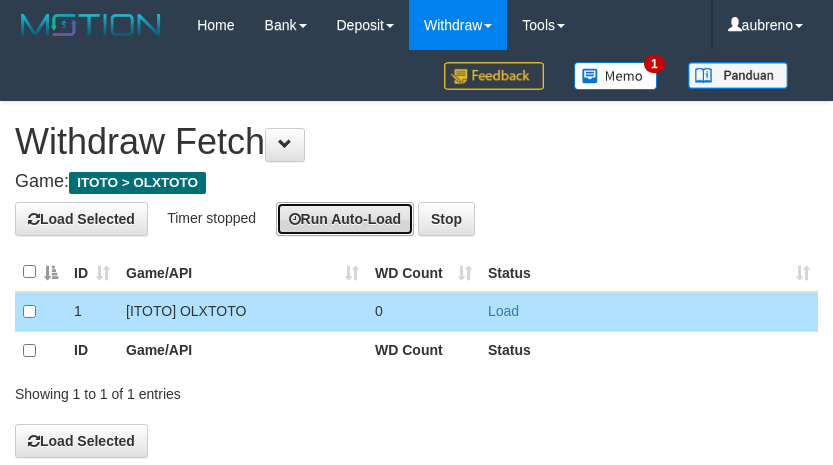 click on "Run Auto-Load" at bounding box center (345, 219) 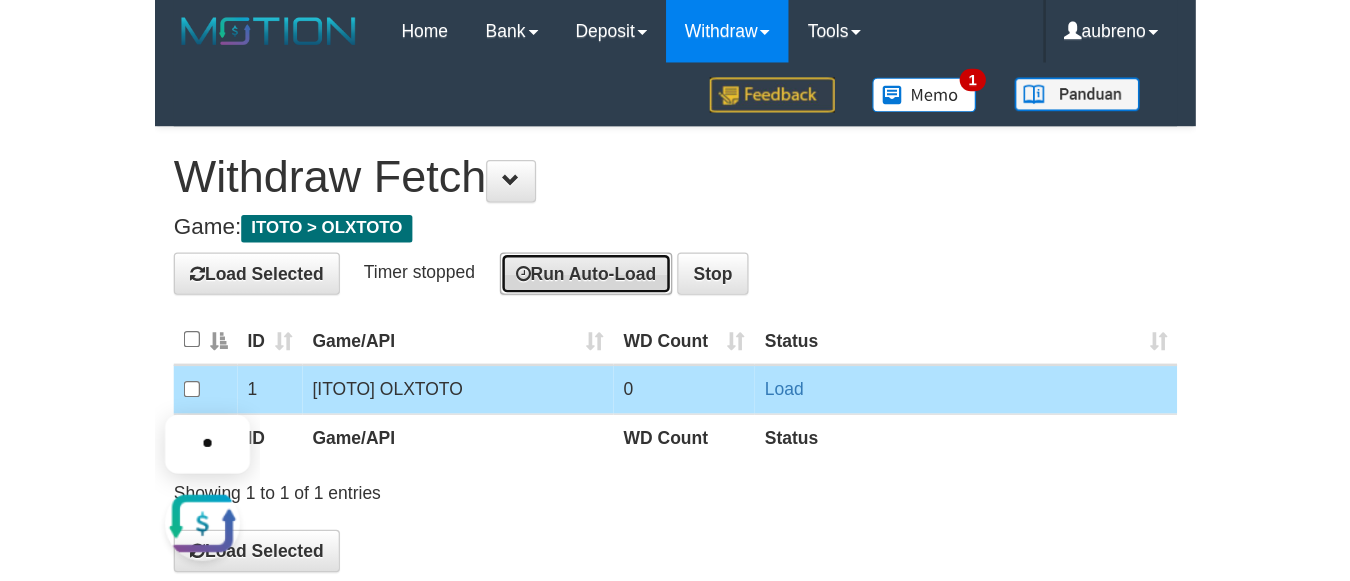 scroll, scrollTop: 0, scrollLeft: 0, axis: both 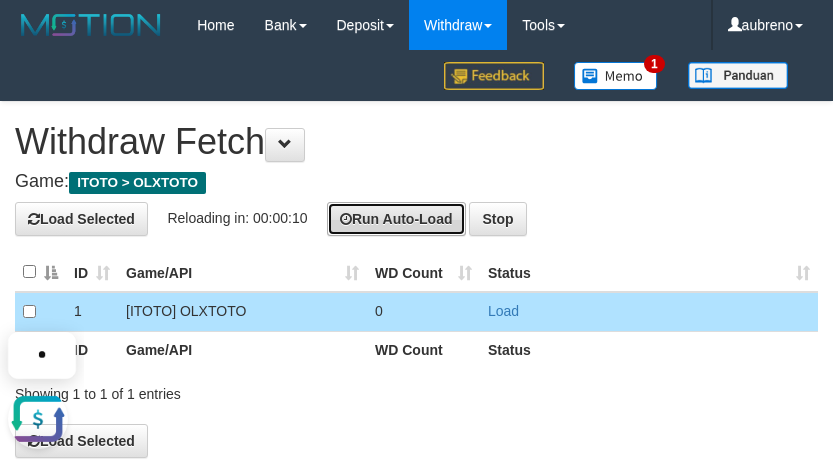 type 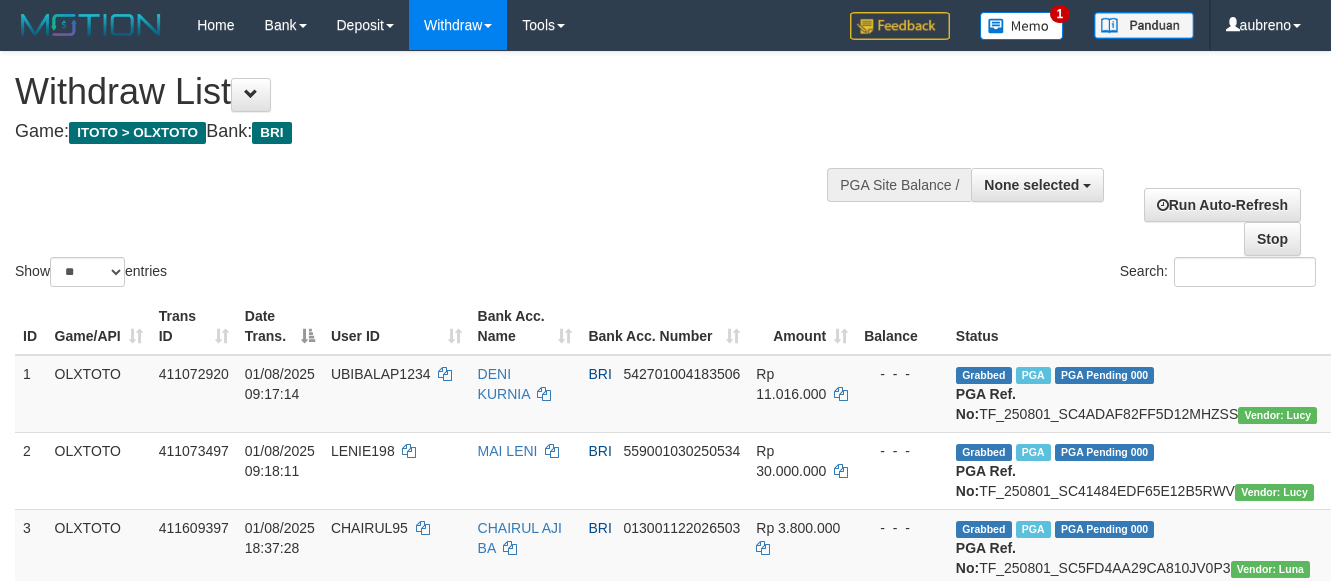 select 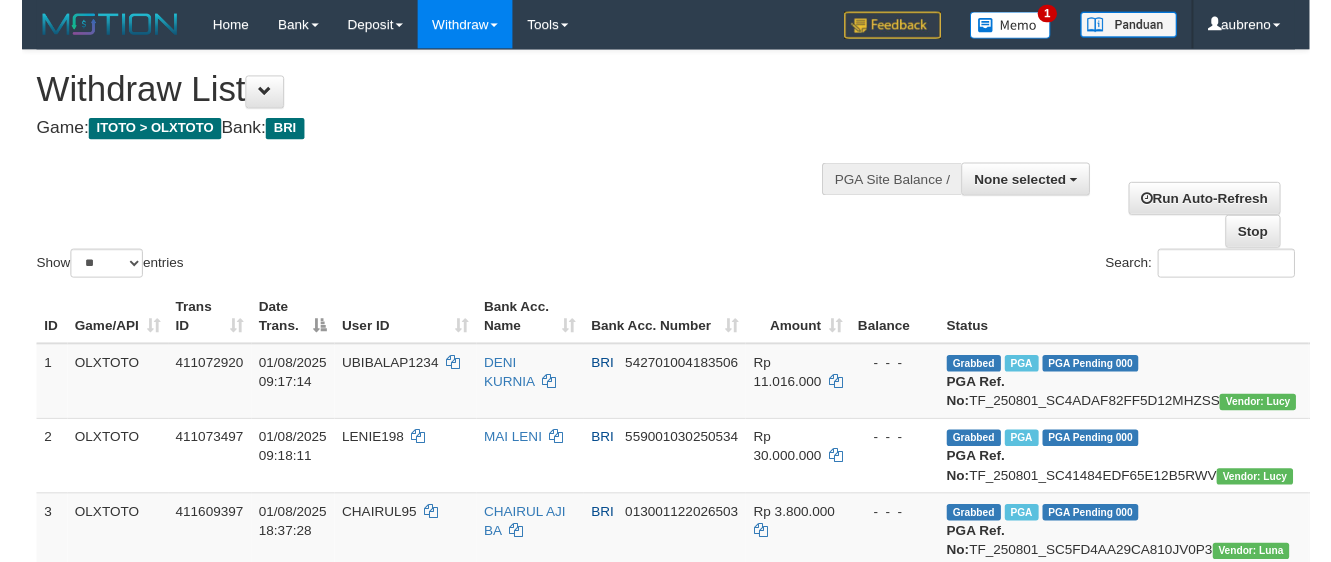 scroll, scrollTop: 0, scrollLeft: 0, axis: both 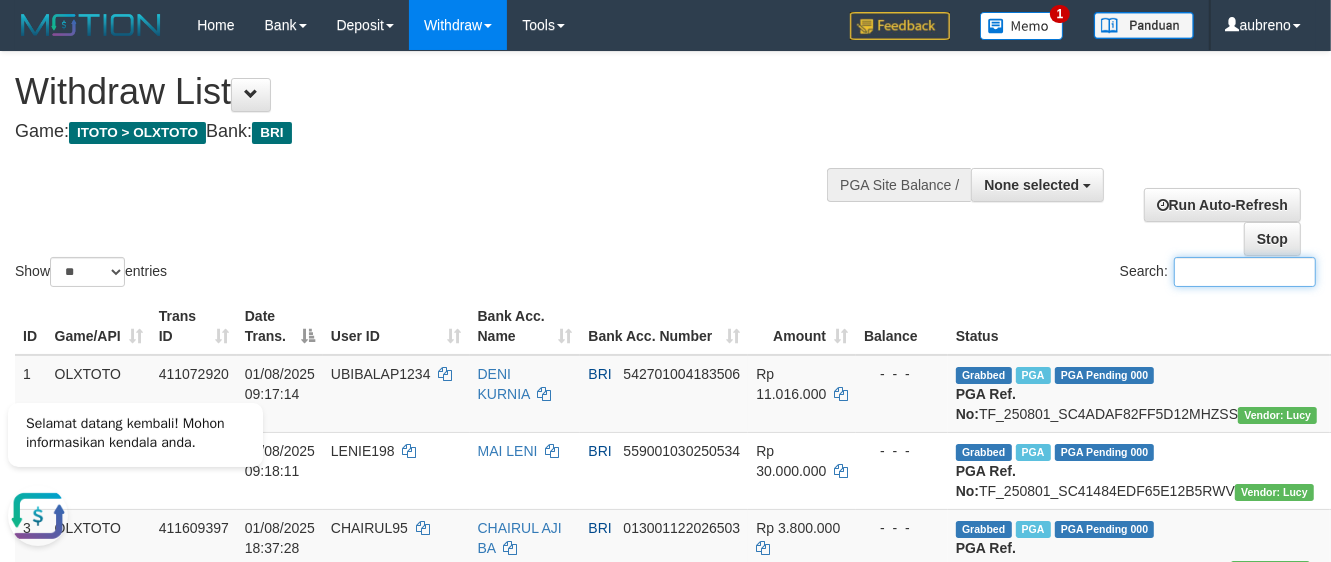 click on "Search:" at bounding box center (1245, 272) 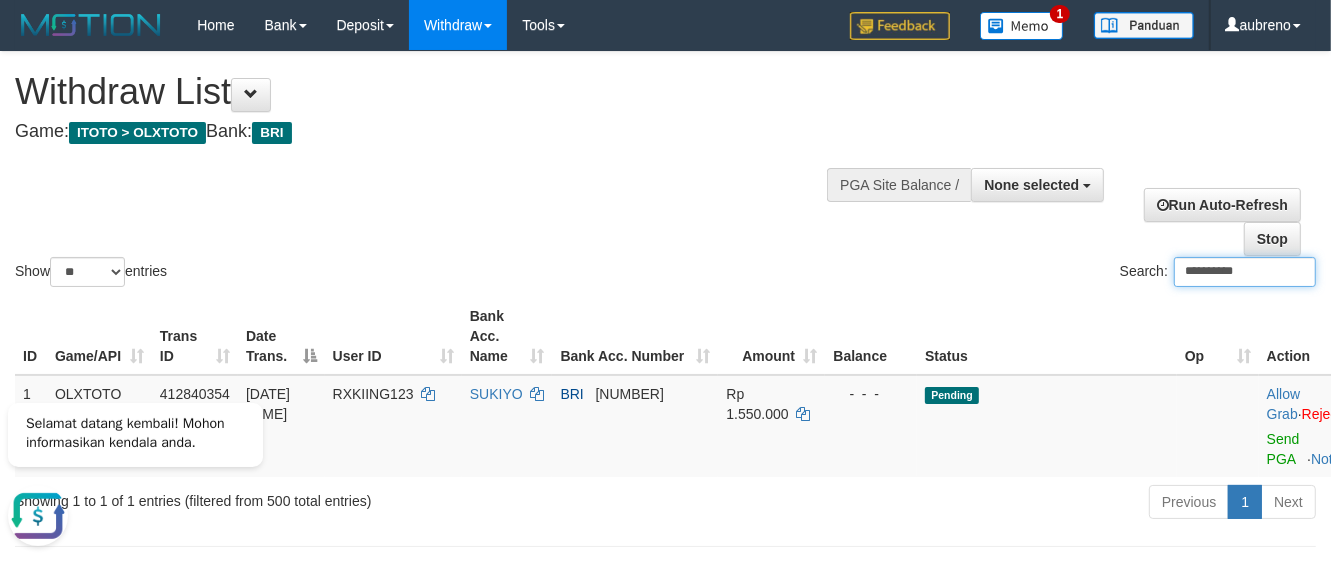click on "**********" at bounding box center [1245, 272] 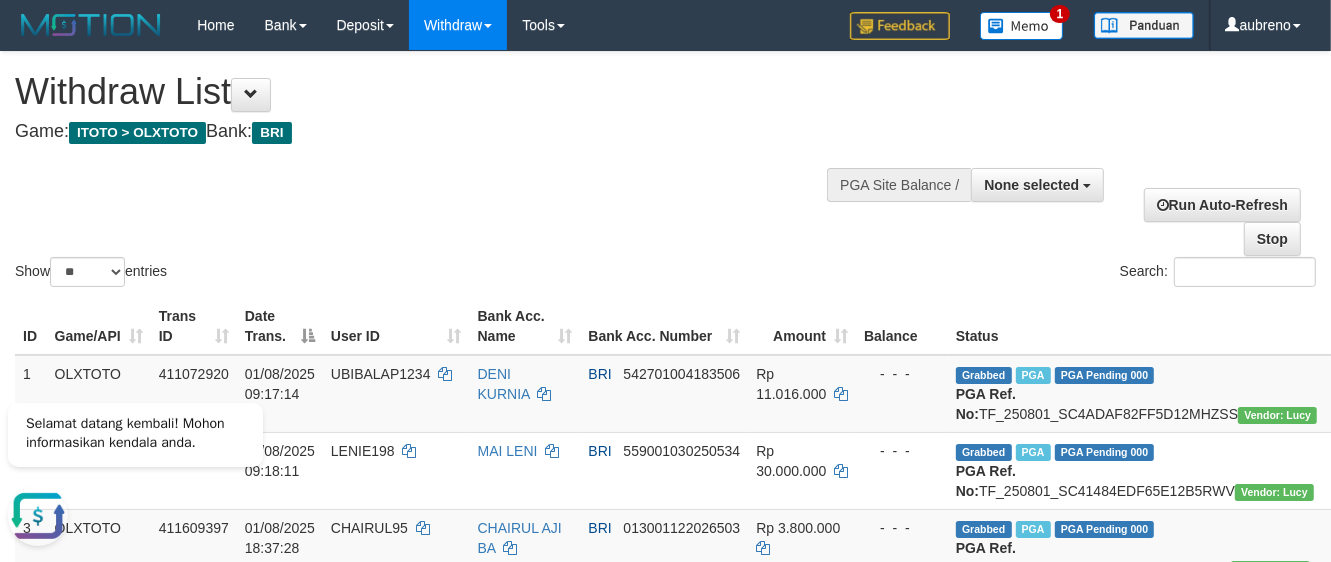 click on "Show  ** ** ** ***  entries Search:" at bounding box center (665, 171) 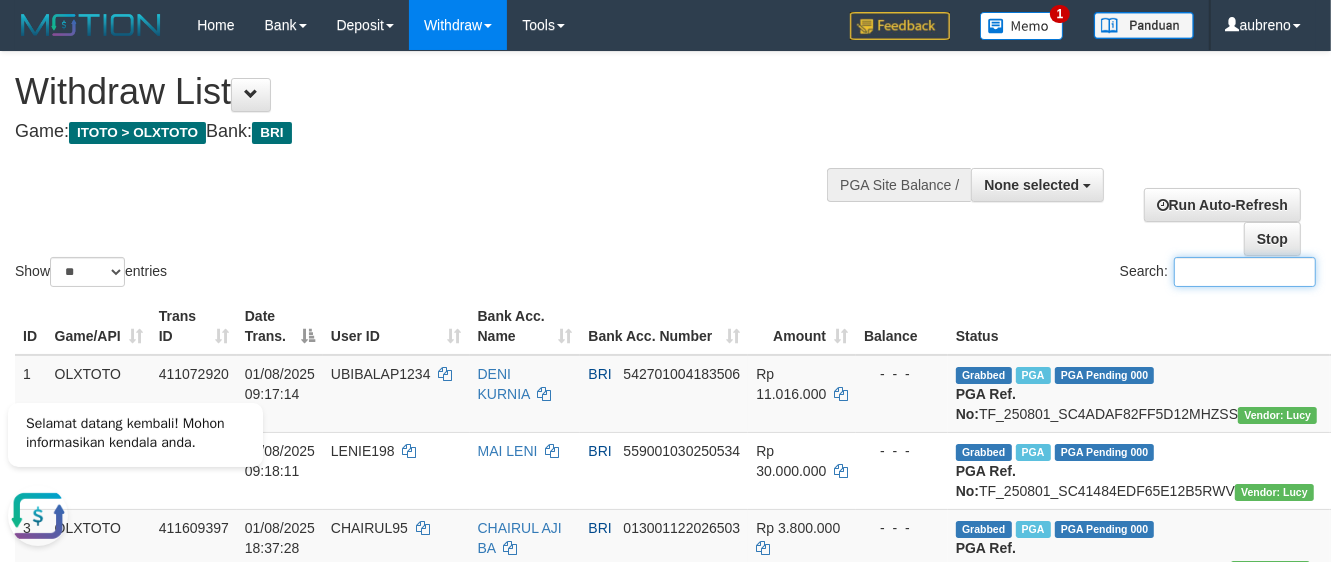 click on "Search:" at bounding box center [1245, 272] 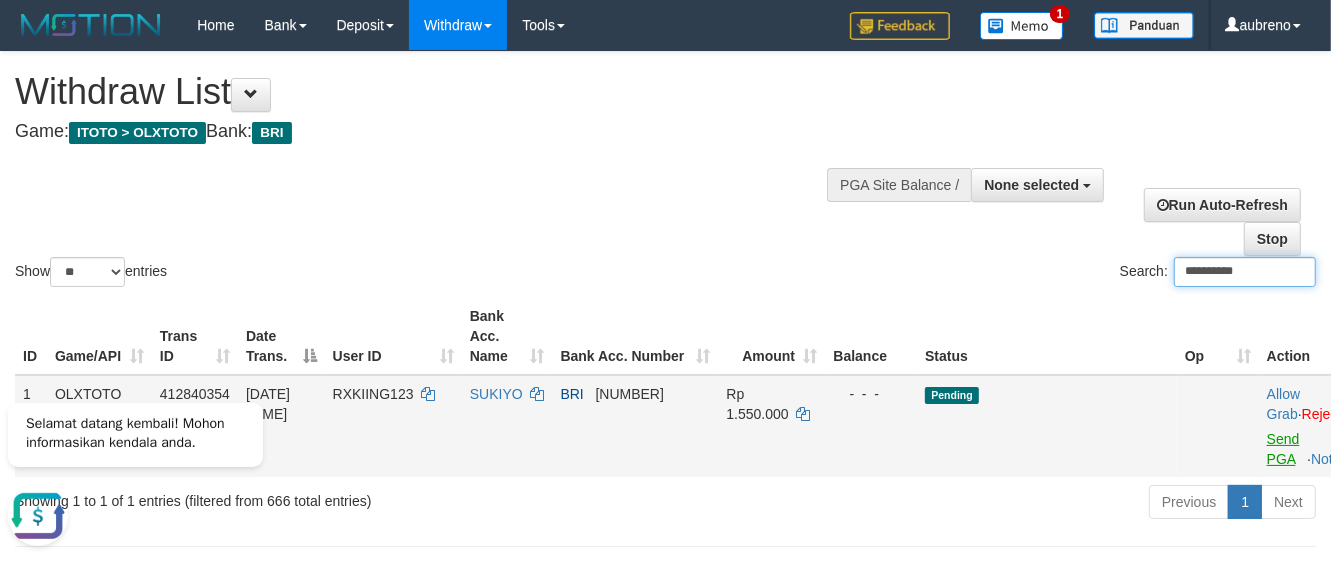 type on "**********" 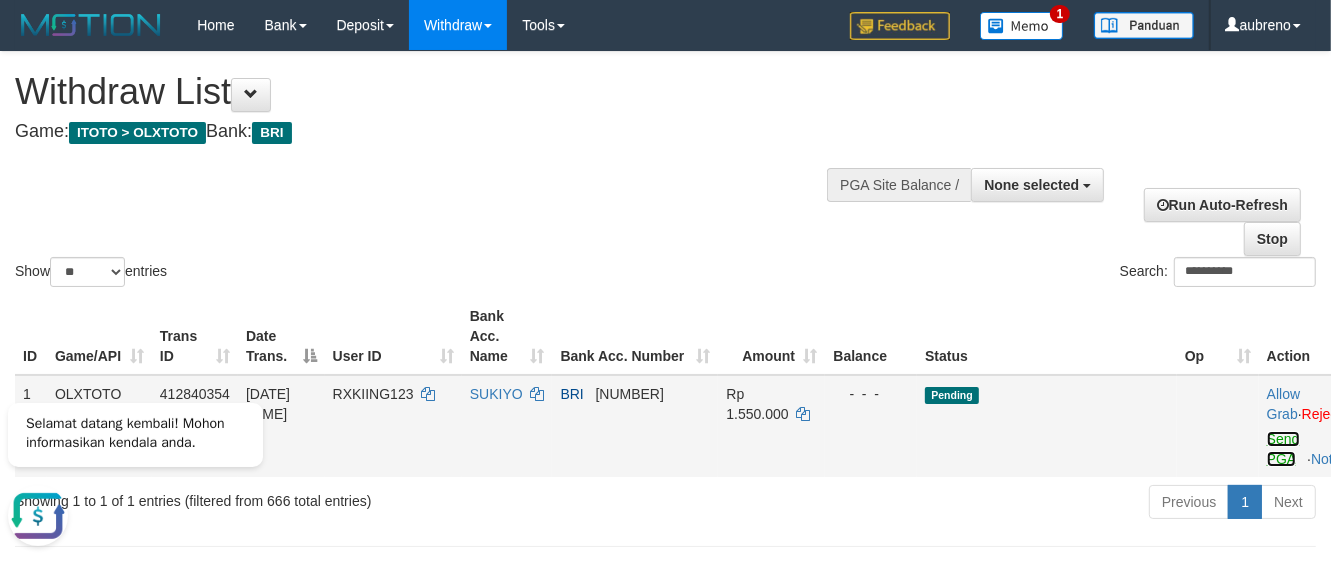 click on "Send PGA" at bounding box center [1283, 449] 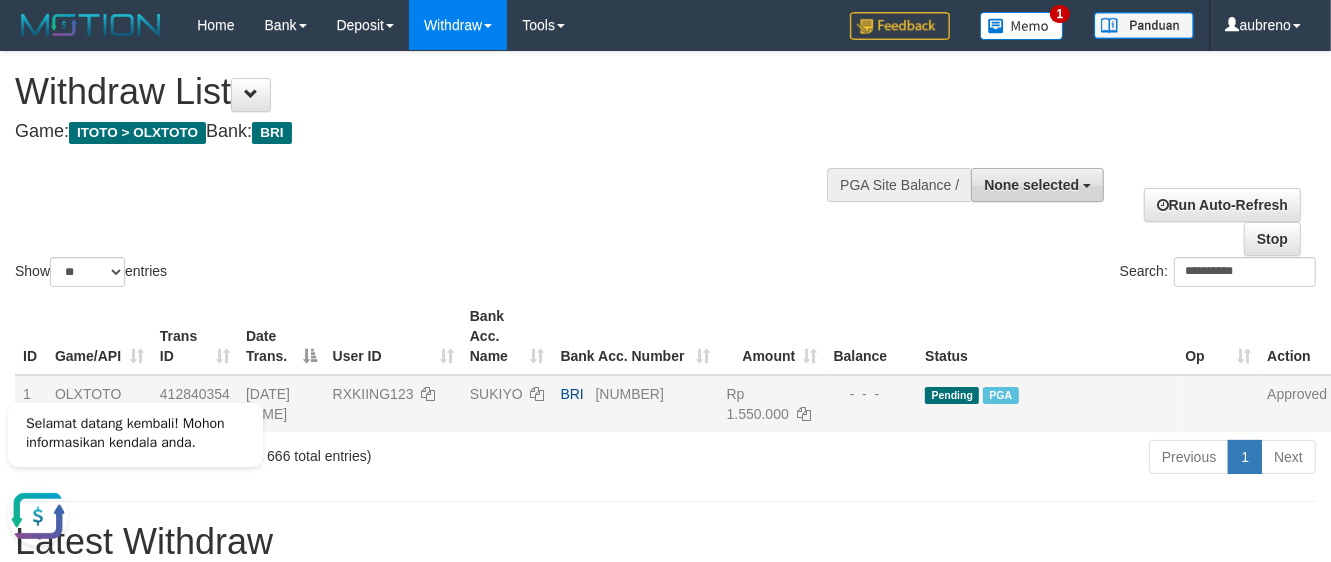 click on "None selected" at bounding box center (1037, 185) 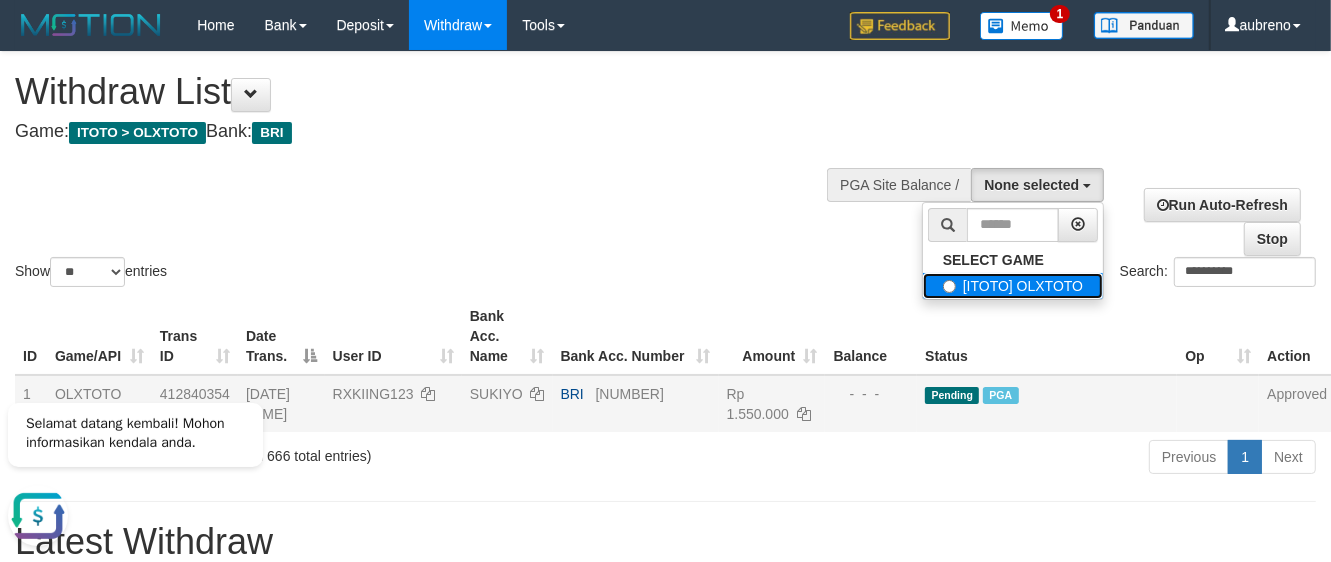 click on "[ITOTO] OLXTOTO" at bounding box center [1013, 286] 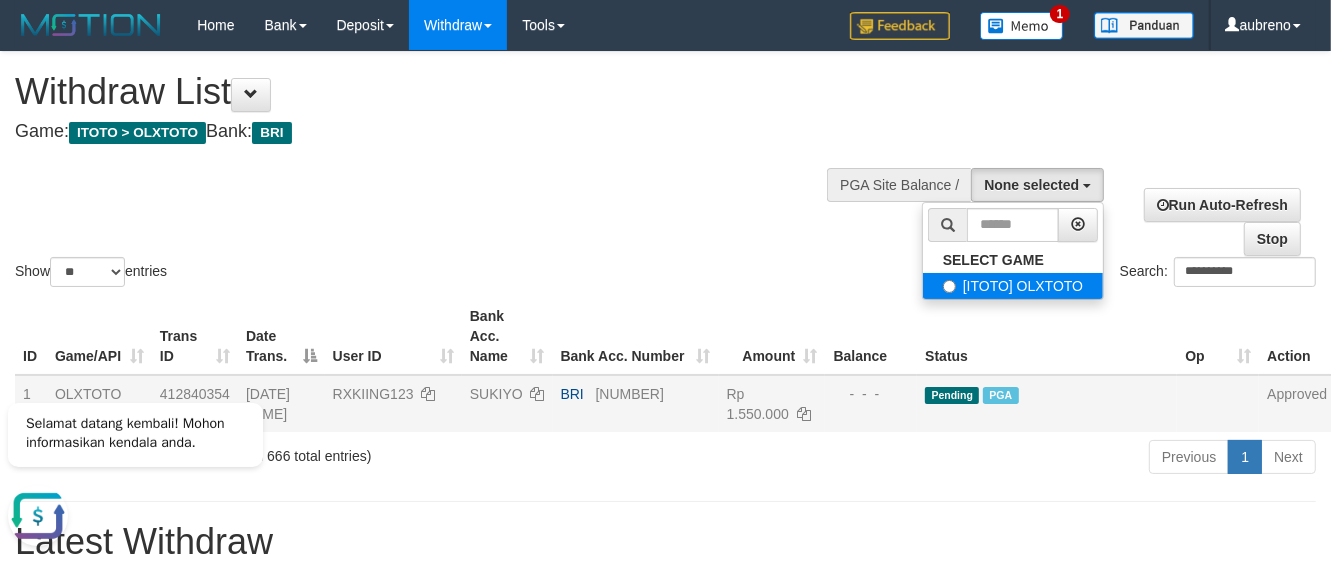 select on "***" 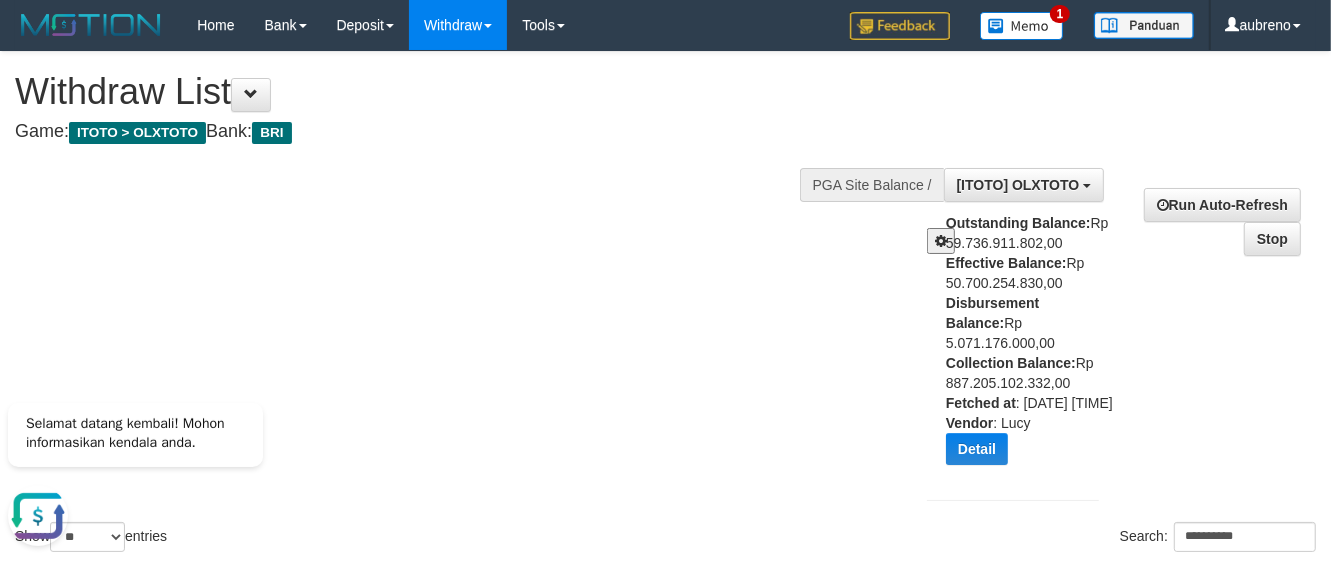 click on "**********" at bounding box center [665, 304] 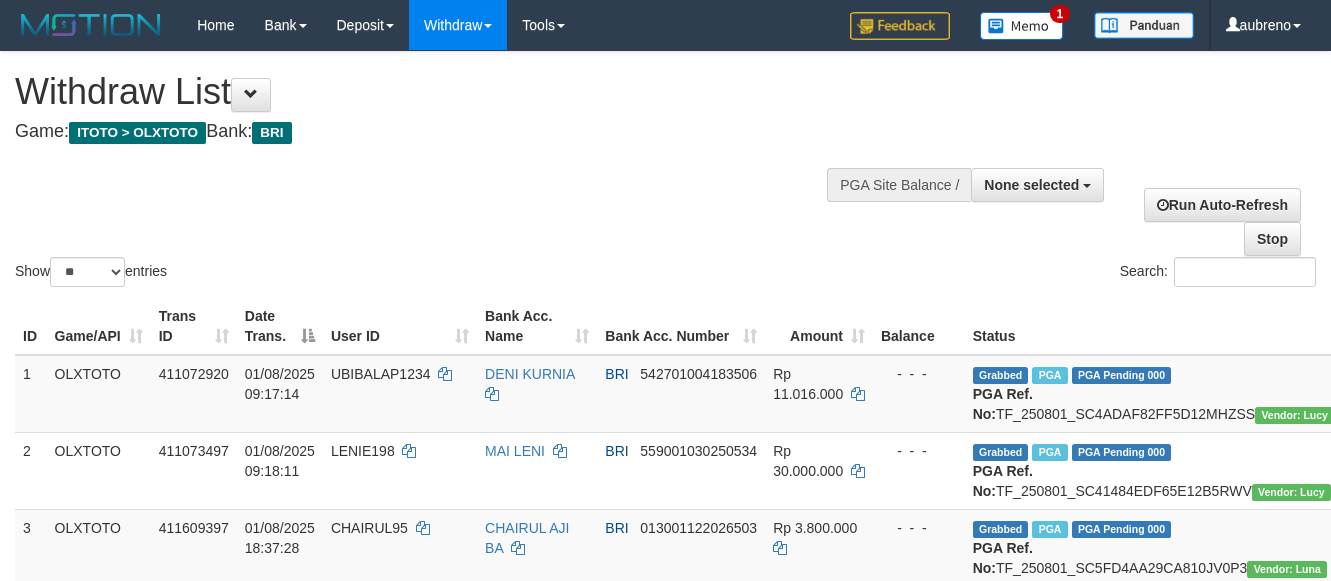 select 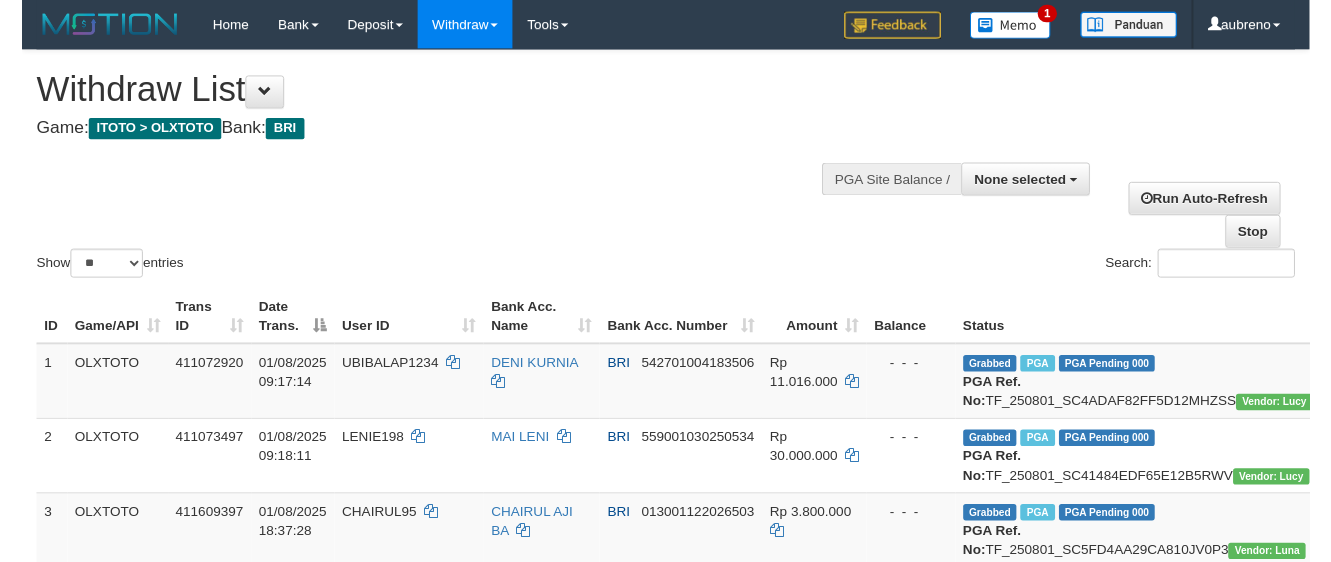 scroll, scrollTop: 0, scrollLeft: 0, axis: both 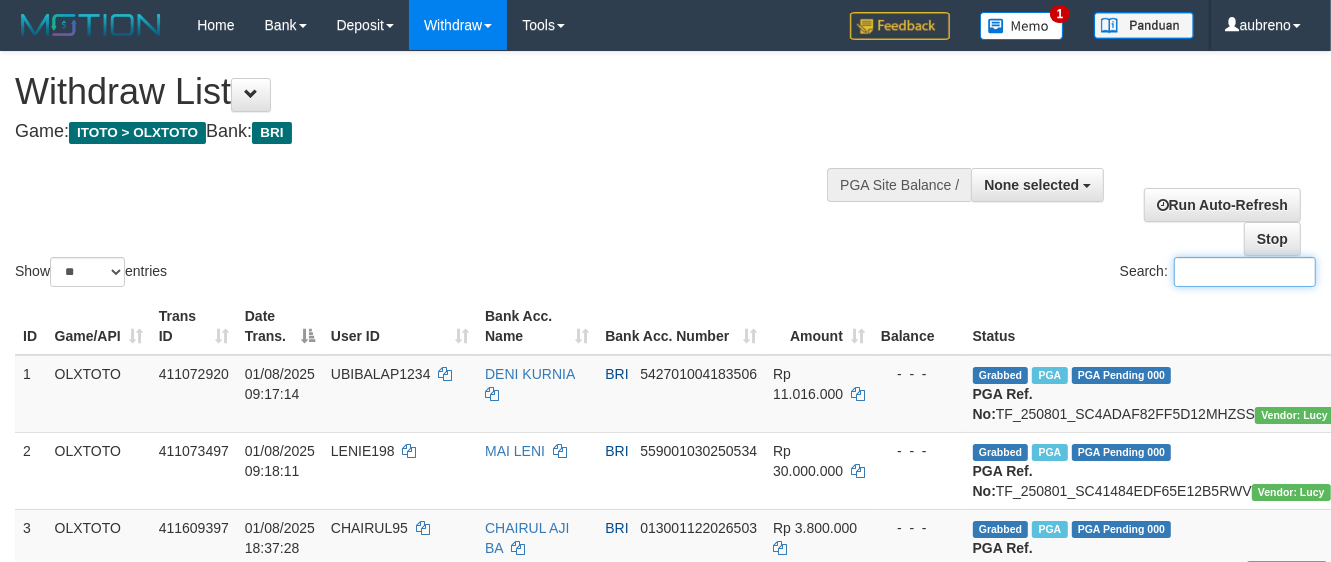 click on "Search:" at bounding box center [1245, 272] 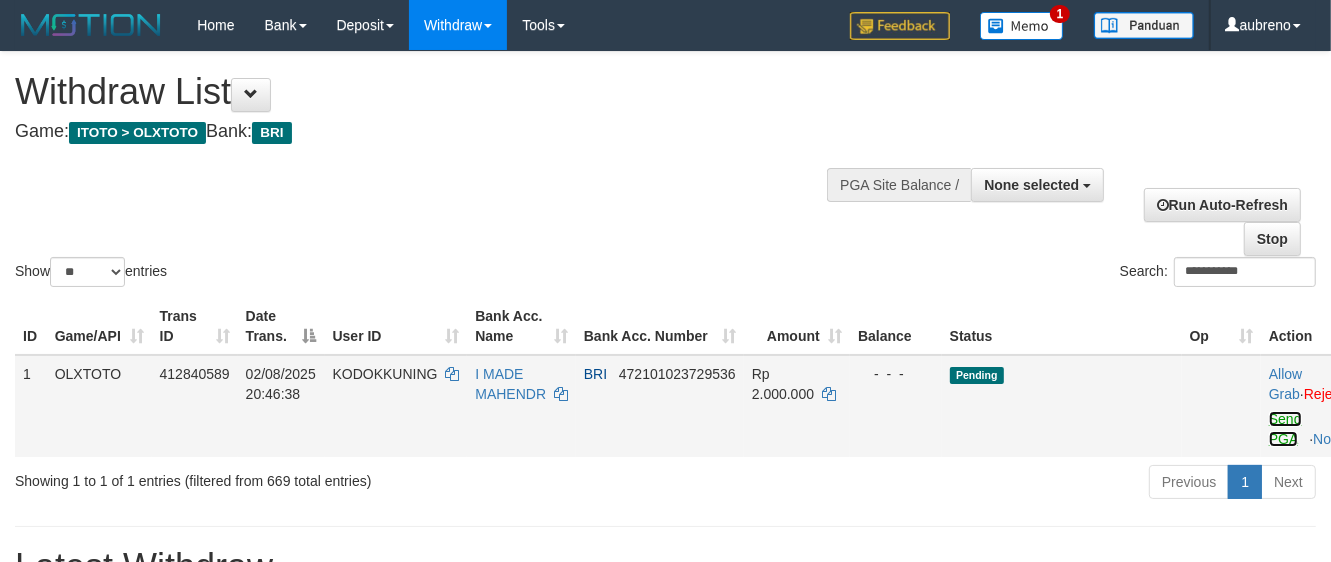 click on "Send PGA" at bounding box center [1285, 429] 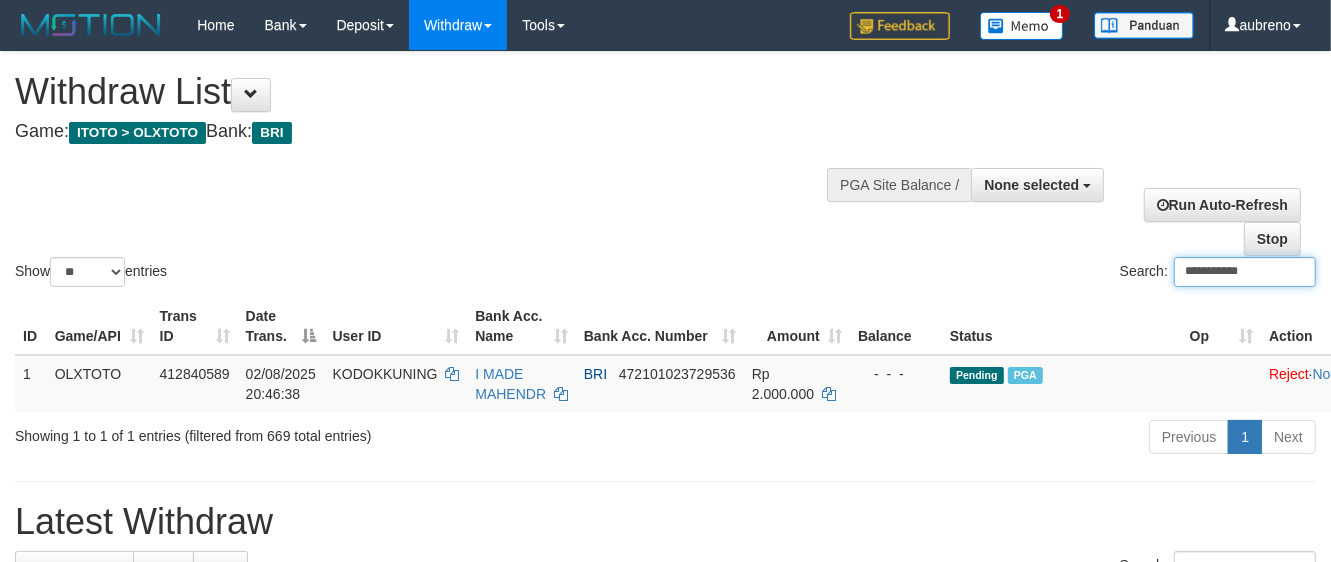 click on "**********" at bounding box center (1245, 272) 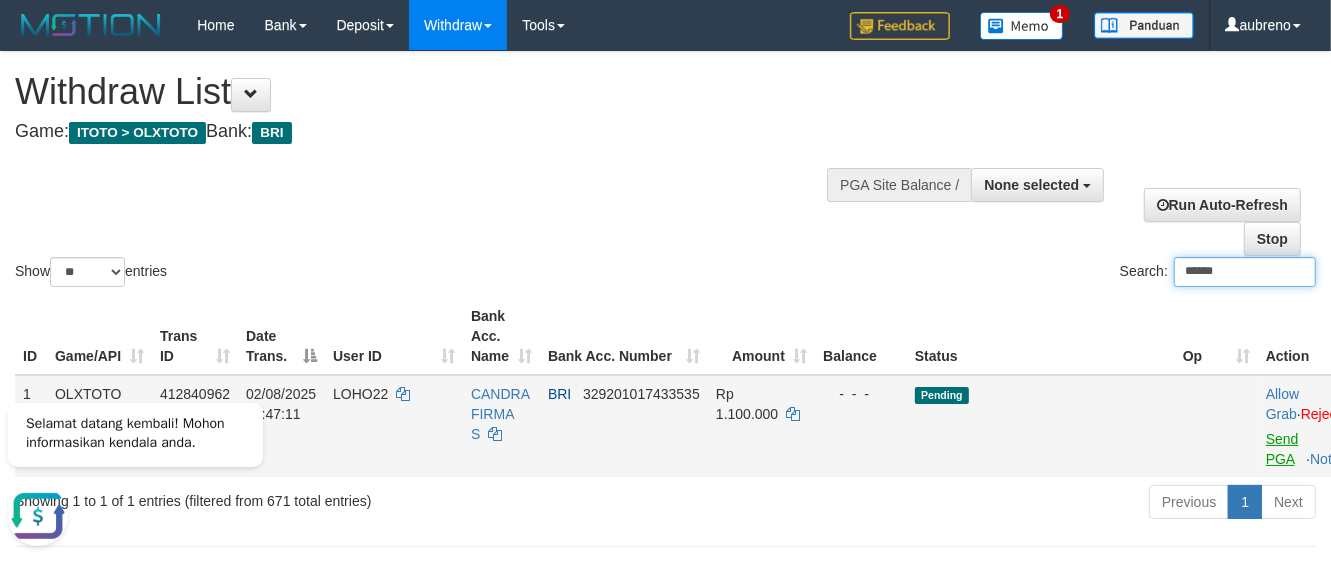 scroll, scrollTop: 0, scrollLeft: 0, axis: both 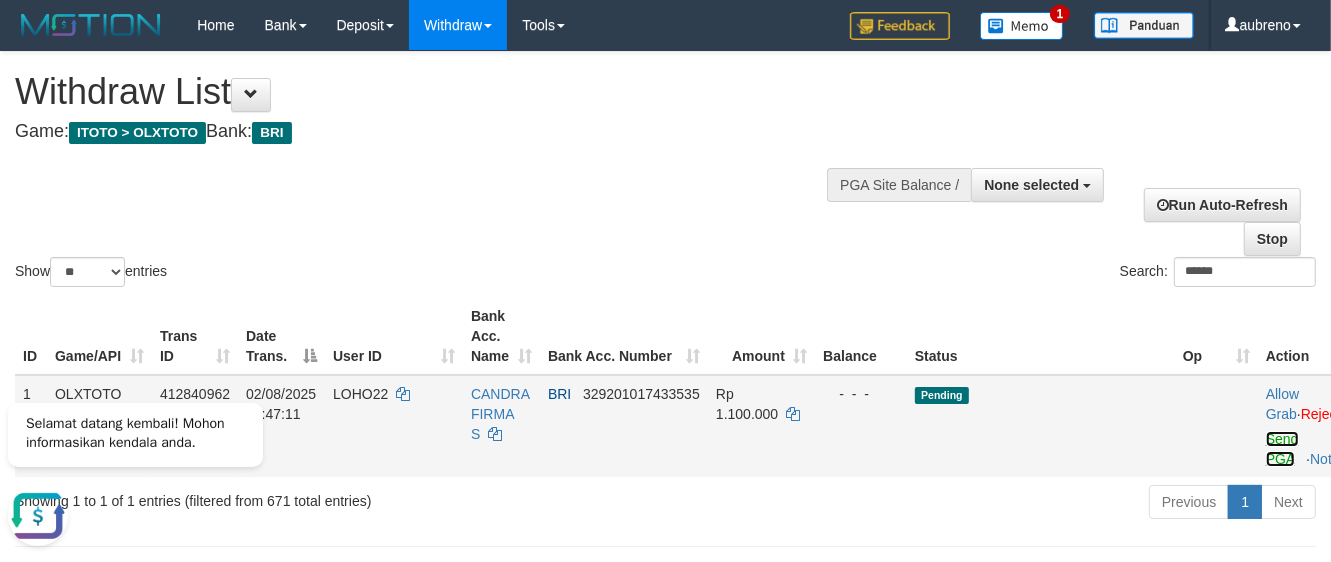 click on "Send PGA" at bounding box center [1282, 449] 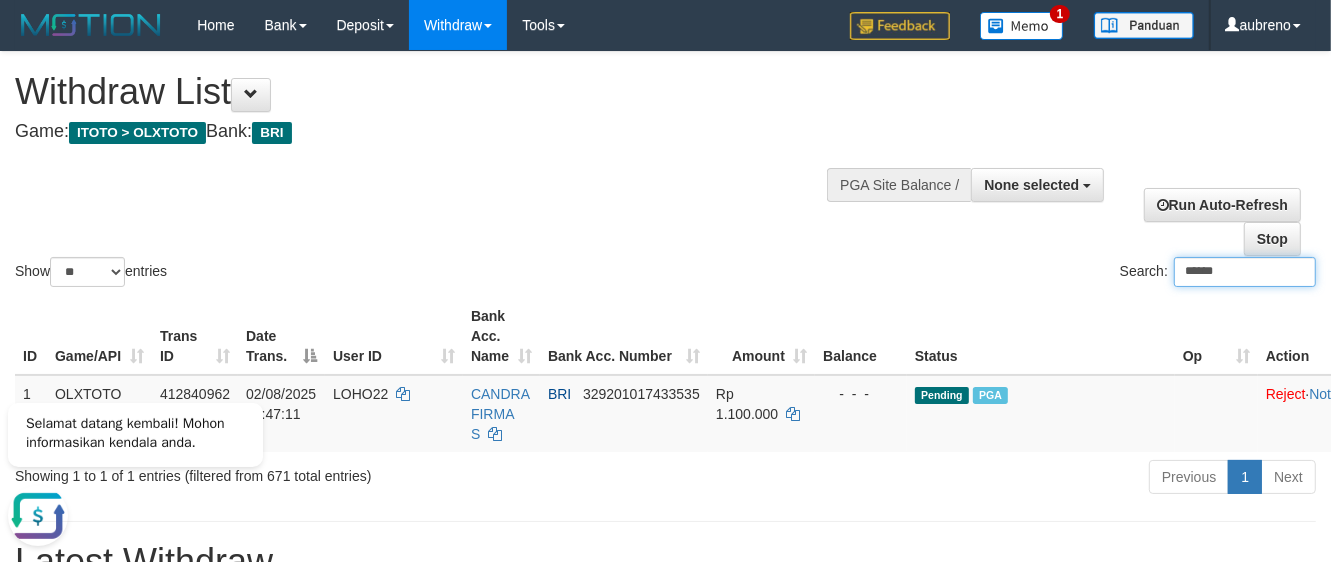 click on "******" at bounding box center [1245, 272] 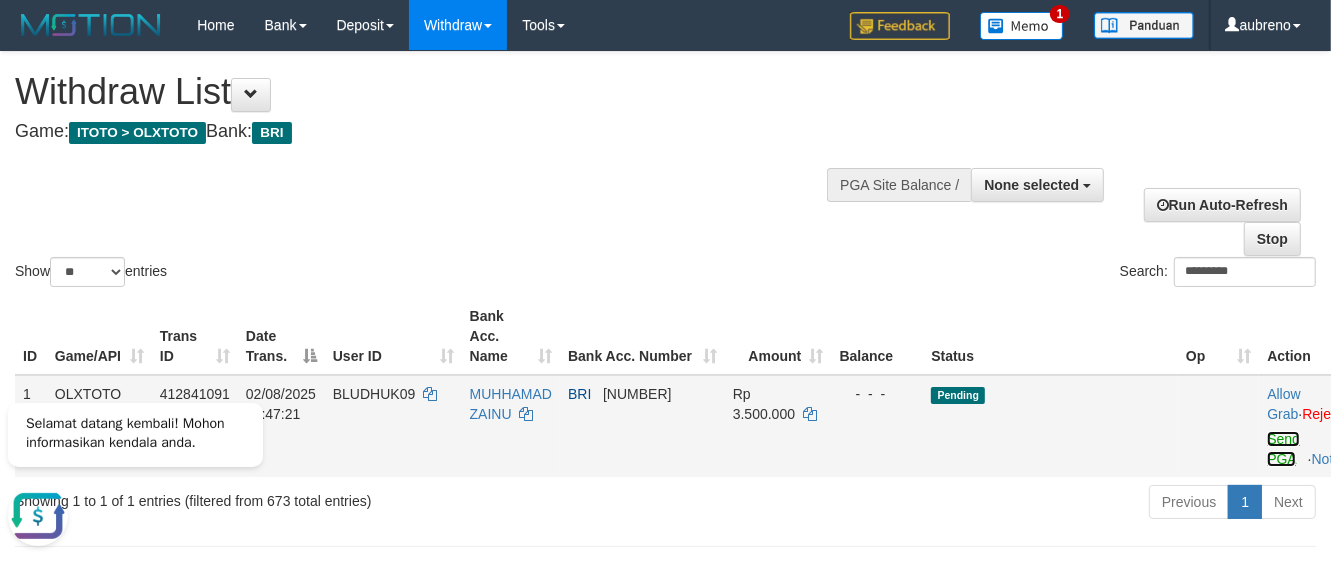 click on "Send PGA" at bounding box center (1283, 449) 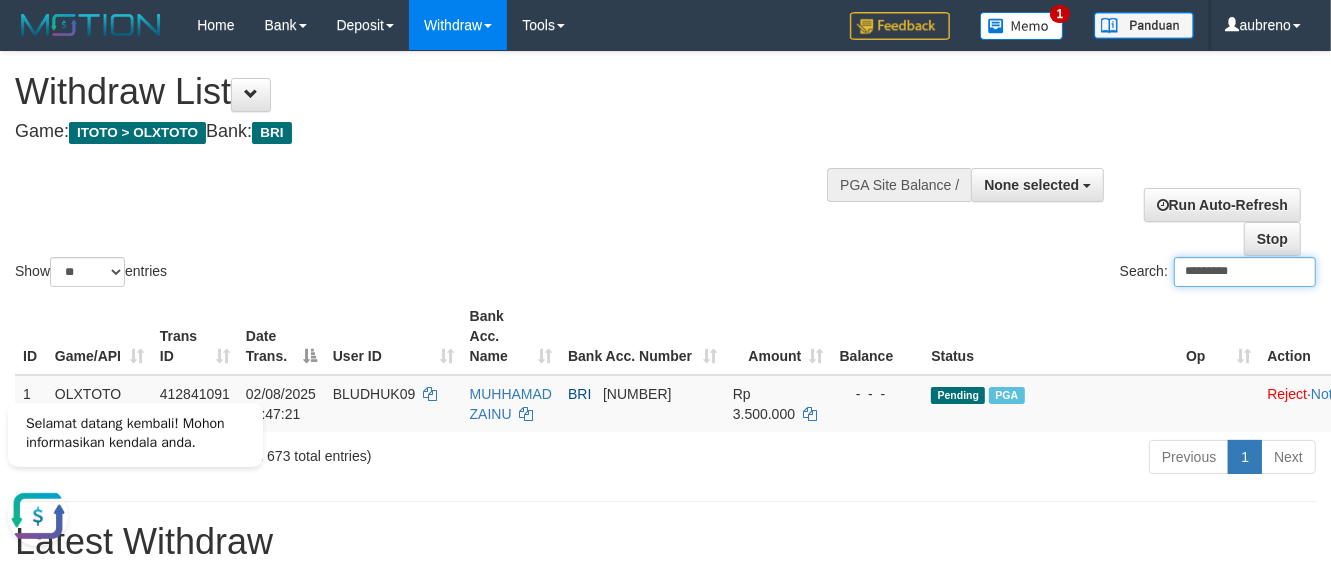 click on "*********" at bounding box center [1245, 272] 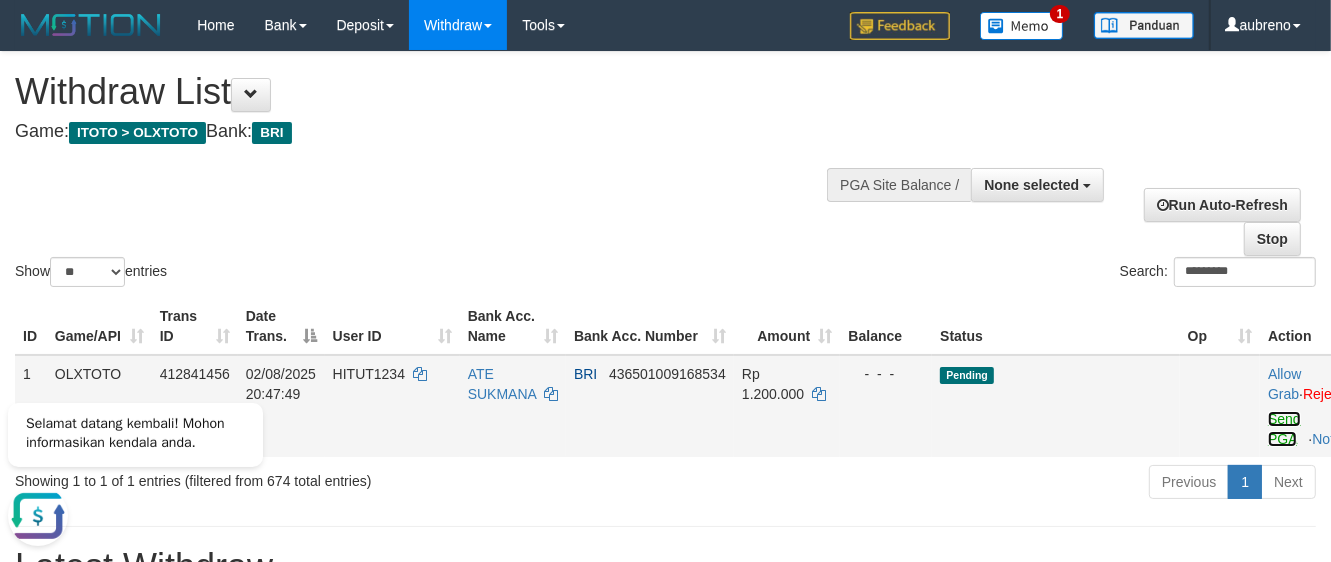 drag, startPoint x: 1272, startPoint y: 442, endPoint x: 175, endPoint y: 74, distance: 1157.0795 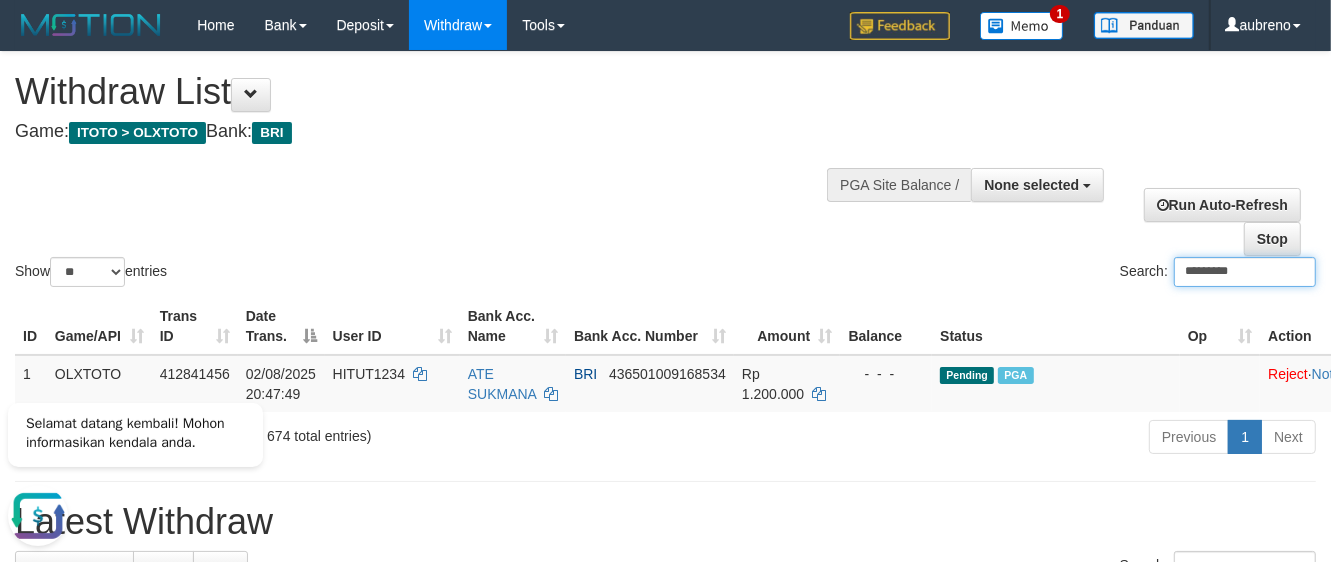 click on "*********" at bounding box center [1245, 272] 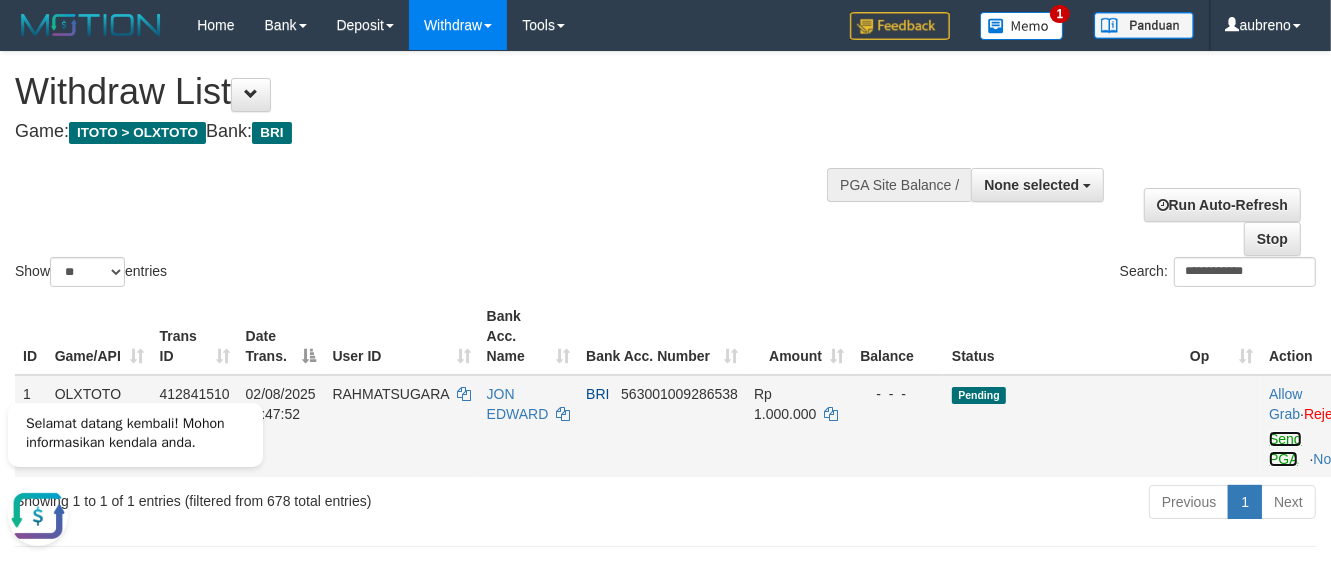 click on "Send PGA" at bounding box center [1285, 449] 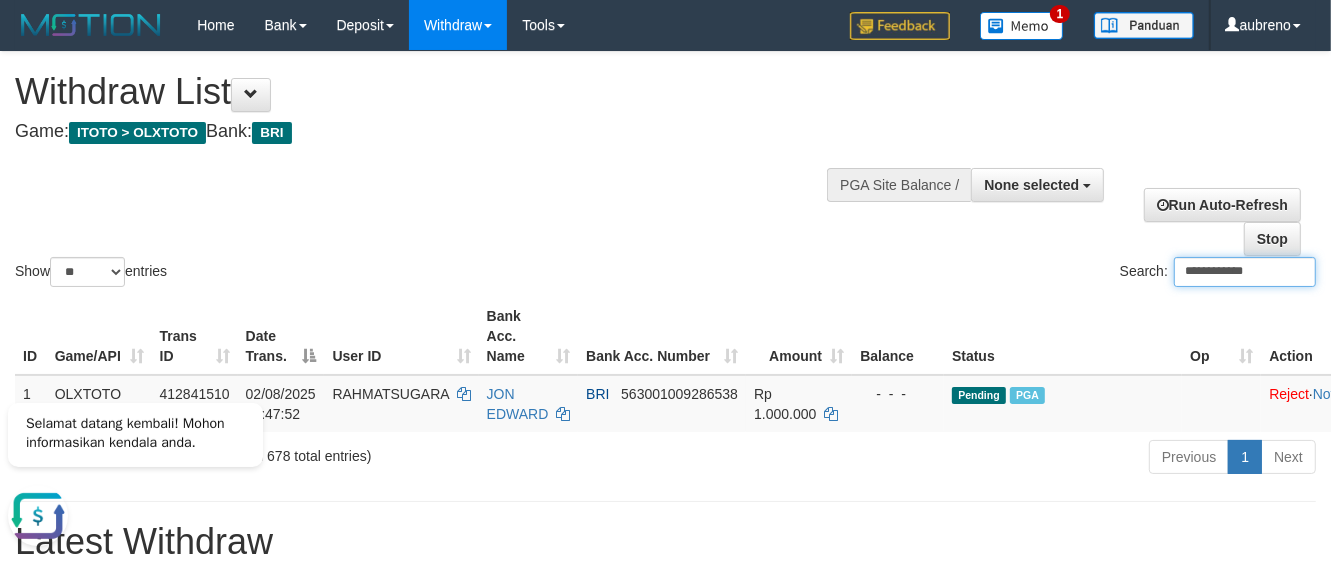 click on "**********" at bounding box center (1245, 272) 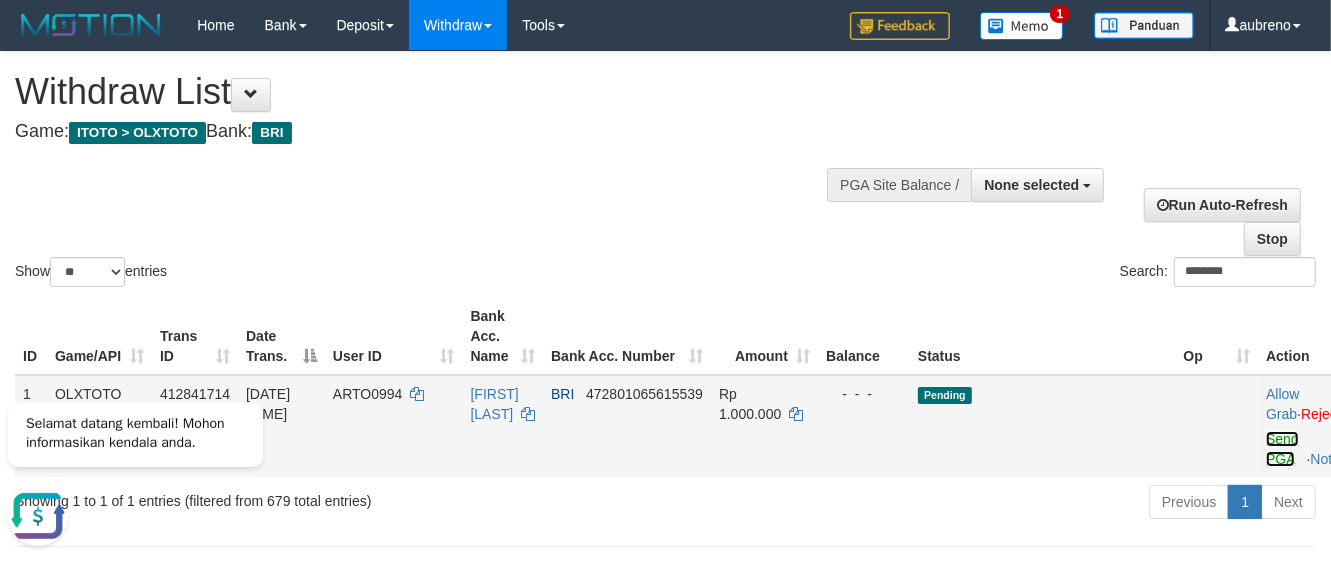 click on "Send PGA" at bounding box center (1282, 449) 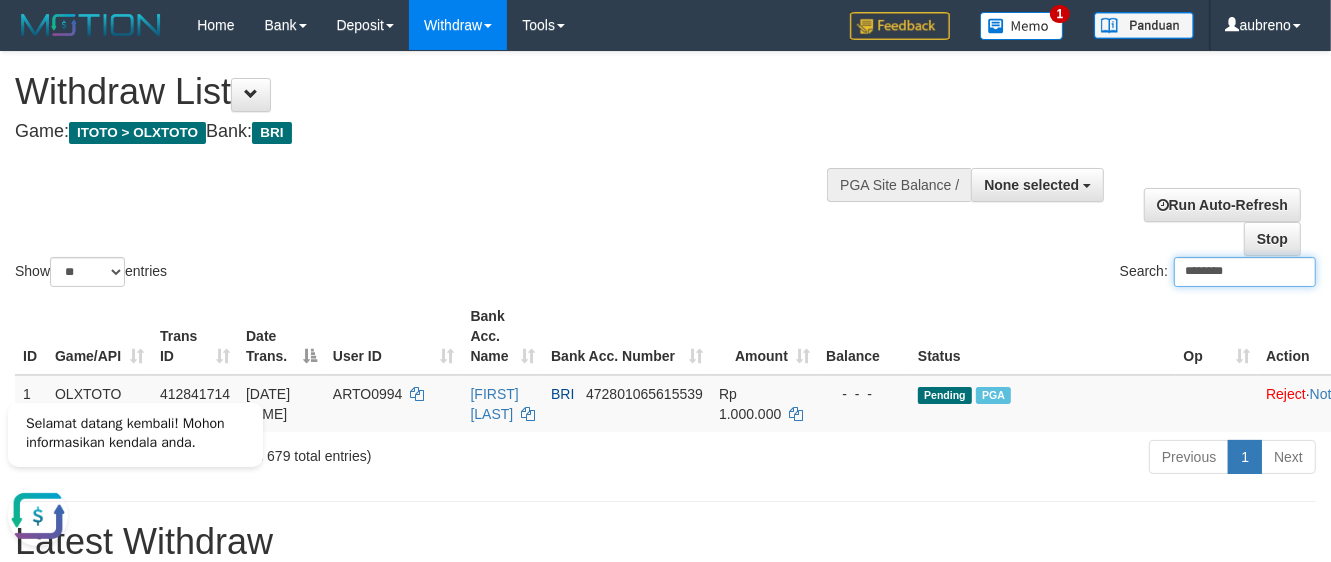 click on "********" at bounding box center [1245, 272] 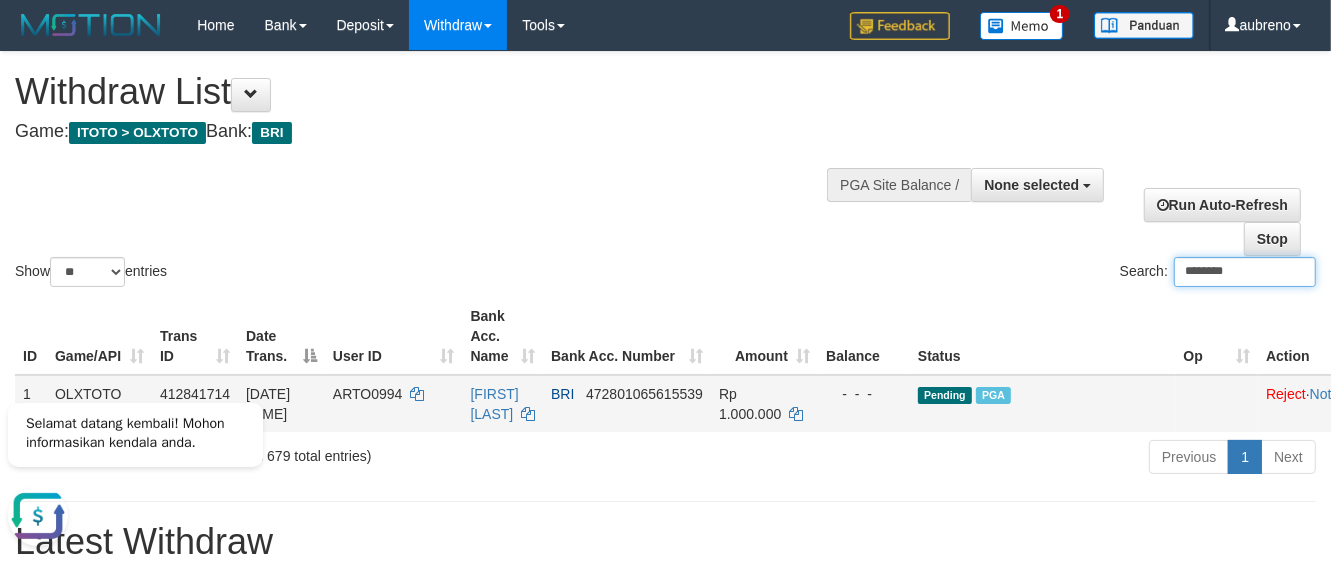 paste 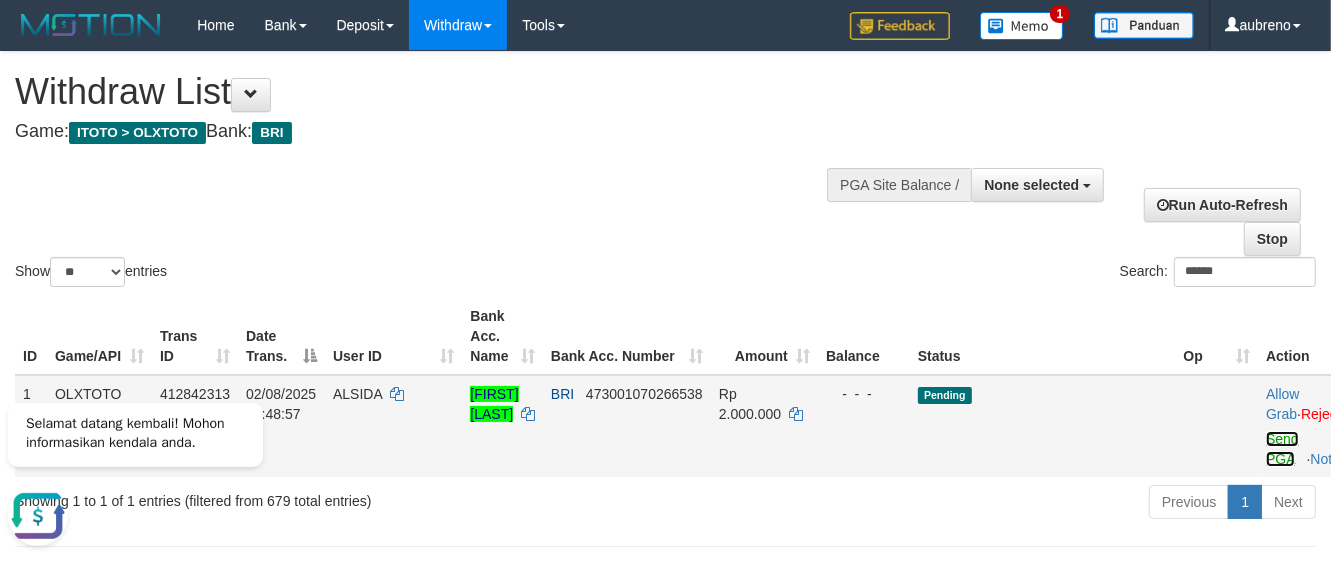 drag, startPoint x: 1278, startPoint y: 438, endPoint x: 1268, endPoint y: 445, distance: 12.206555 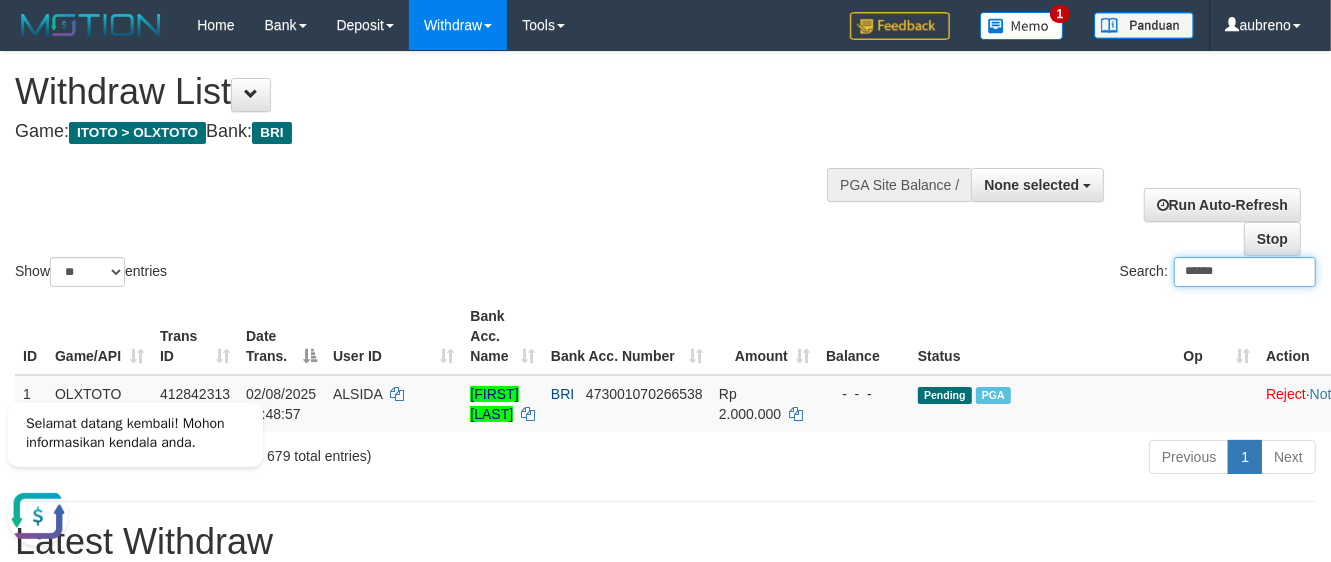 drag, startPoint x: 1216, startPoint y: 278, endPoint x: 1242, endPoint y: 307, distance: 38.948685 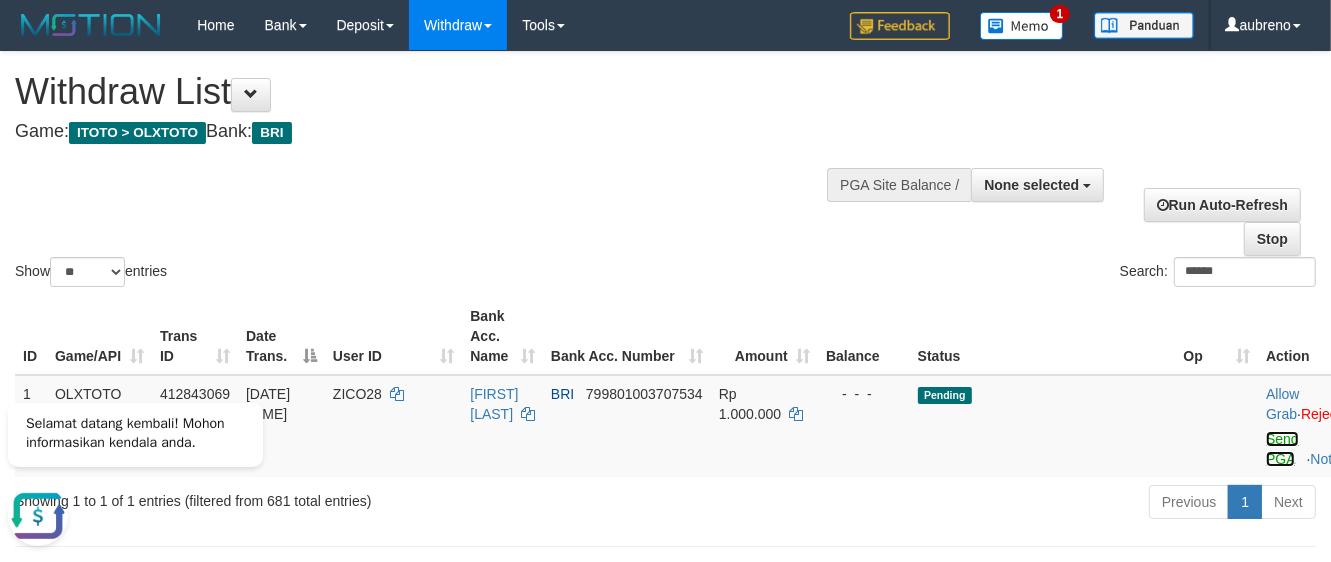 click on "Send PGA" at bounding box center [1282, 449] 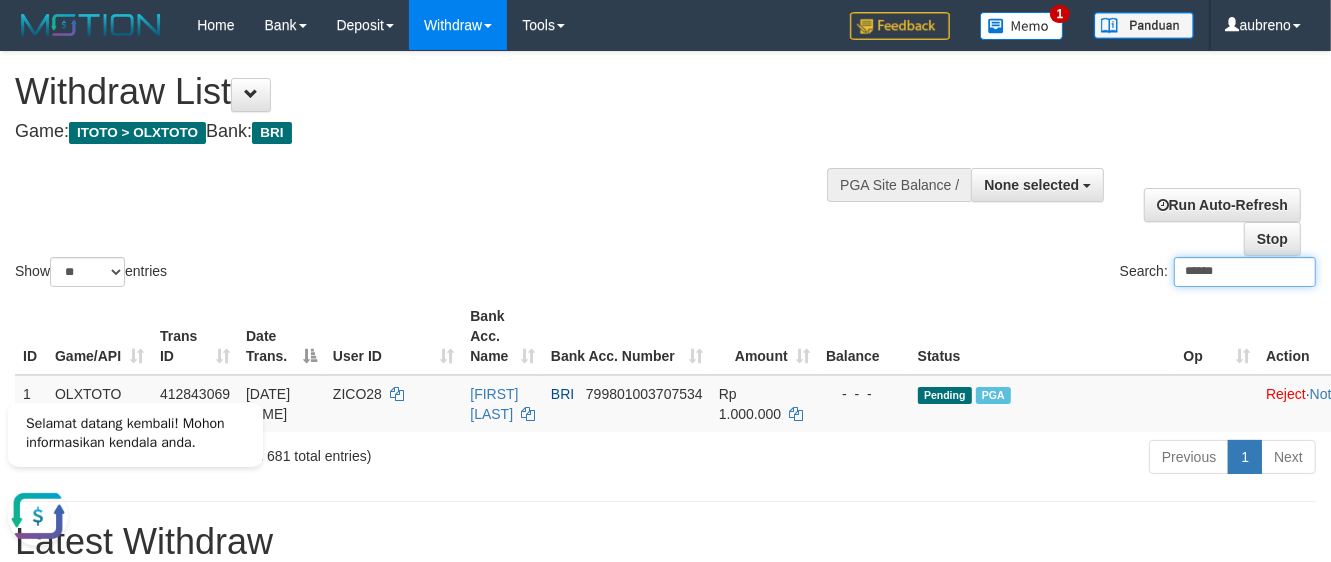 click on "******" at bounding box center [1245, 272] 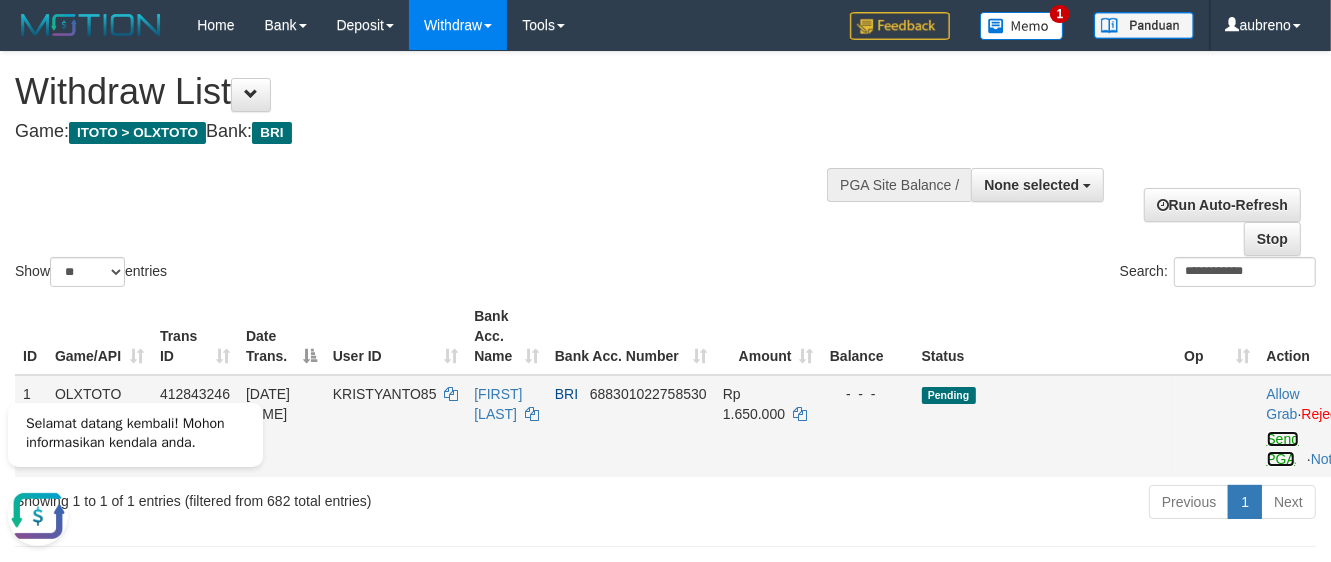 click on "Send PGA" at bounding box center (1283, 449) 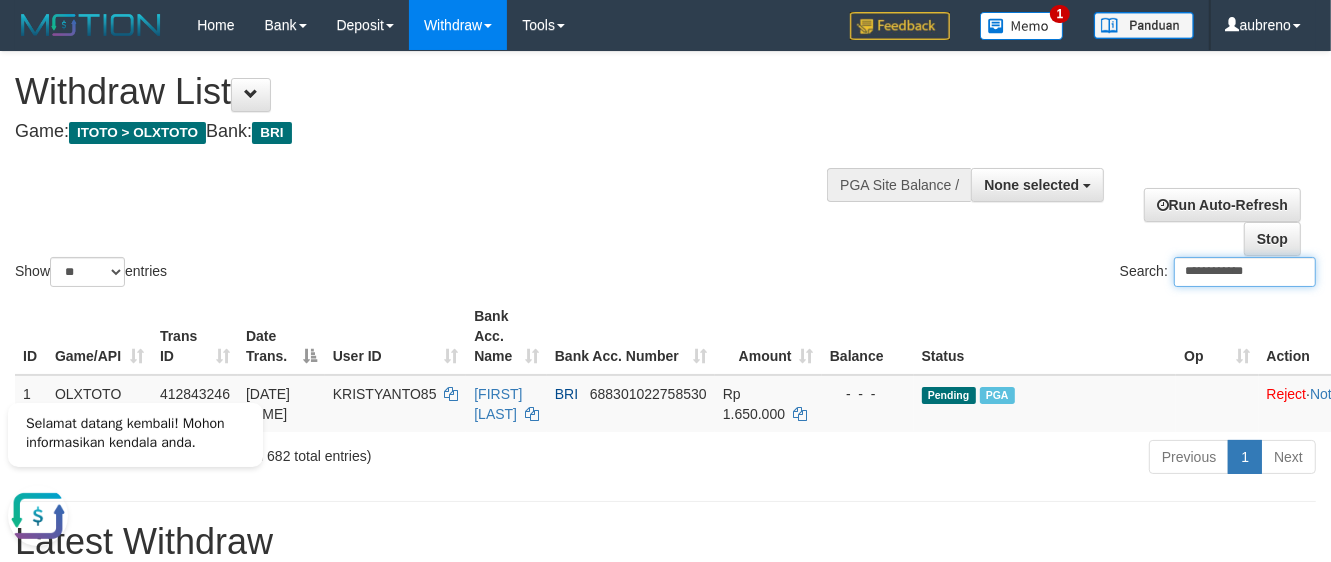 click on "**********" at bounding box center [1245, 272] 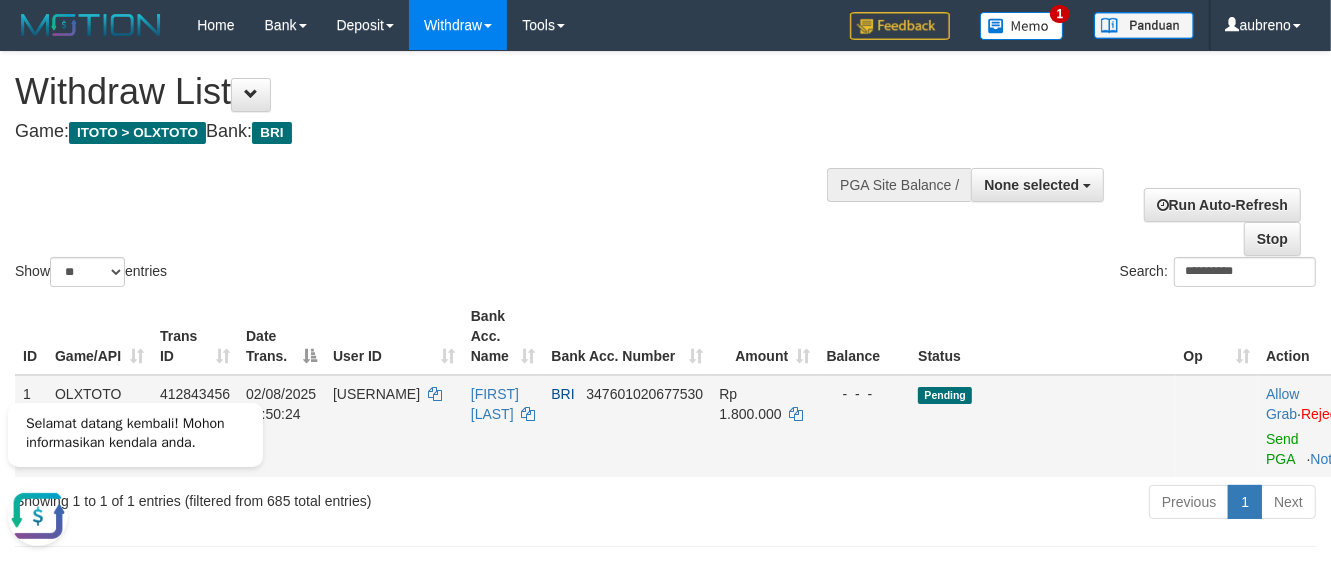 click on "Allow Grab   ·    Reject Send PGA     ·    Note" at bounding box center (1314, 426) 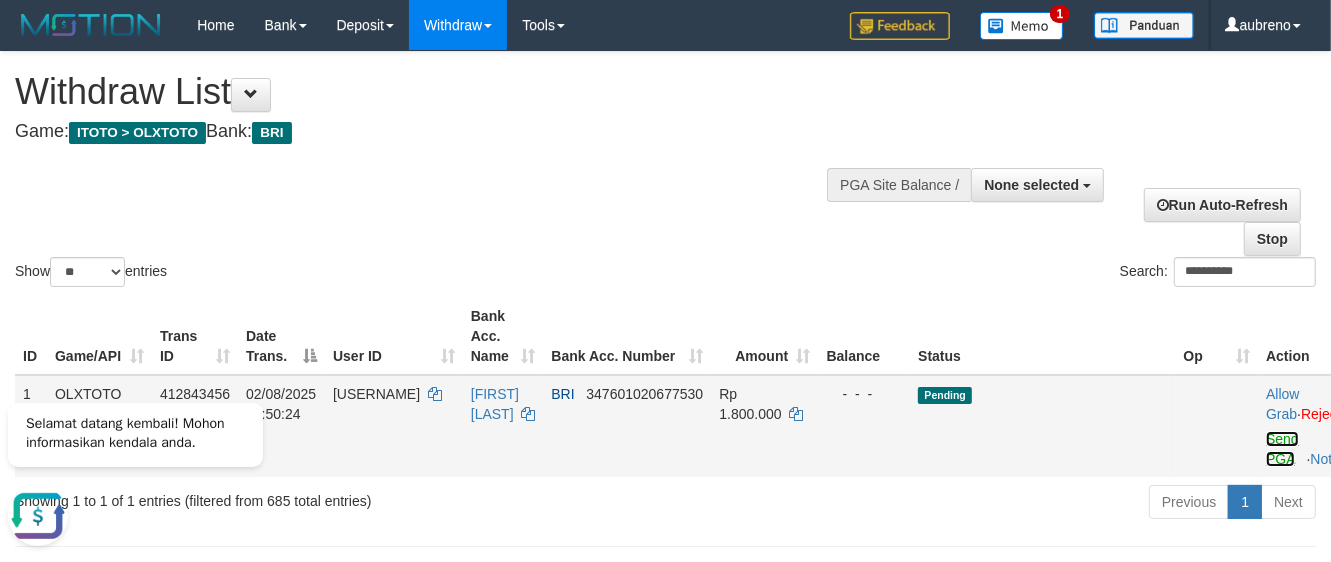 click on "Send PGA" at bounding box center [1282, 449] 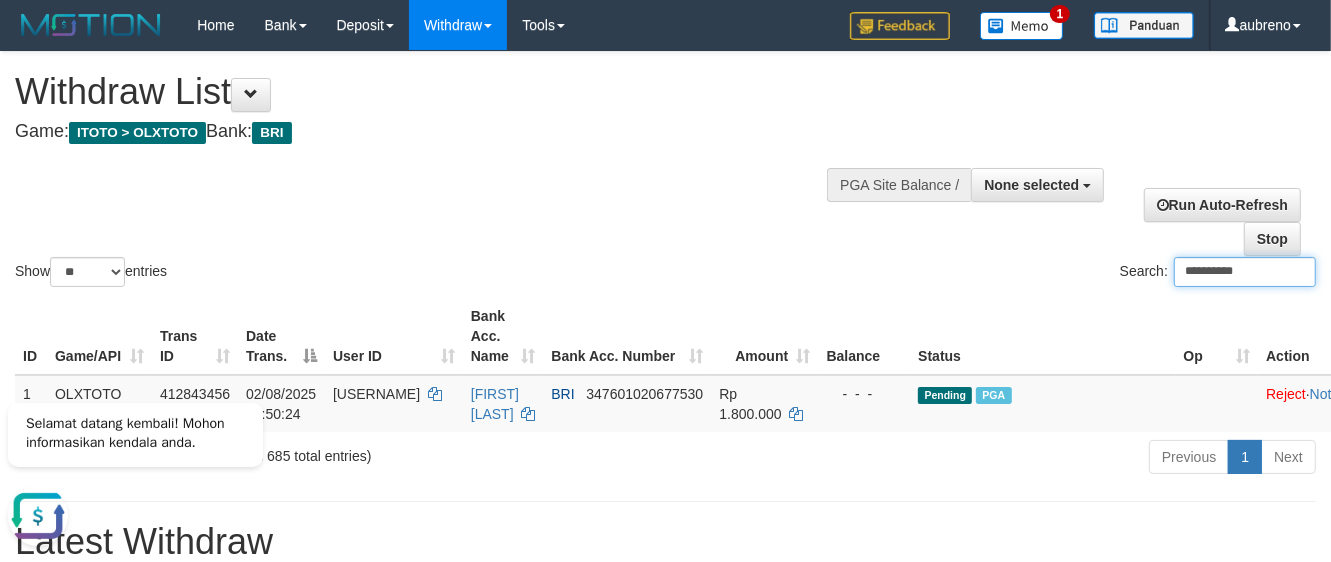 click on "**********" at bounding box center (1245, 272) 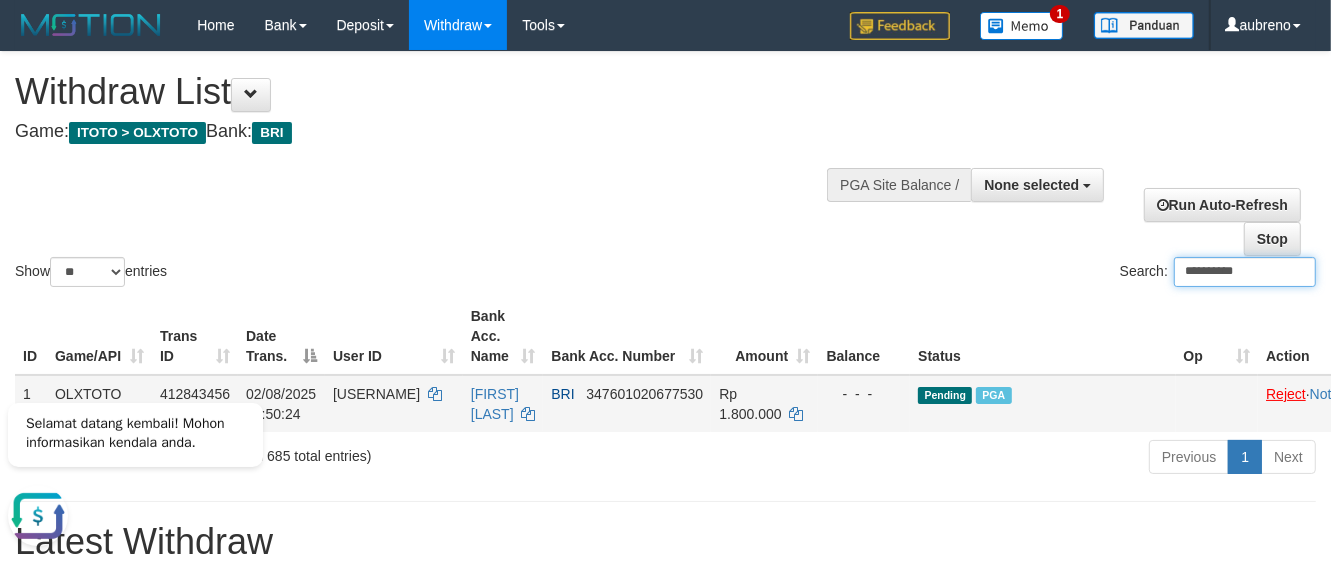 paste on "*" 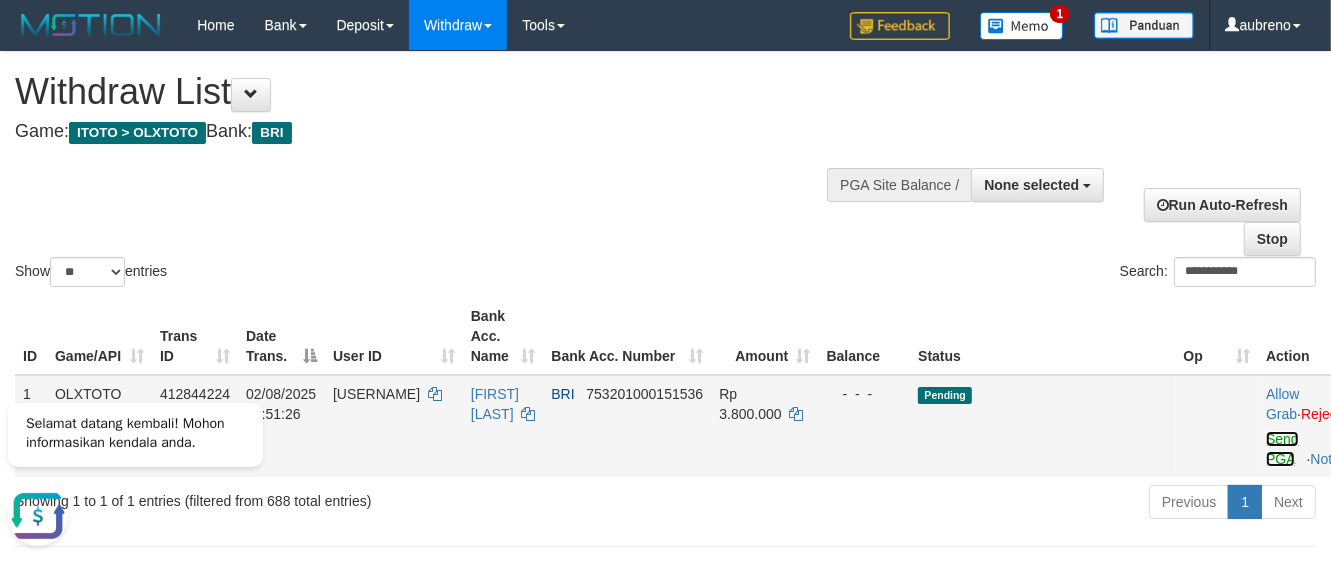 click on "Send PGA" at bounding box center (1282, 449) 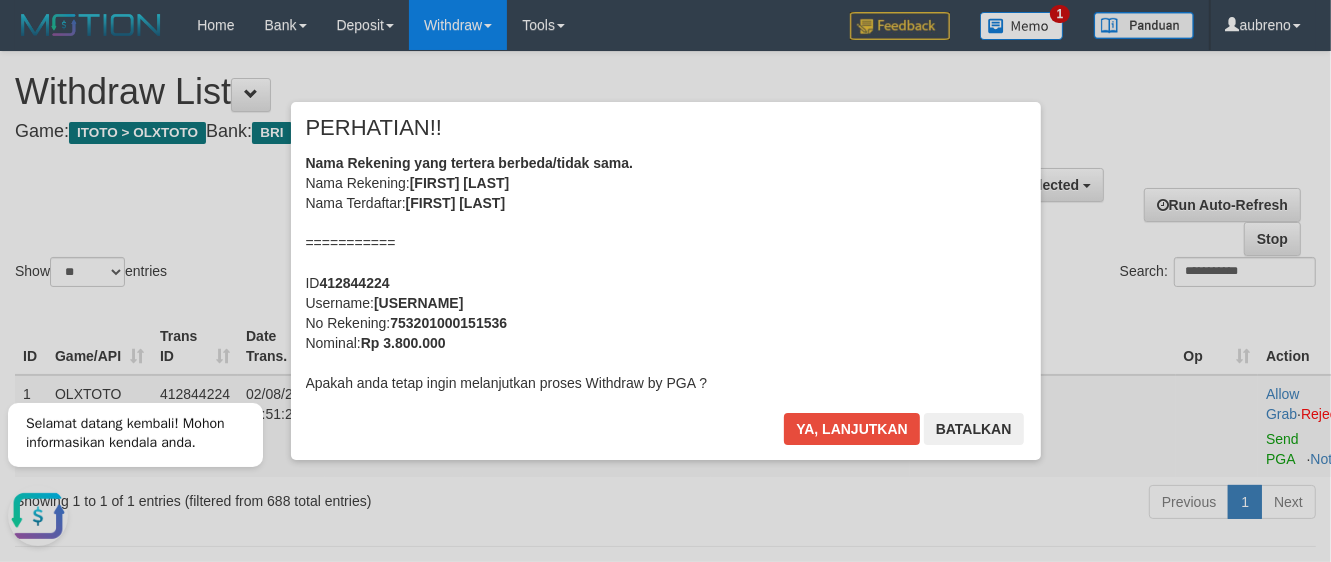 click on "× PERHATIAN!! Nama Rekening yang tertera berbeda/tidak sama. Nama Rekening:  [FIRST] [LAST] Nama Terdaftar:  [FIRST] [LAST] =========== ID  412844224 Username:  [USERNAME] No Rekening:  753201000151536 Nominal:  Rp 3.800.000 Apakah anda tetap ingin melanjutkan proses Withdraw by PGA ? Ya, lanjutkan Batalkan" at bounding box center (666, 281) 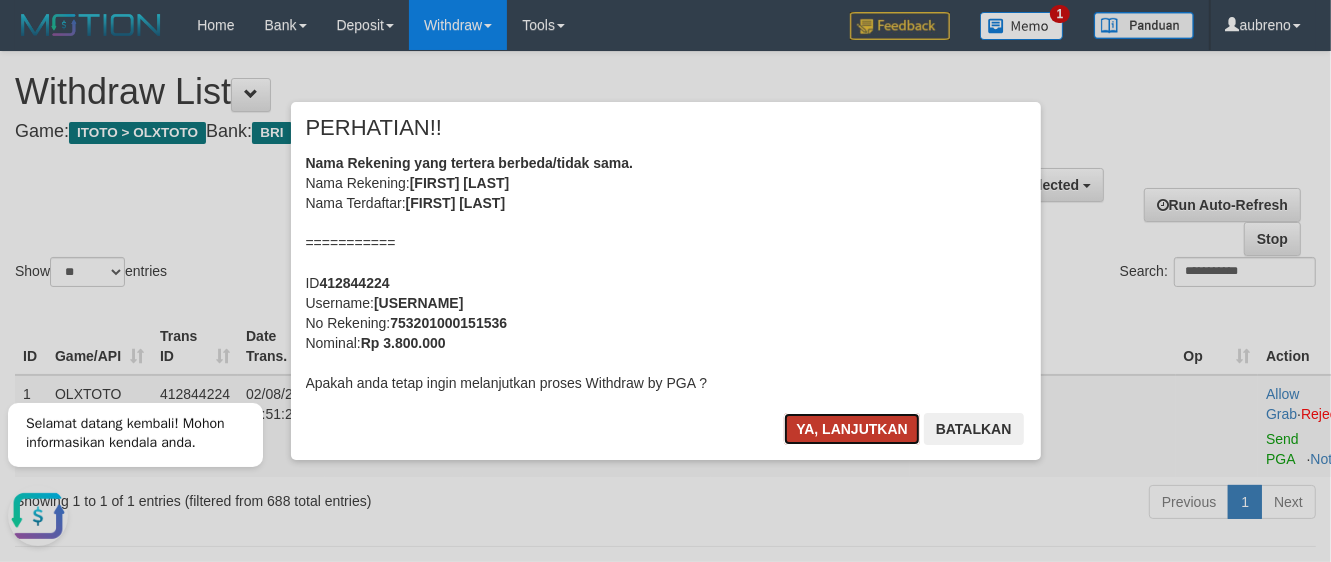 click on "Ya, lanjutkan" at bounding box center [852, 429] 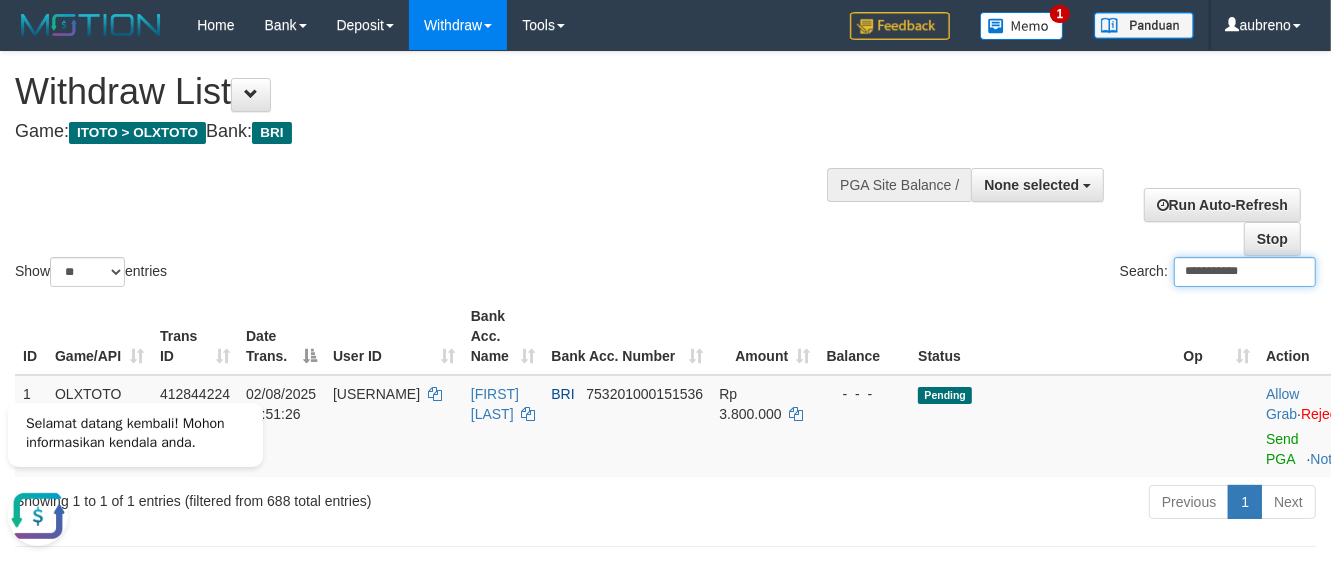 drag, startPoint x: 1211, startPoint y: 275, endPoint x: 1231, endPoint y: 287, distance: 23.323807 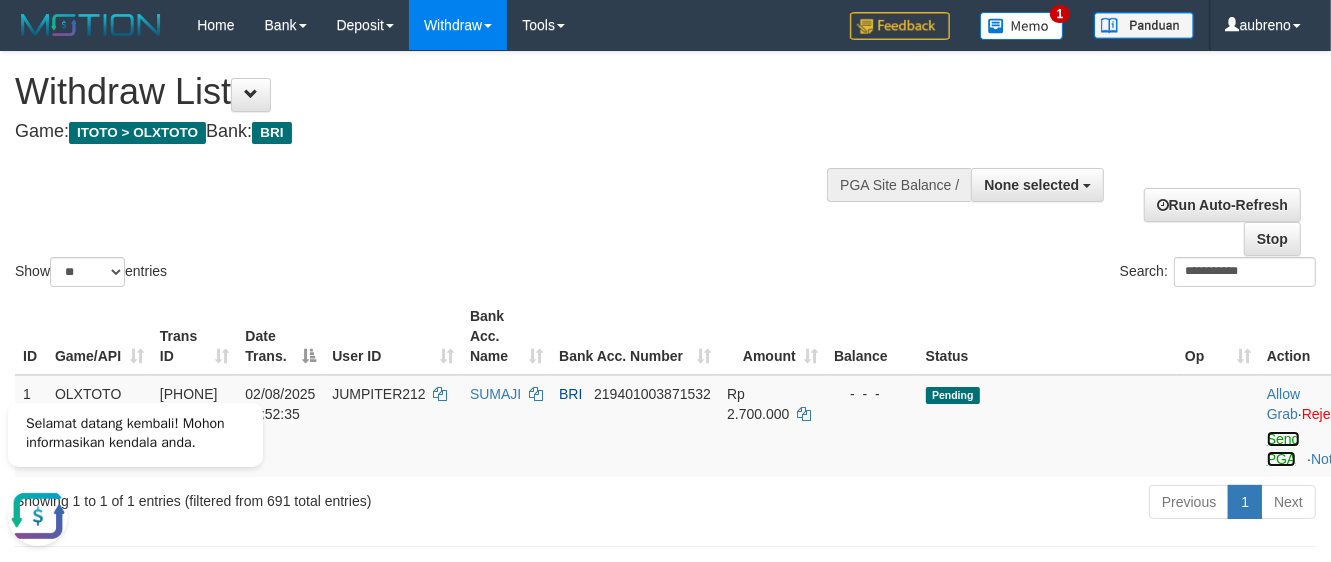 click on "Send PGA" at bounding box center (1283, 449) 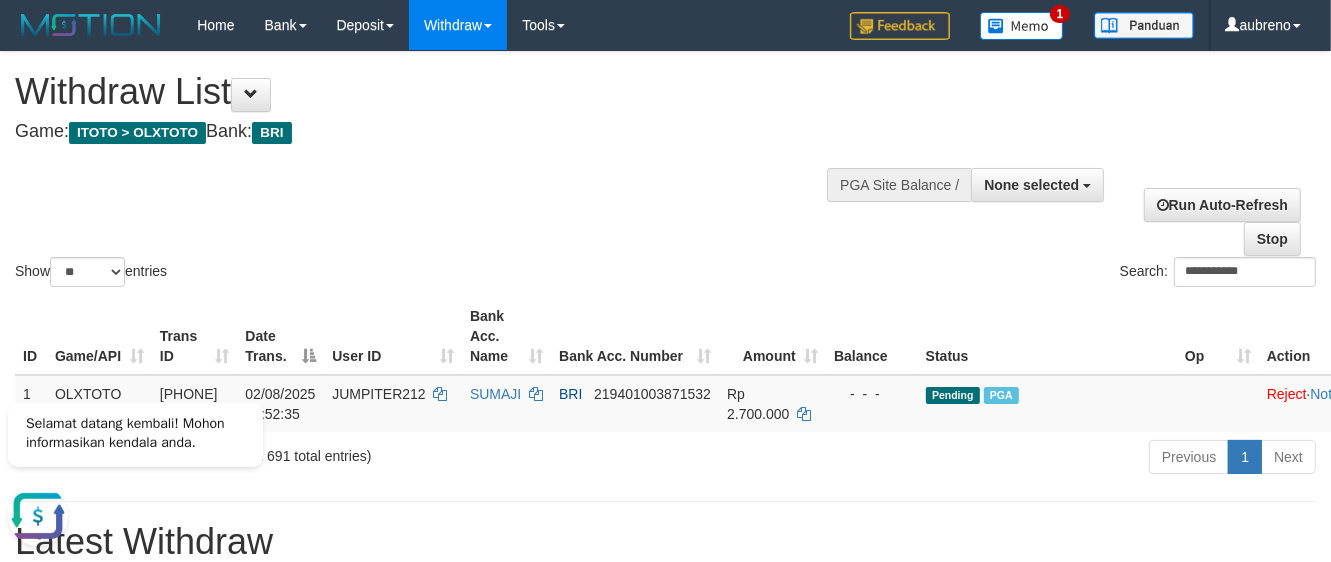 click on "**********" at bounding box center [999, 274] 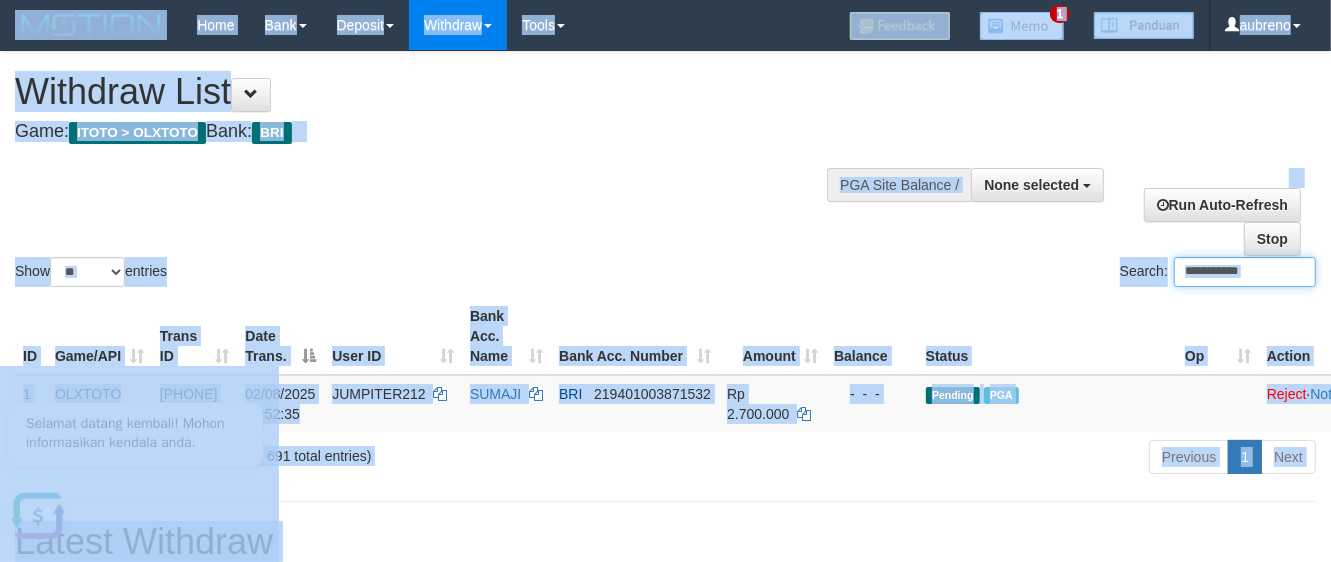 click on "**********" at bounding box center [1245, 272] 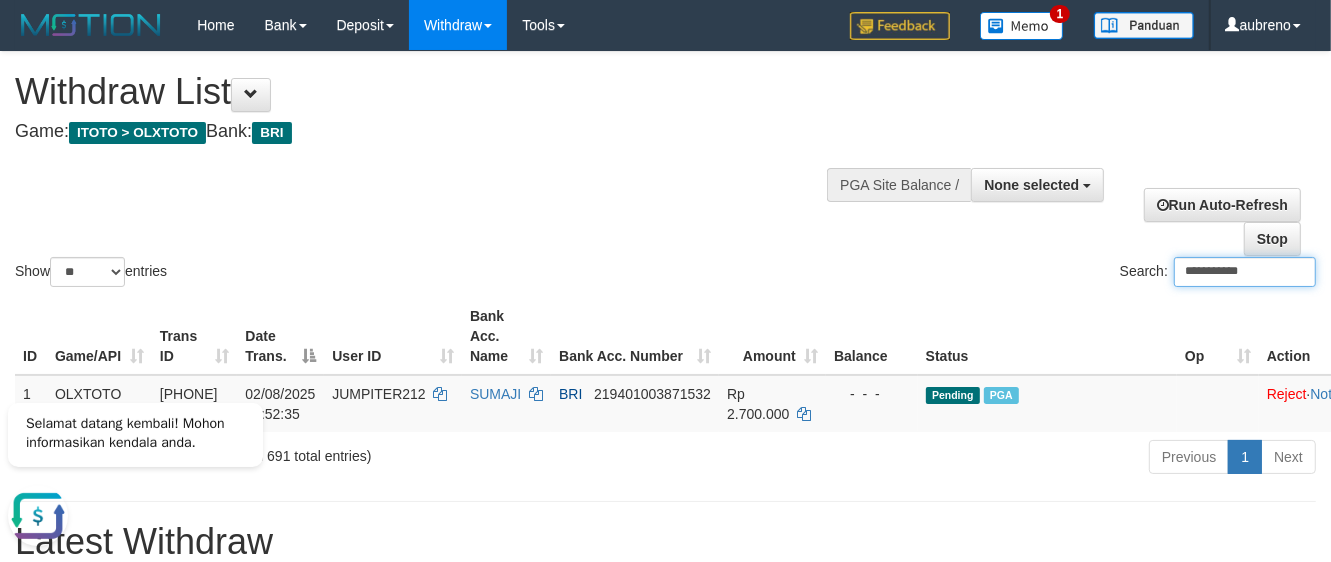 paste 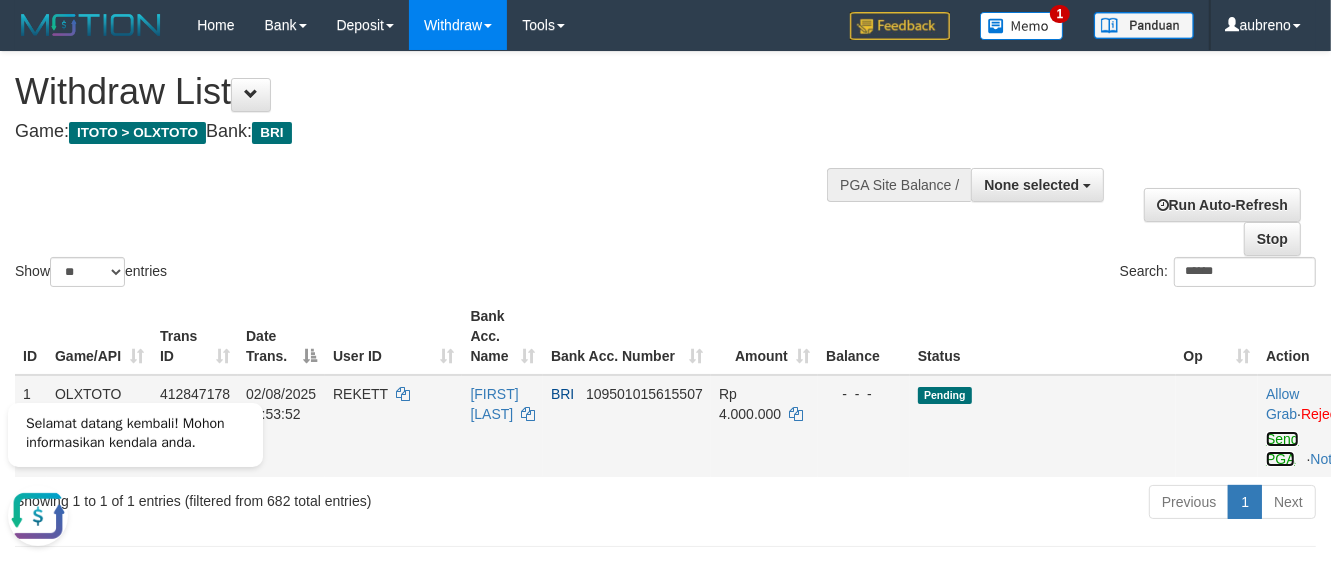click on "Send PGA" at bounding box center (1282, 449) 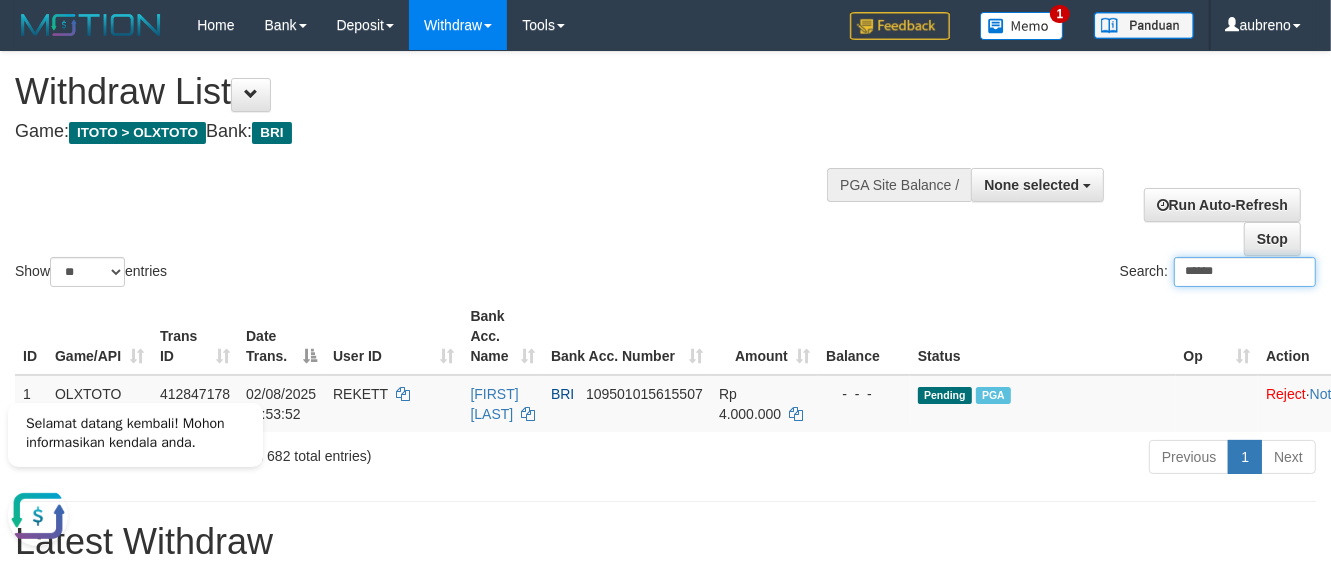 drag, startPoint x: 1193, startPoint y: 273, endPoint x: 1207, endPoint y: 280, distance: 15.652476 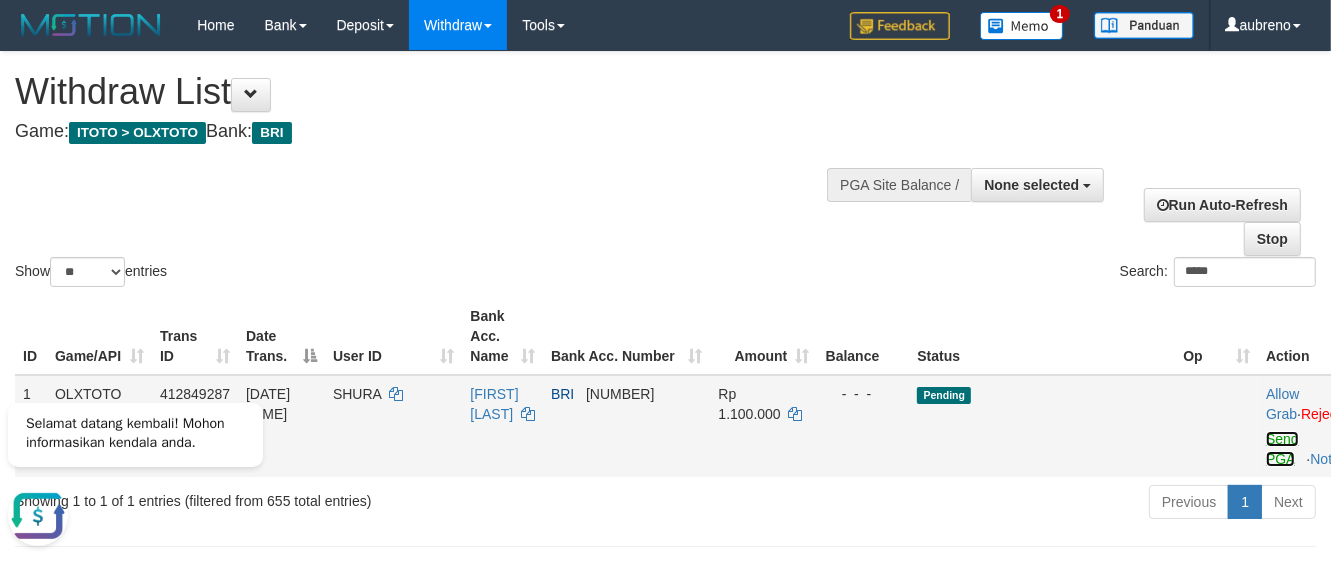 click on "Send PGA" at bounding box center (1282, 449) 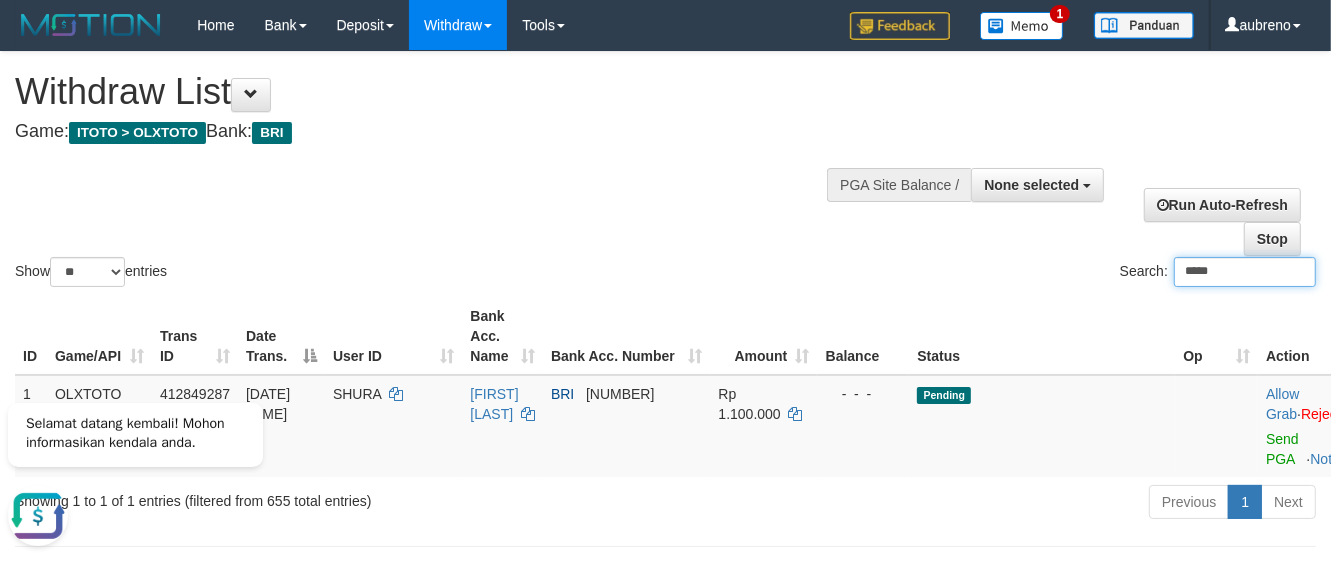 click on "*****" at bounding box center (1245, 272) 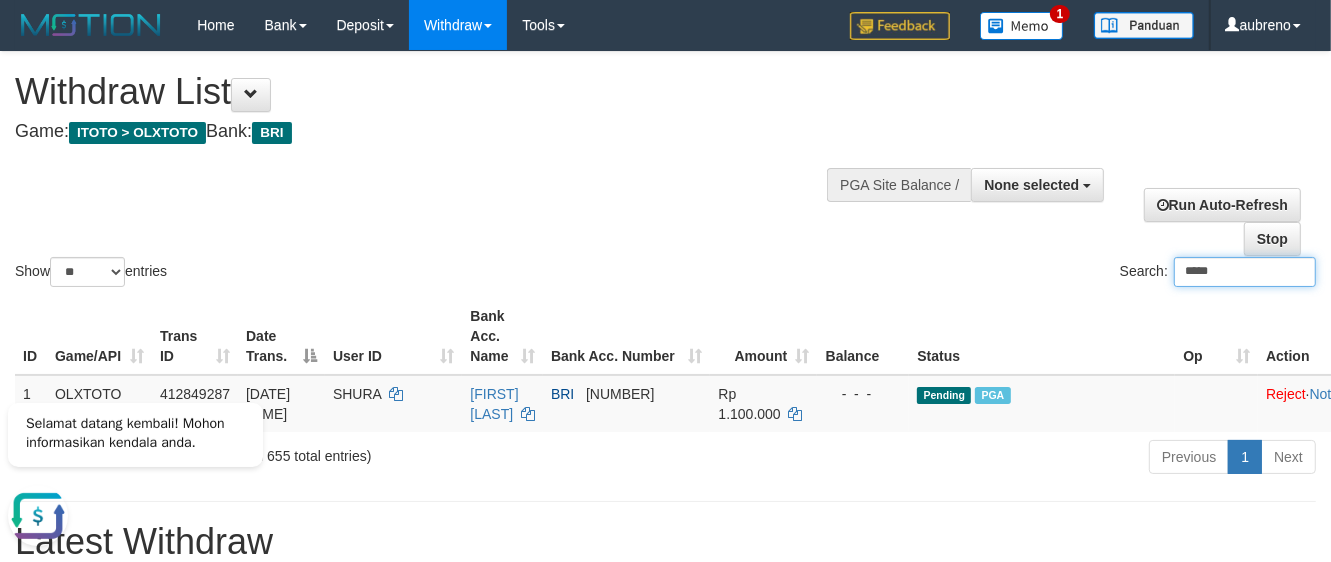 paste on "*******" 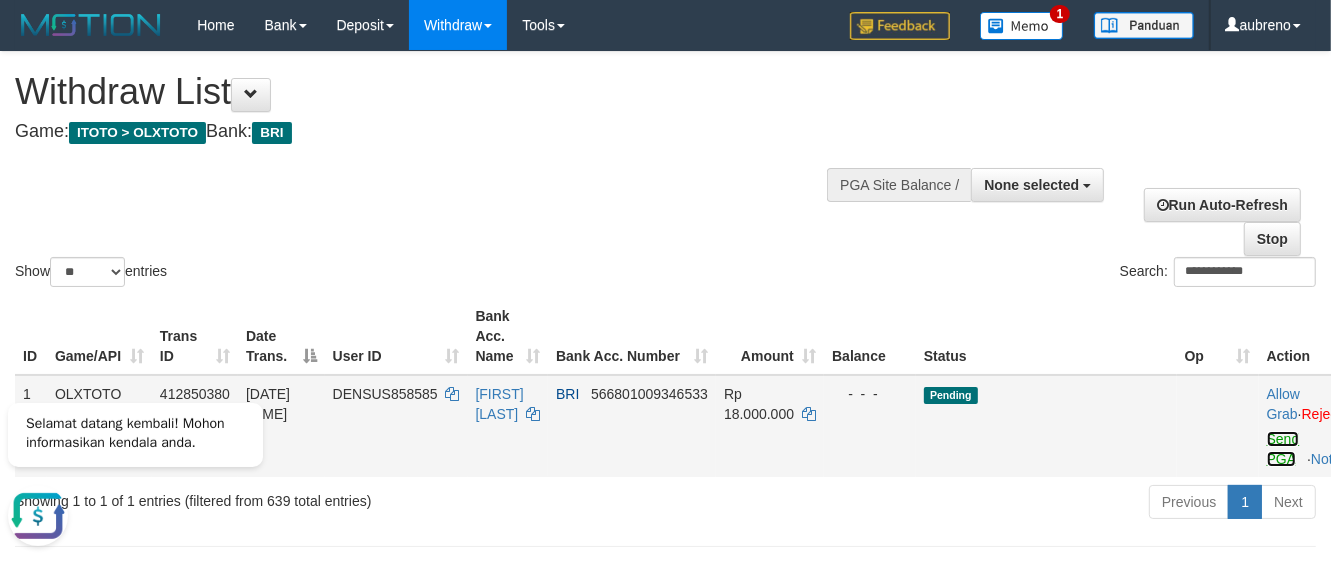 click on "Send PGA" at bounding box center [1283, 449] 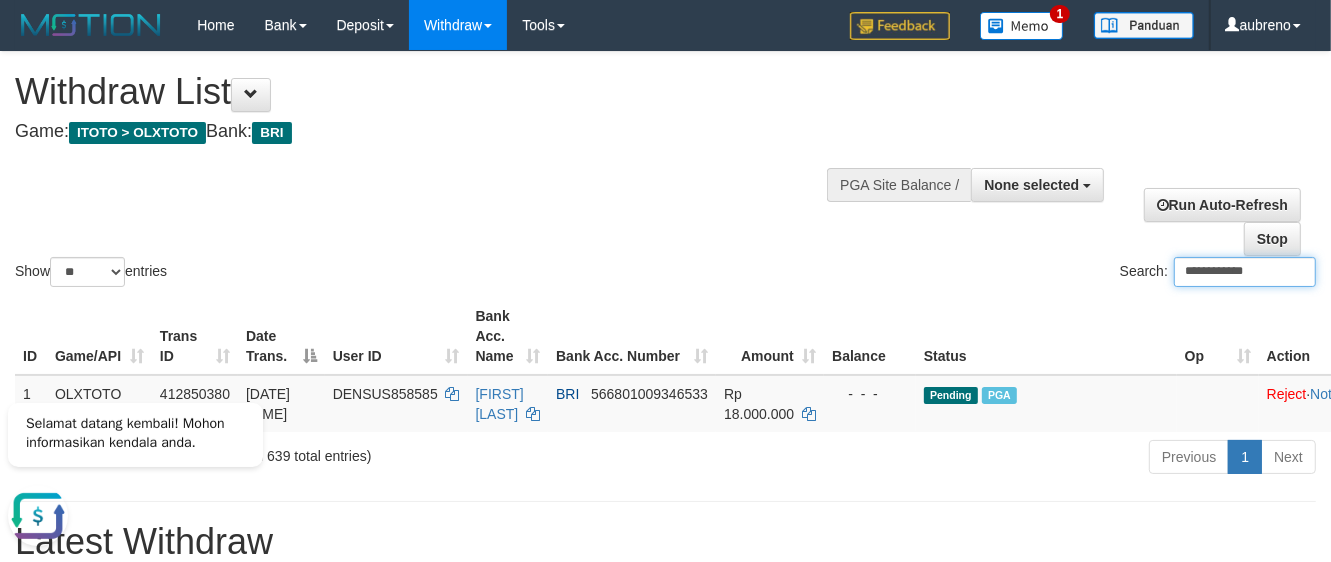 click on "**********" at bounding box center (1245, 272) 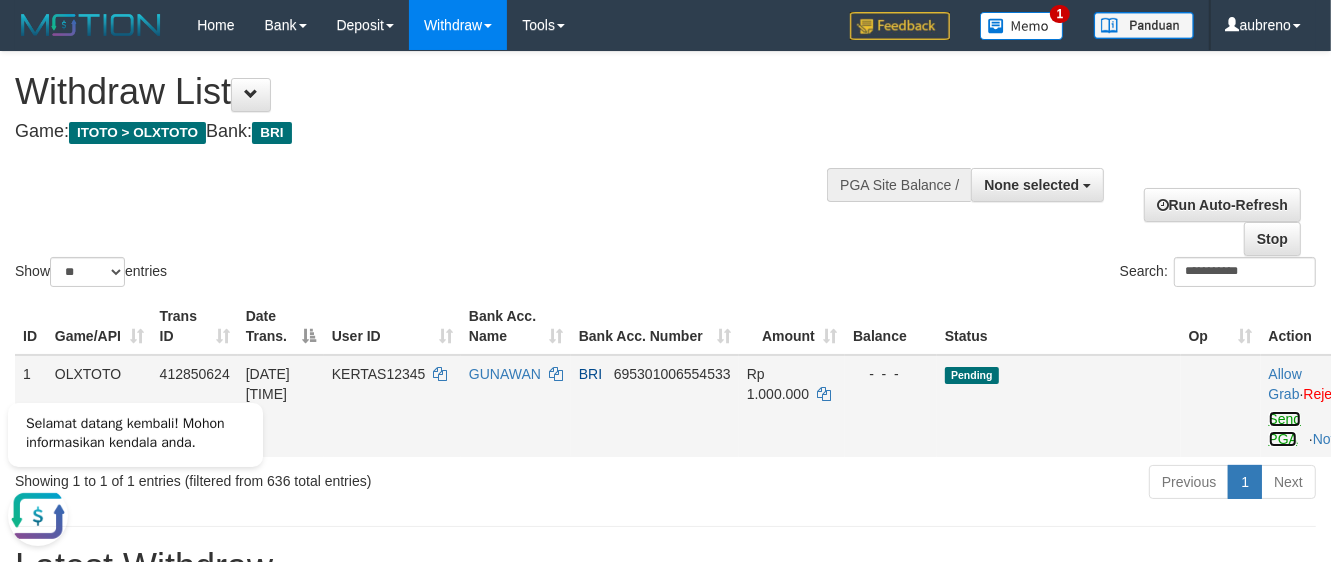 click on "Send PGA" at bounding box center [1285, 429] 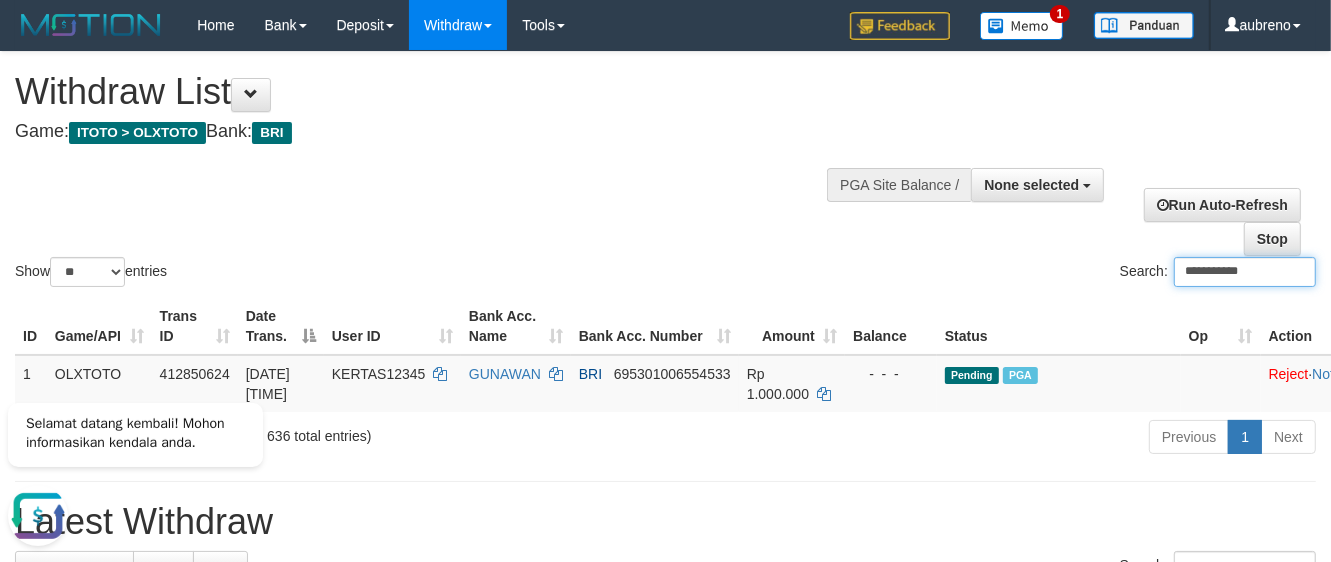 click on "**********" at bounding box center [1245, 272] 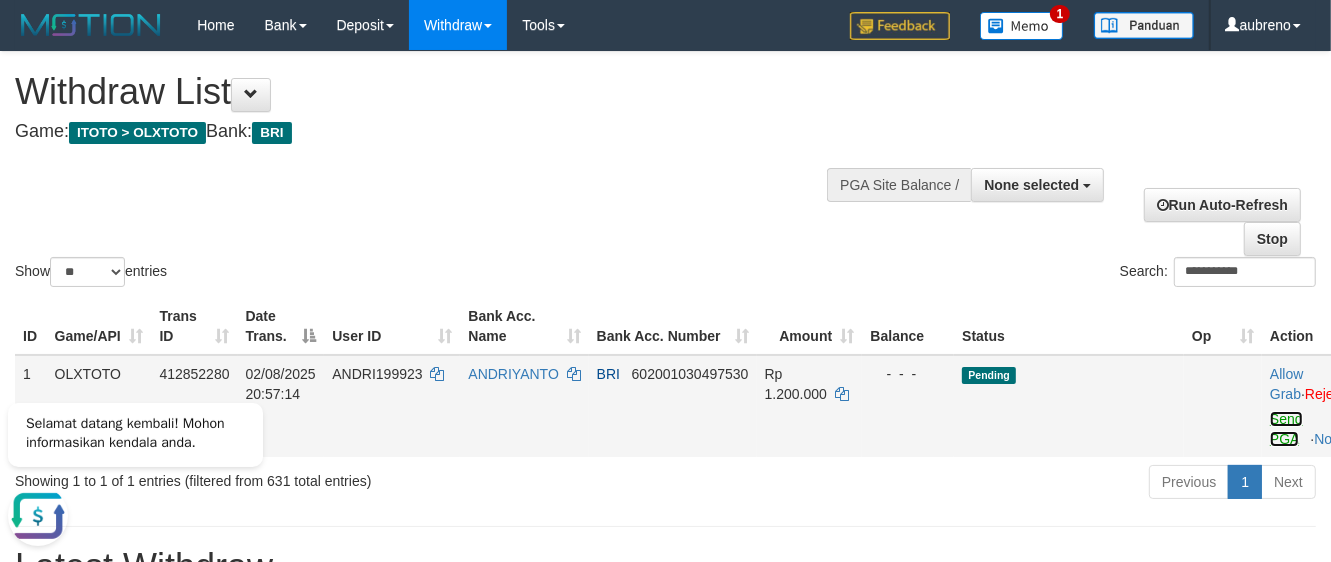 click on "Send PGA" at bounding box center (1286, 429) 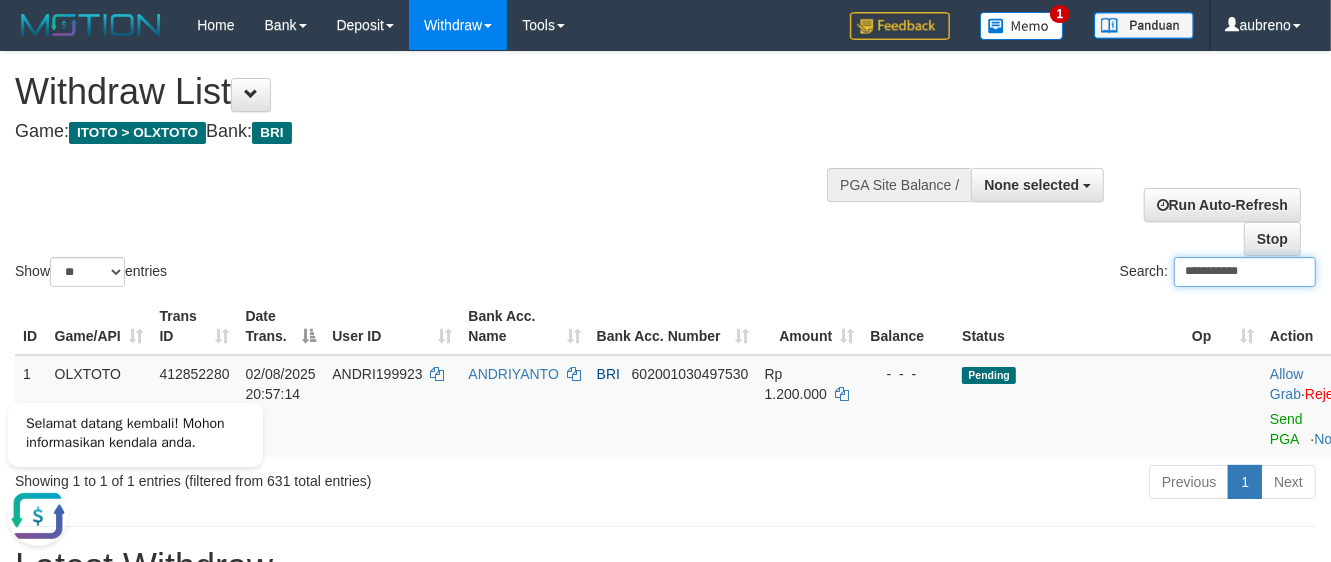 click on "**********" at bounding box center [1245, 272] 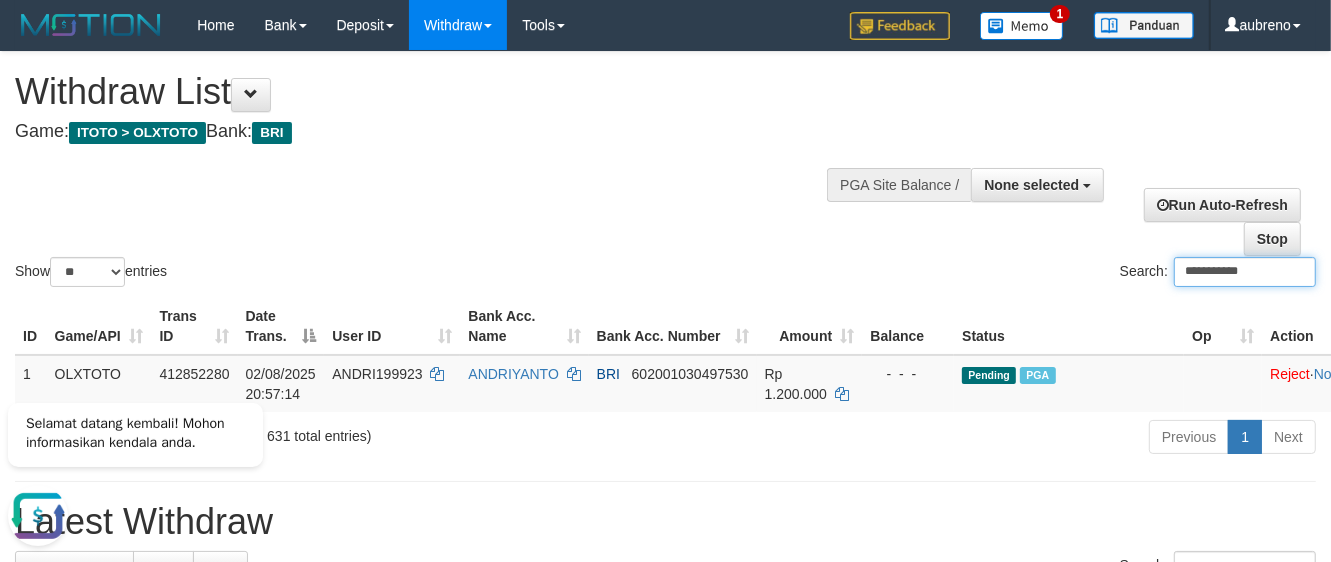 paste 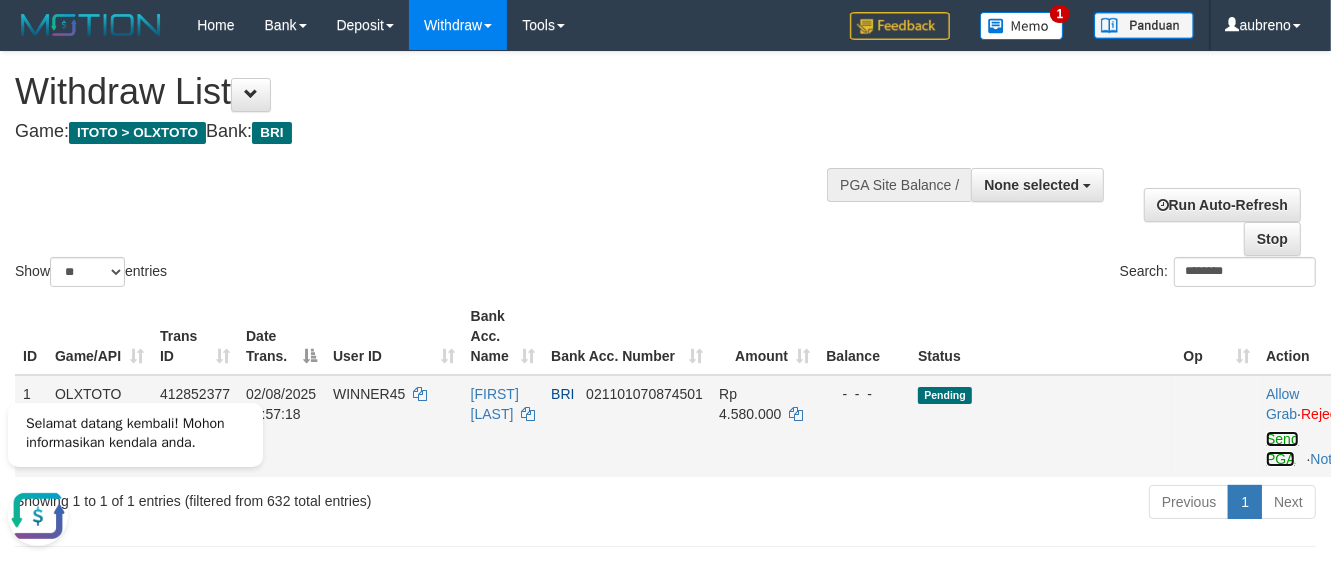 click on "Send PGA" at bounding box center [1282, 449] 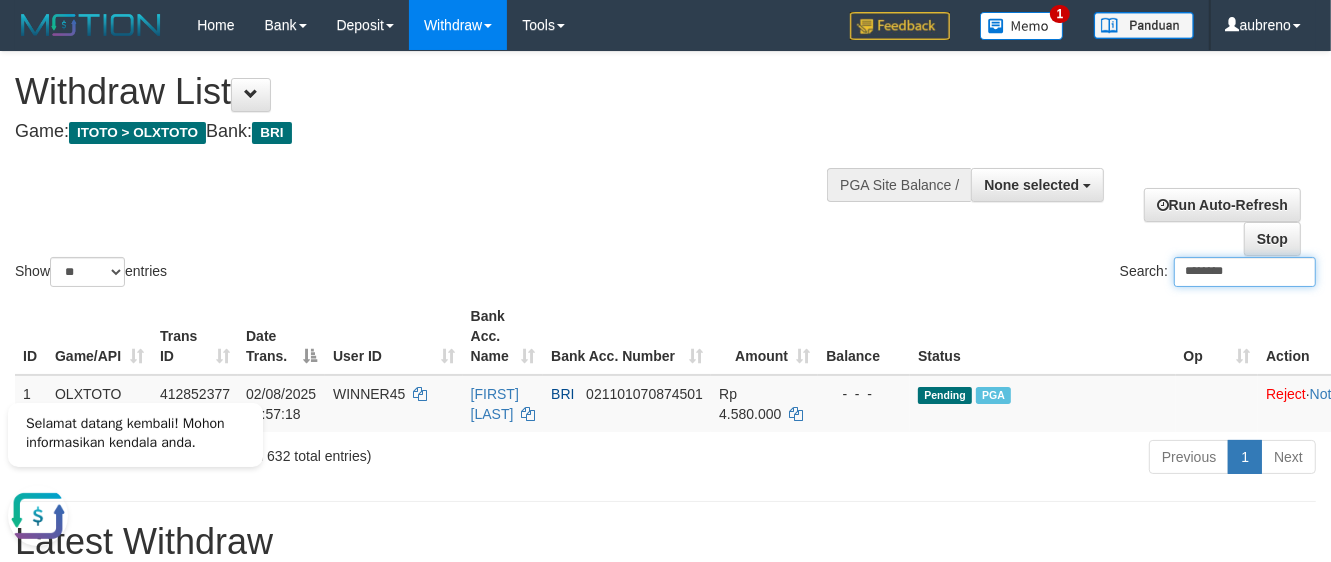 click on "********" at bounding box center [1245, 272] 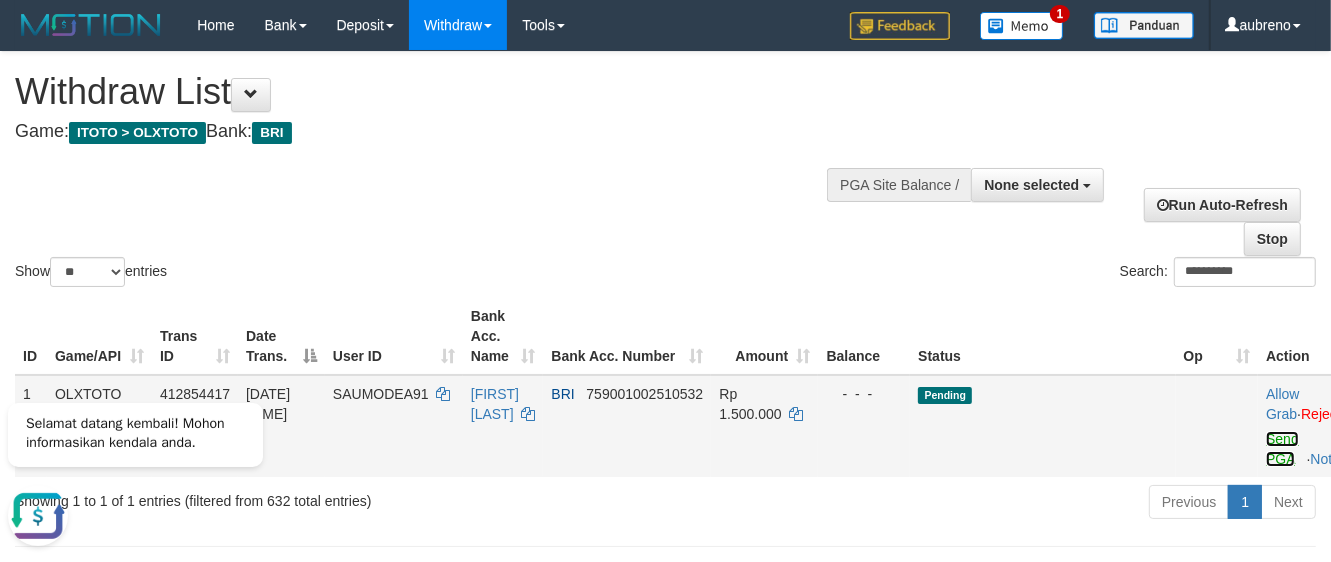 click on "Send PGA" at bounding box center (1282, 449) 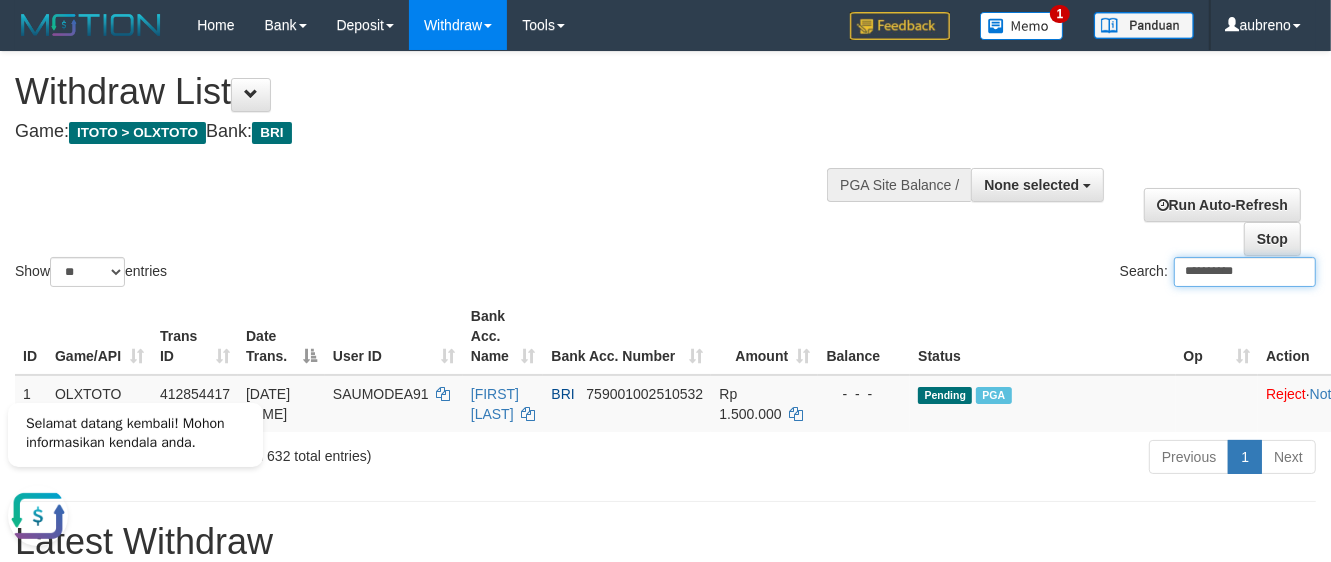 drag, startPoint x: 1201, startPoint y: 272, endPoint x: 1211, endPoint y: 333, distance: 61.81424 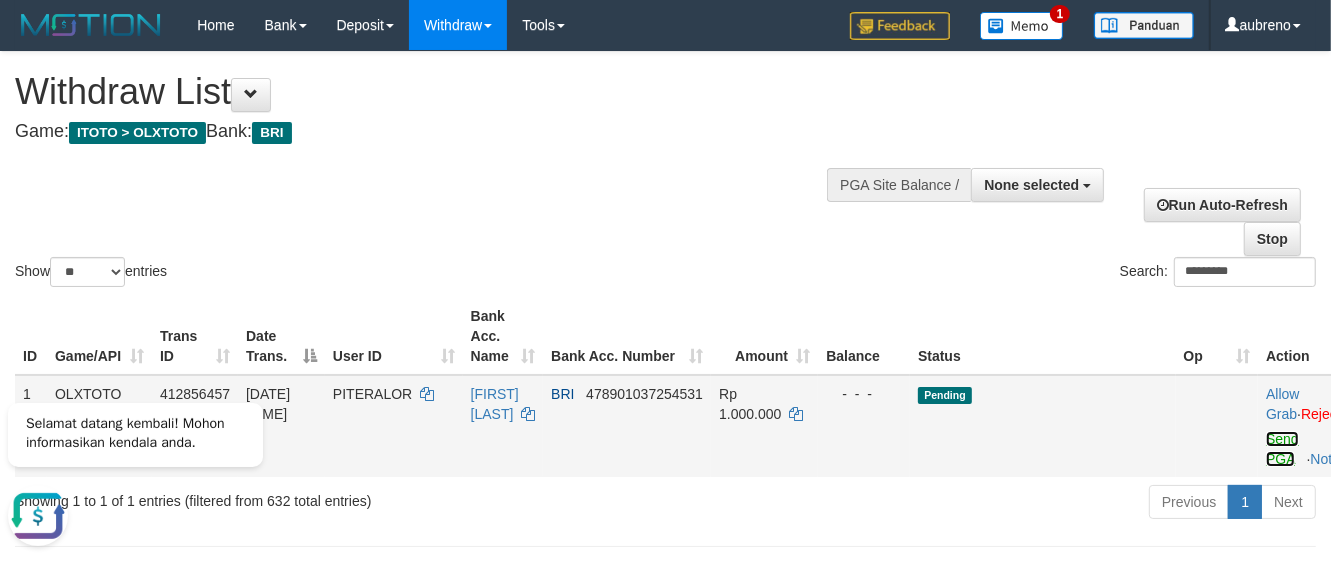 click on "Send PGA" at bounding box center [1282, 449] 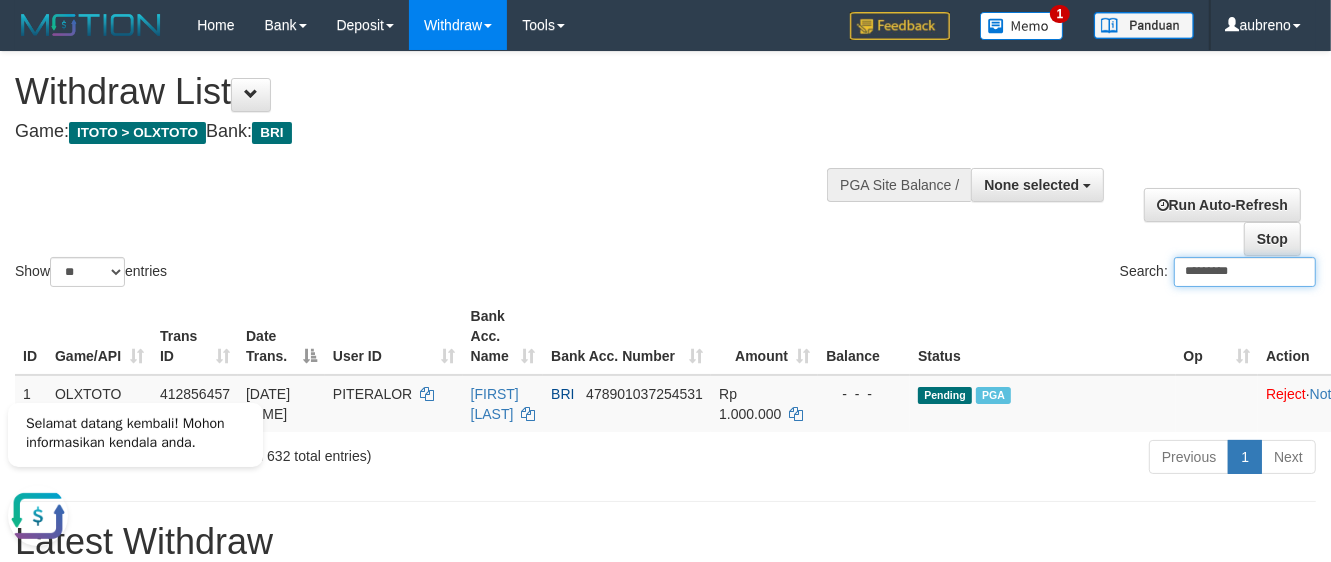 click on "*********" at bounding box center [1245, 272] 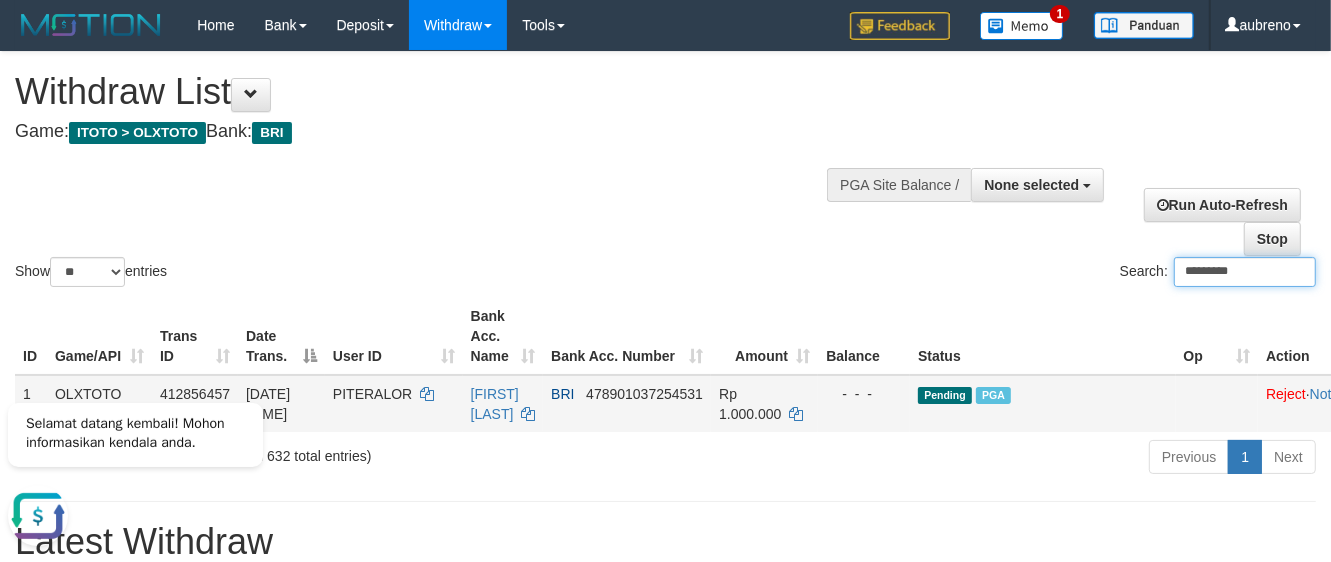 paste 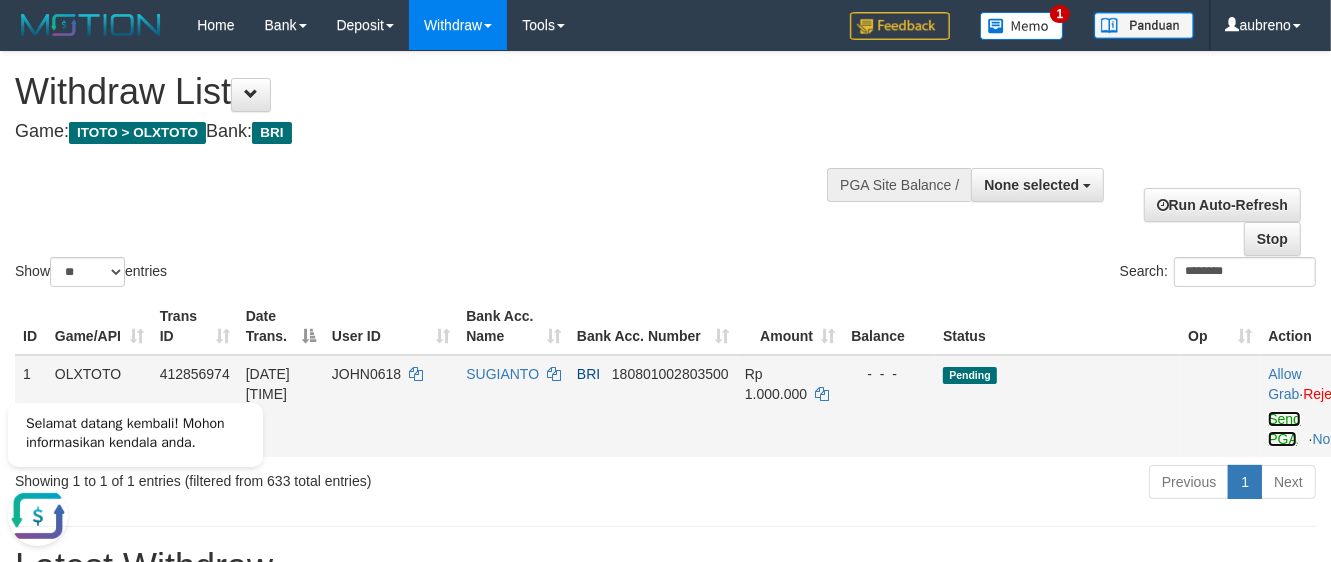 click on "Send PGA" at bounding box center [1284, 429] 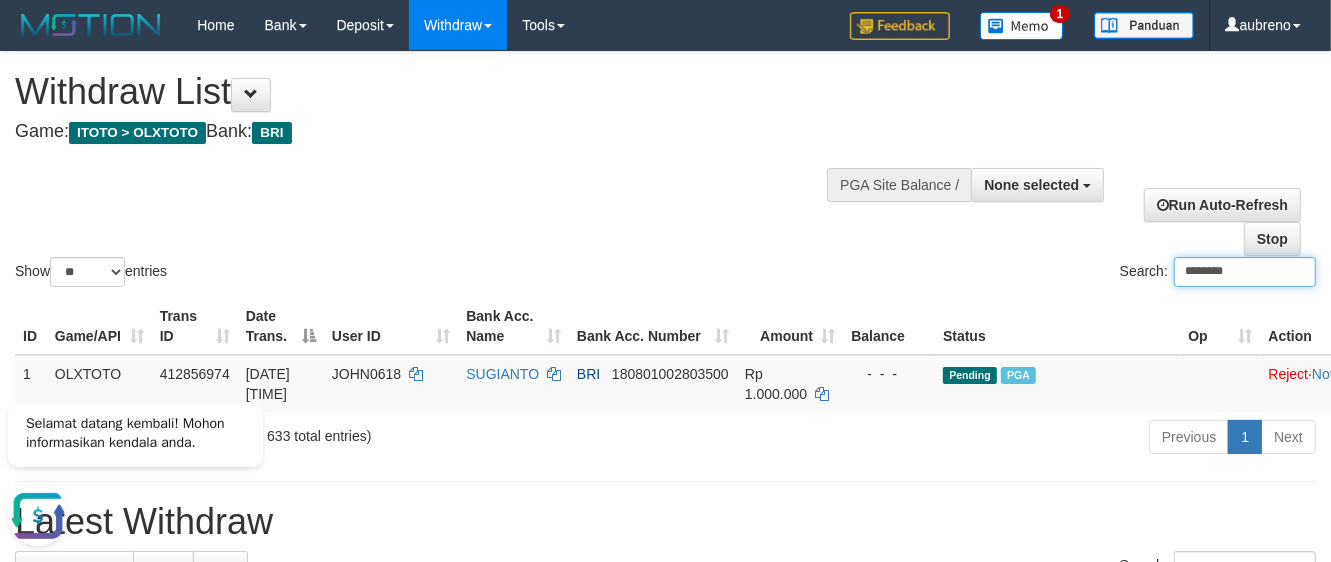 click on "********" at bounding box center (1245, 272) 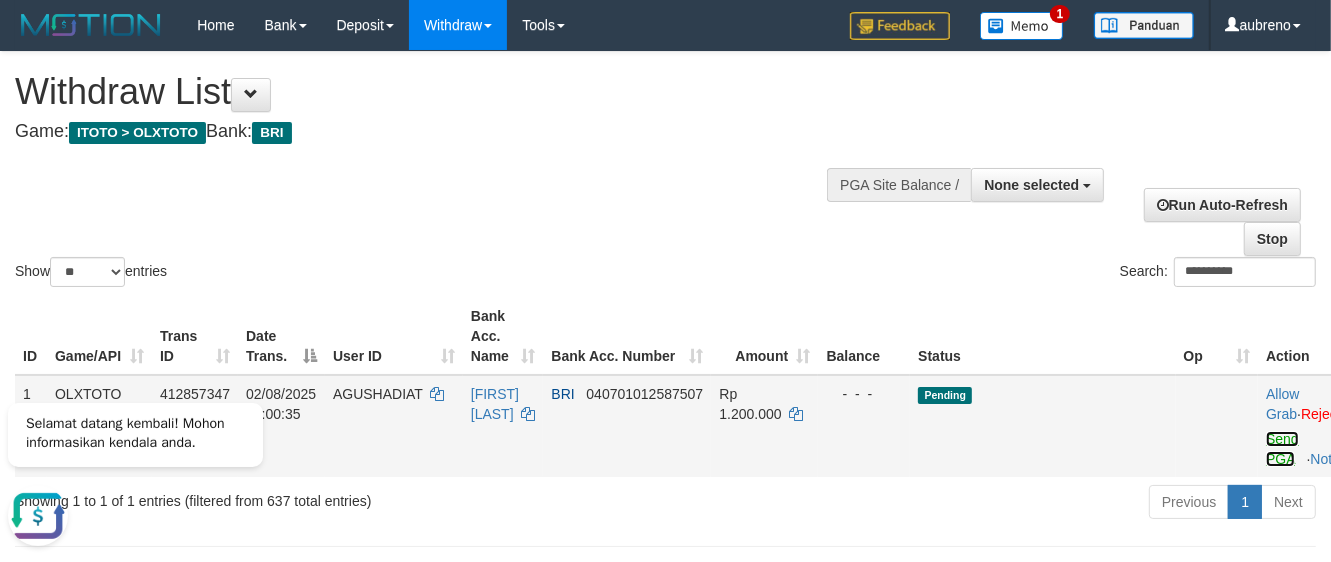 click on "Send PGA" at bounding box center [1282, 449] 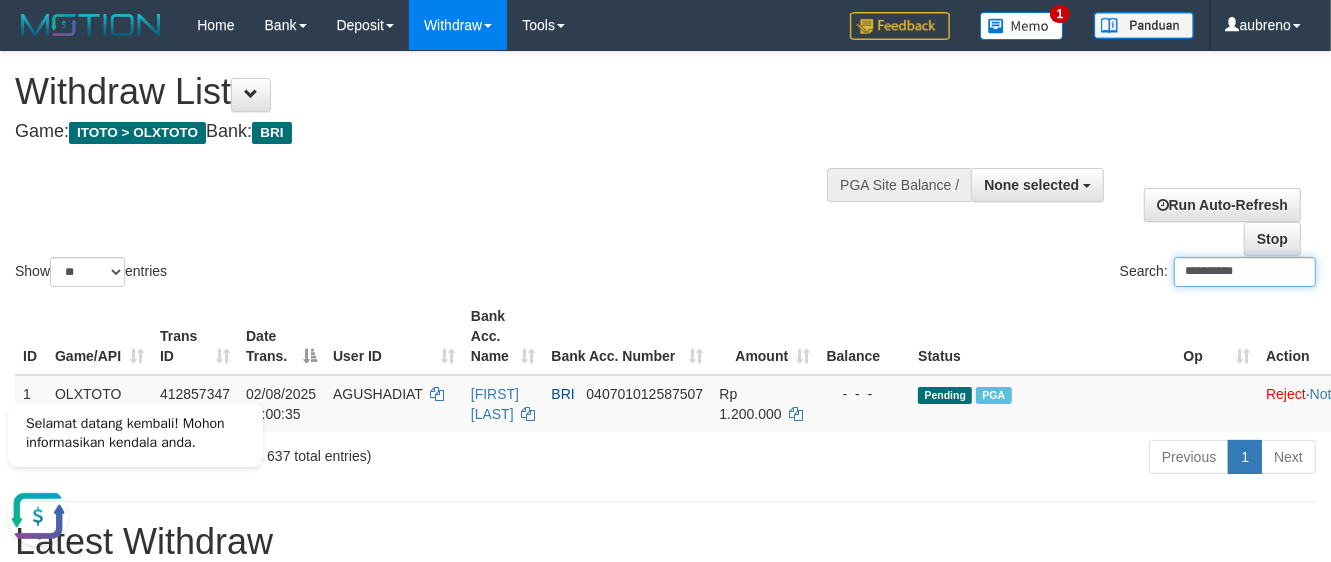 click on "**********" at bounding box center [1245, 272] 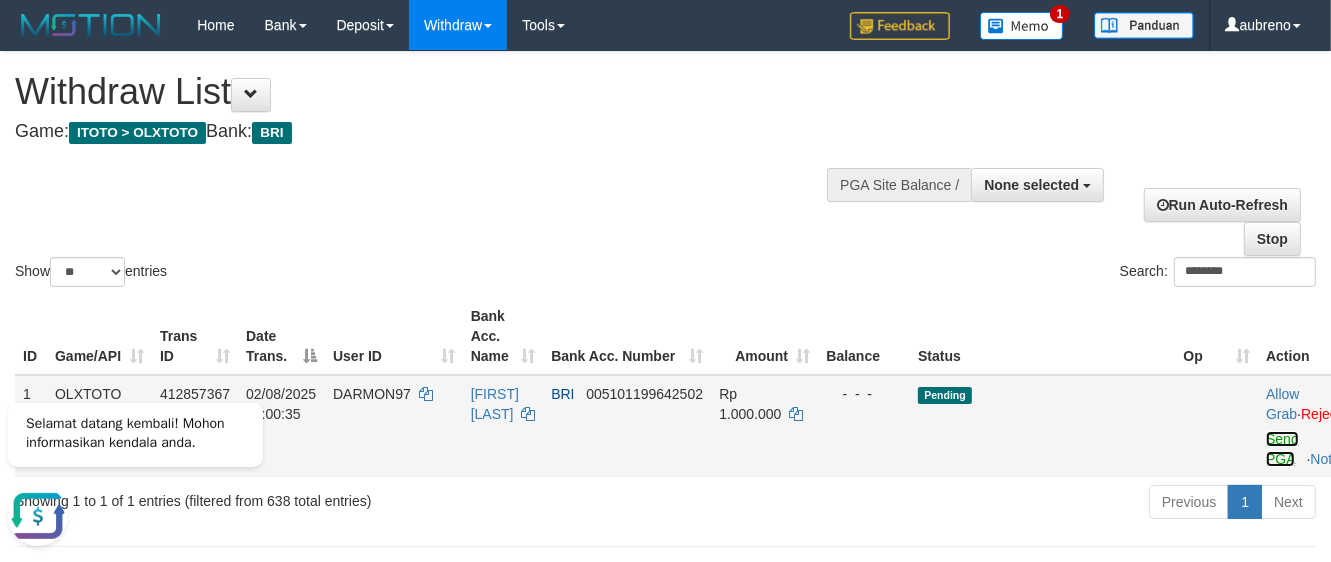 click on "Send PGA" at bounding box center (1282, 449) 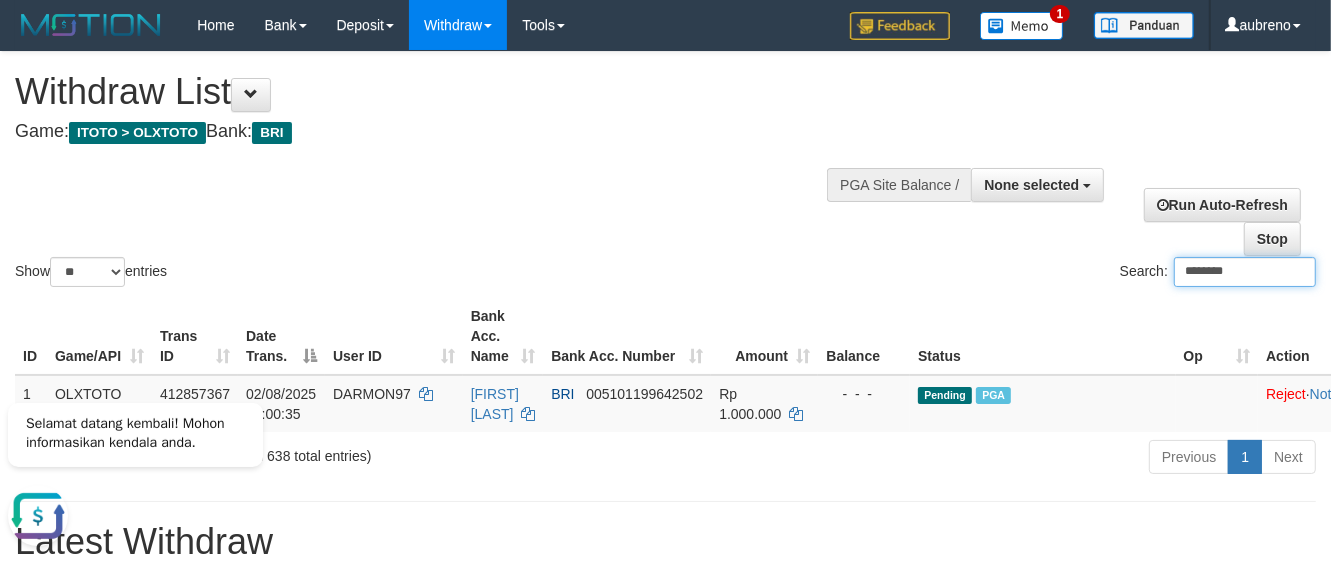 click on "********" at bounding box center (1245, 272) 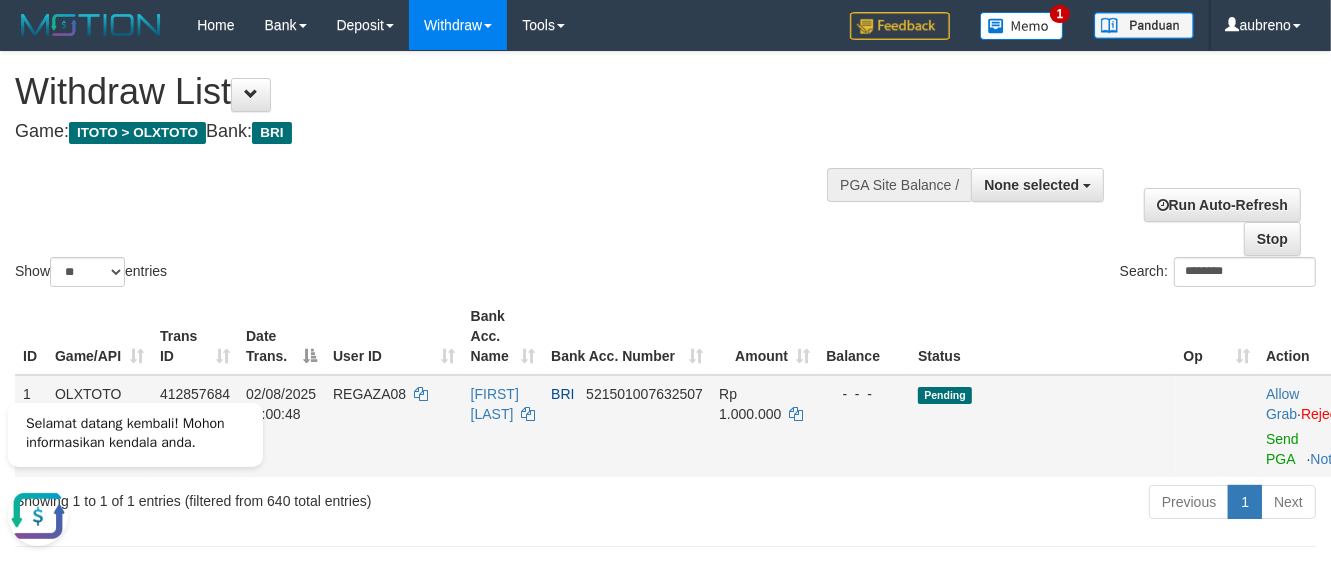 click on "Allow Grab   ·    Reject Send PGA     ·    Note" at bounding box center (1314, 426) 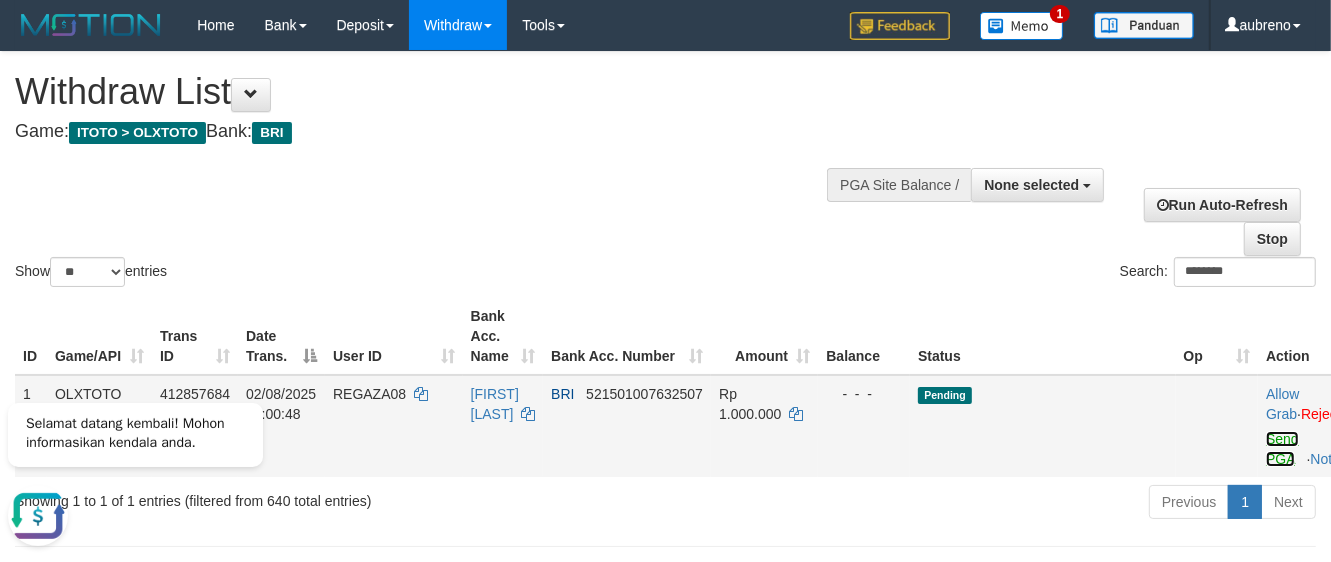 click on "Send PGA" at bounding box center [1282, 449] 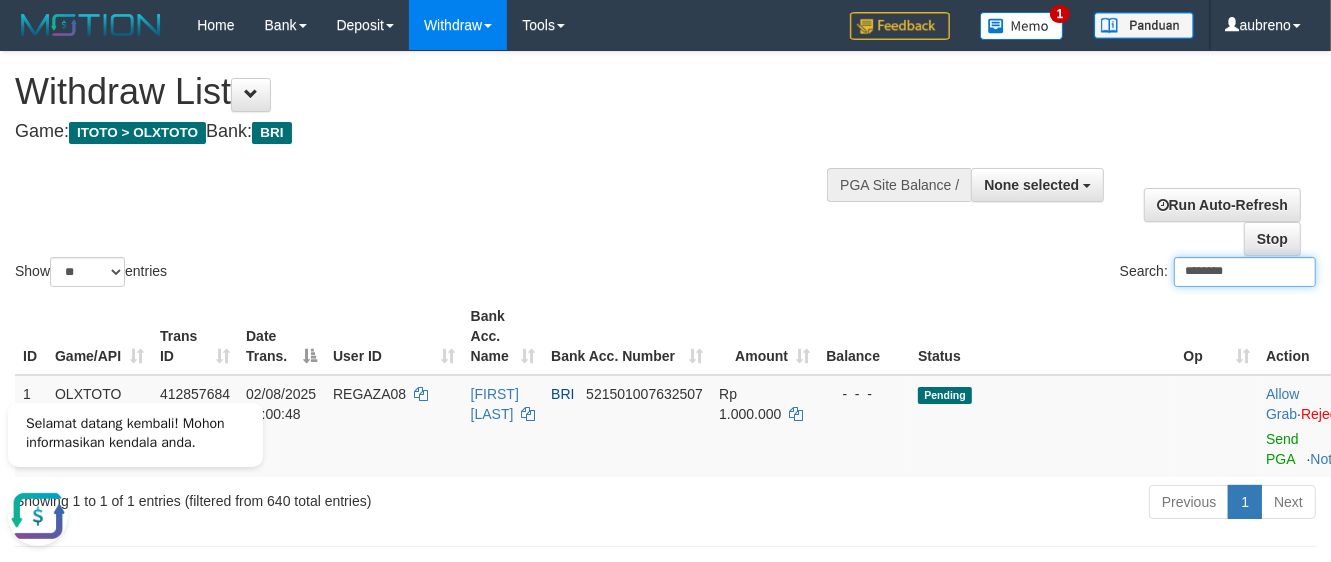 click on "********" at bounding box center (1245, 272) 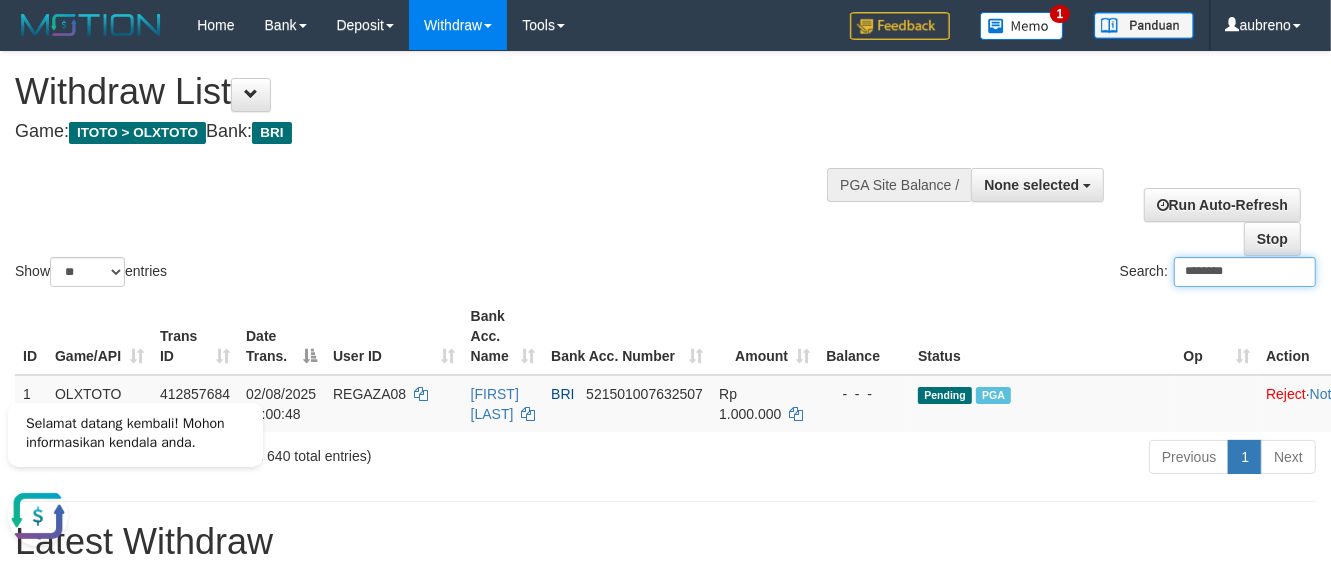 paste 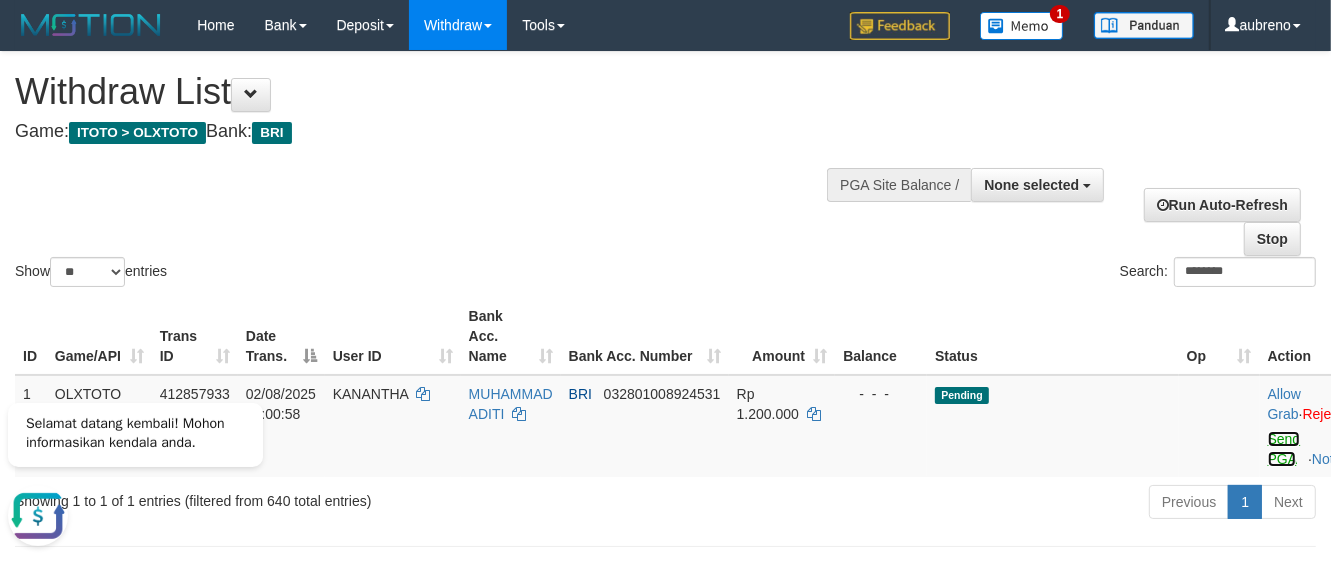 click on "Send PGA" at bounding box center [1284, 449] 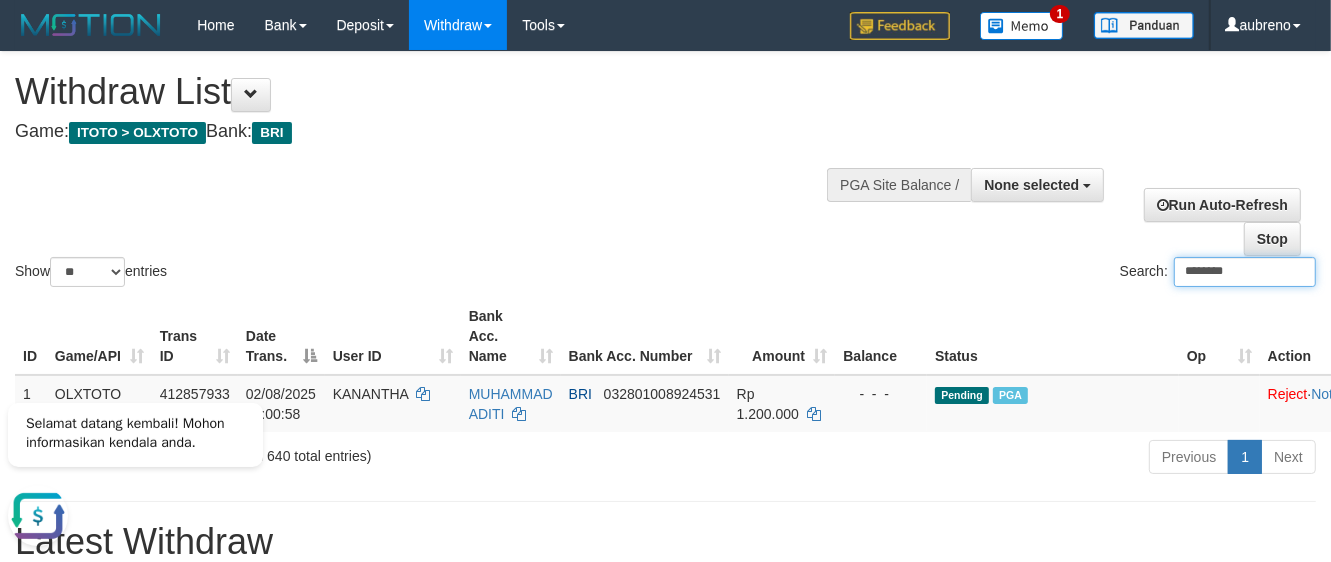 click on "********" at bounding box center [1245, 272] 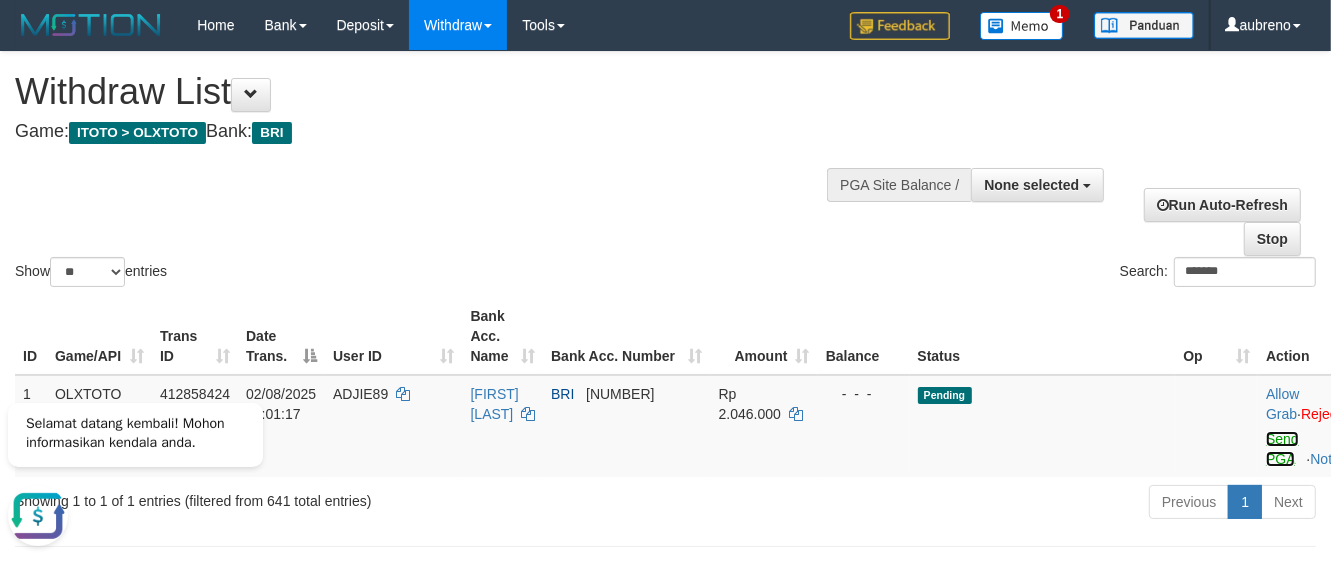 click on "Send PGA" at bounding box center [1282, 449] 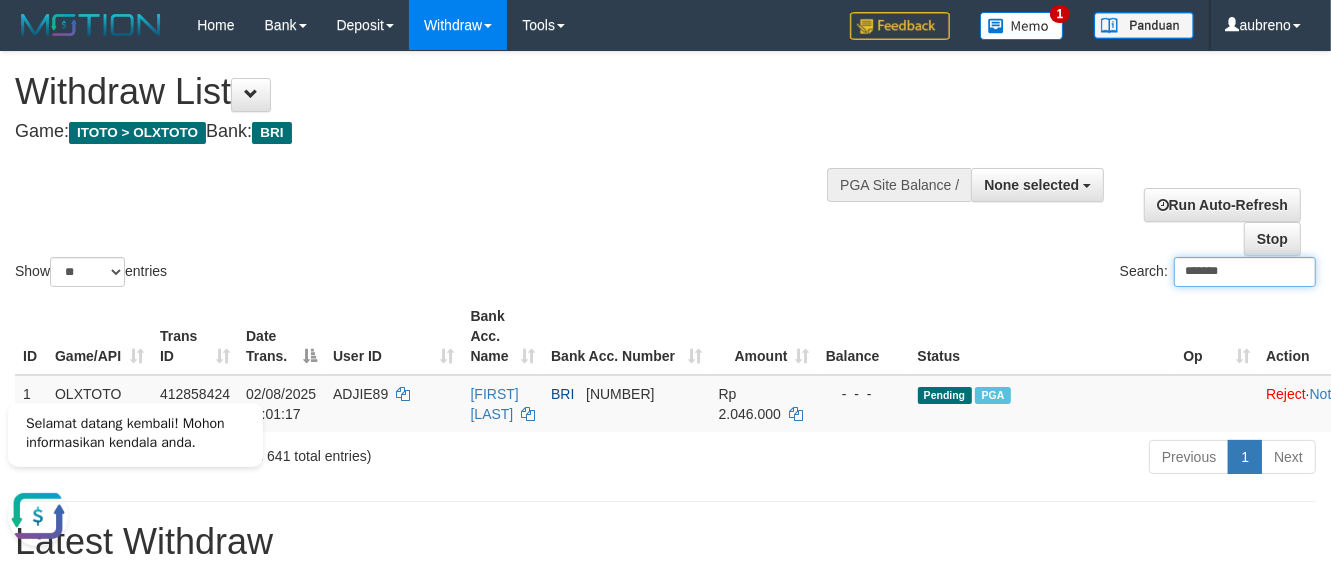 click on "*******" at bounding box center (1245, 272) 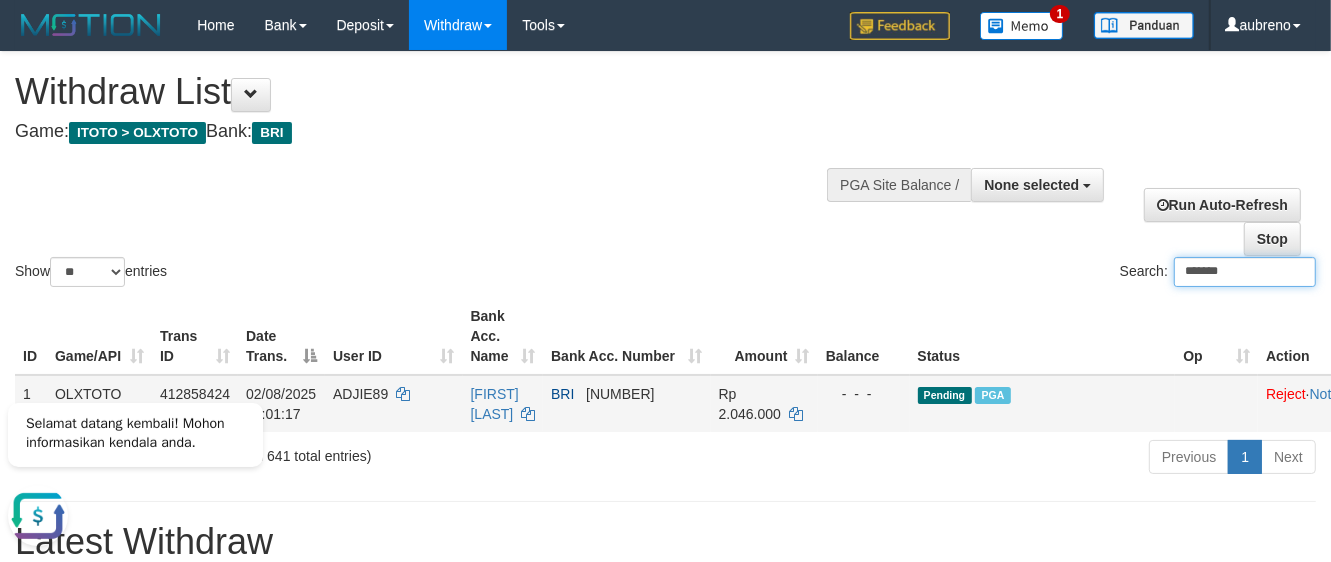 paste on "***" 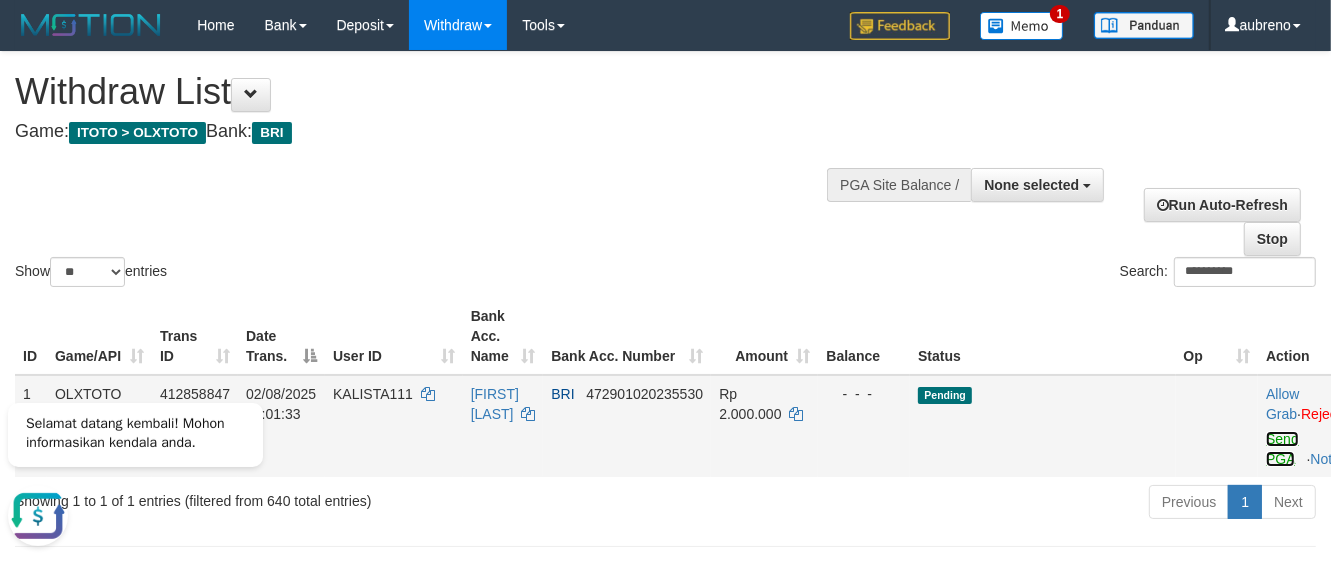click on "Send PGA" at bounding box center (1282, 449) 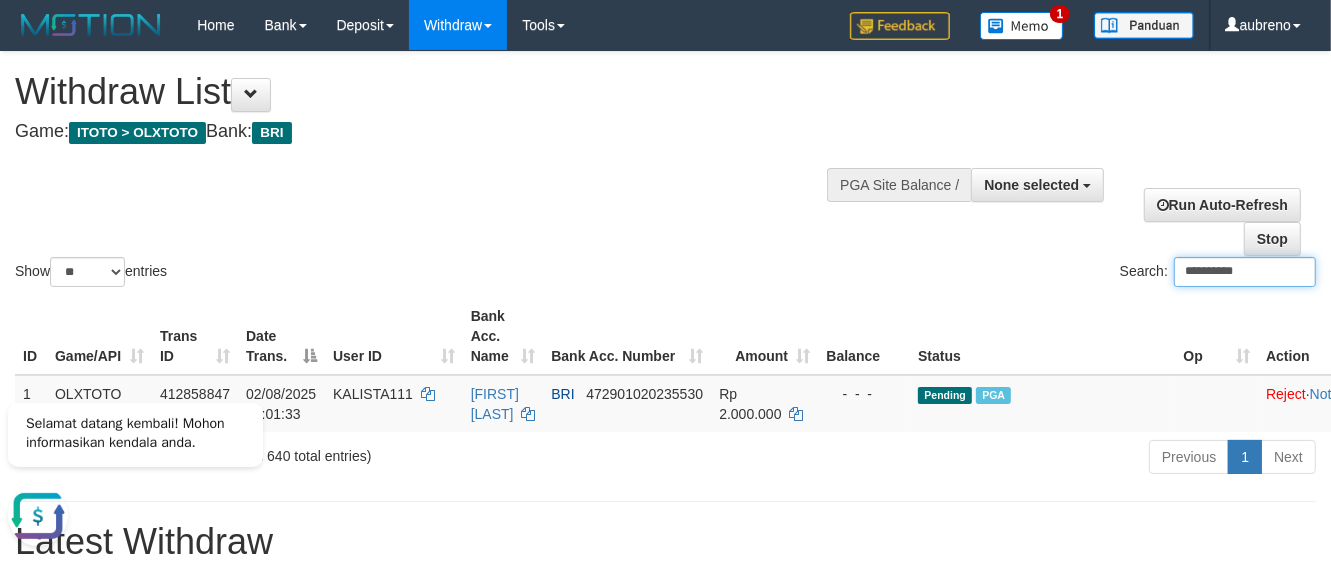 click on "**********" at bounding box center [1245, 272] 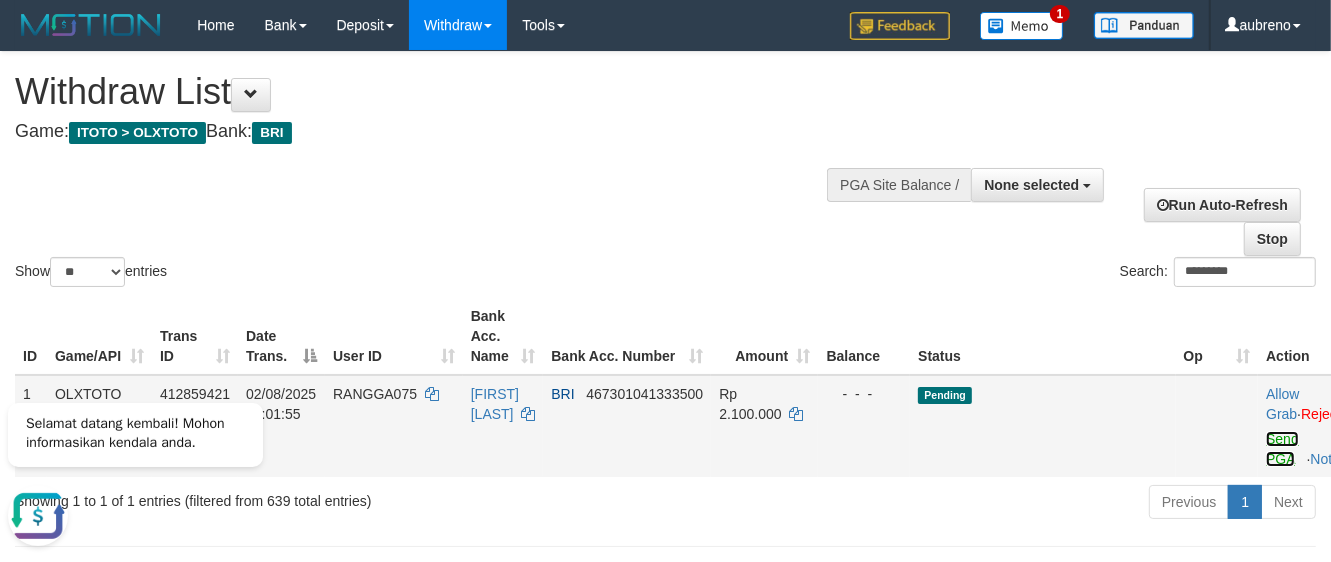 click on "Send PGA" at bounding box center [1282, 449] 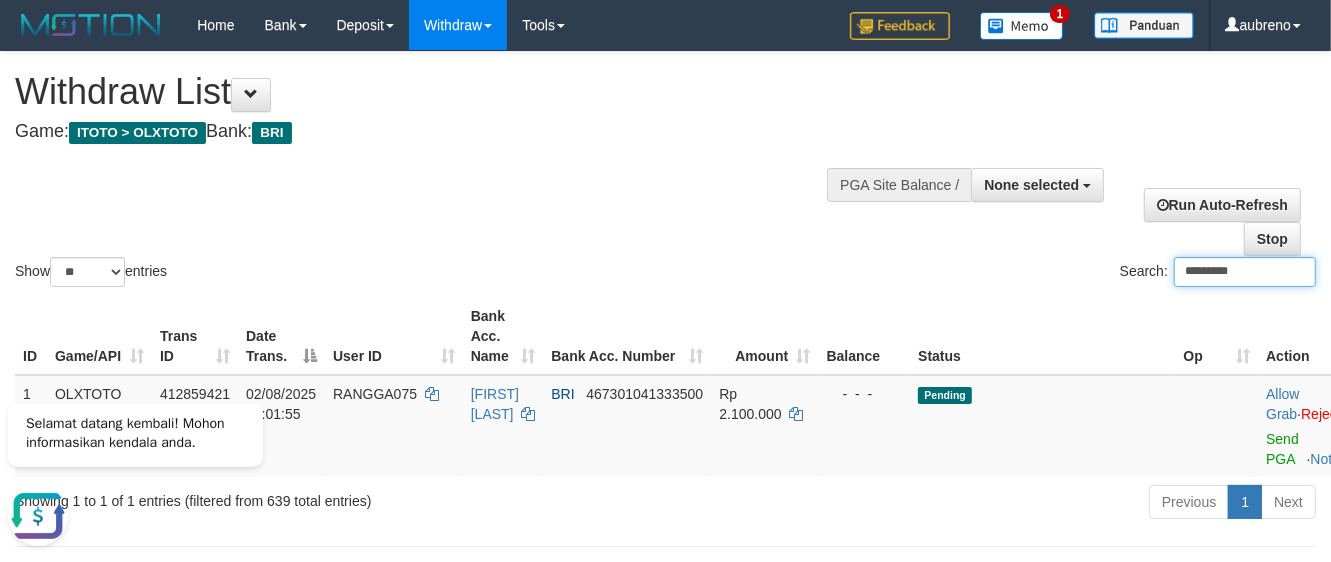 click on "*********" at bounding box center [1245, 272] 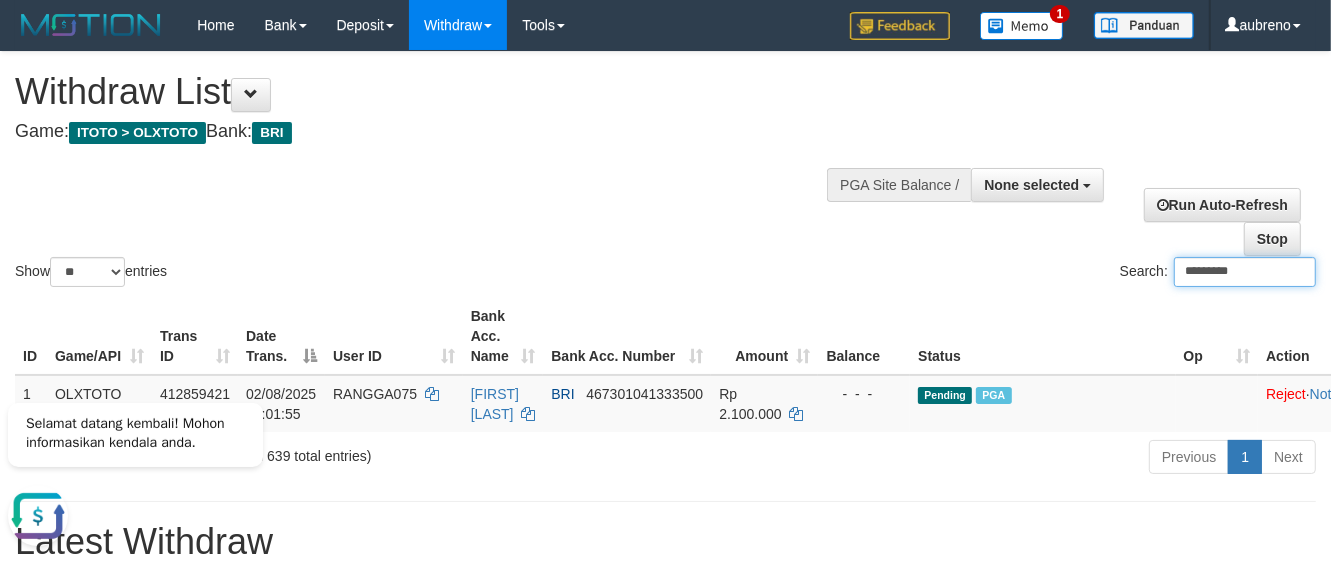 paste 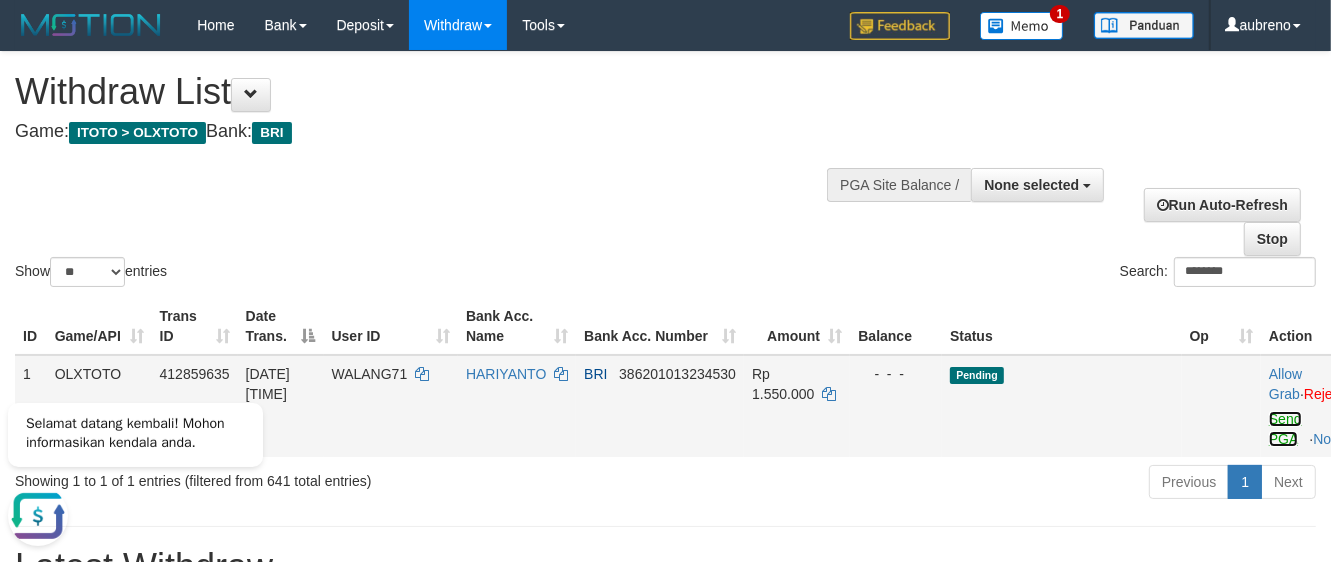 click on "Send PGA" at bounding box center (1285, 429) 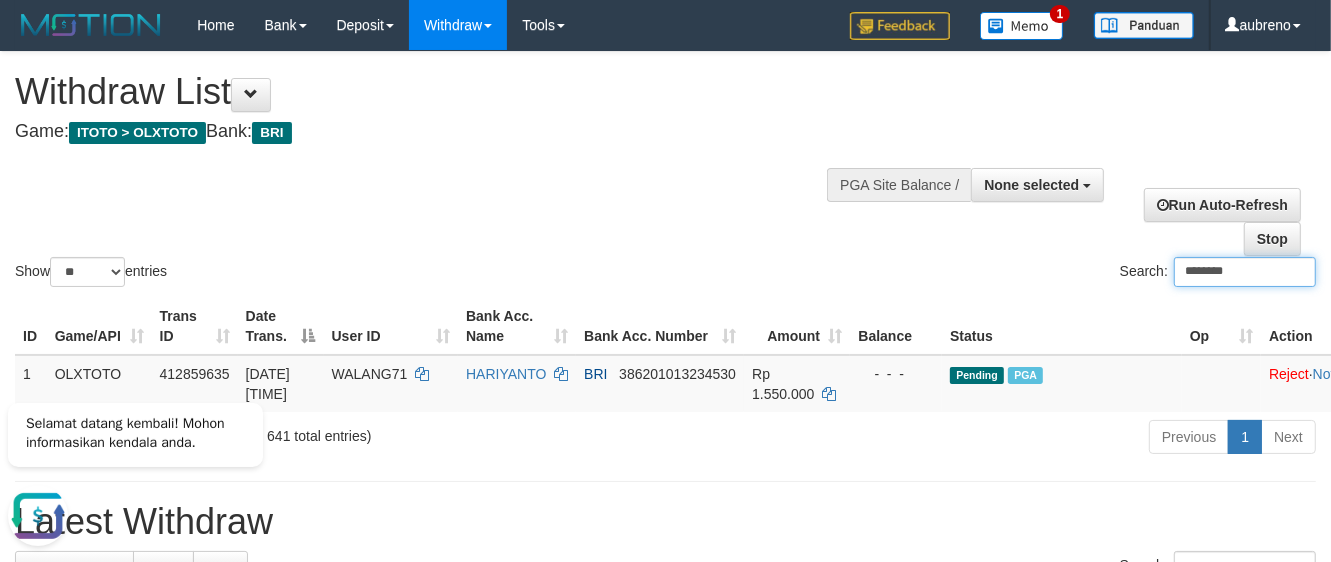 click on "********" at bounding box center (1245, 272) 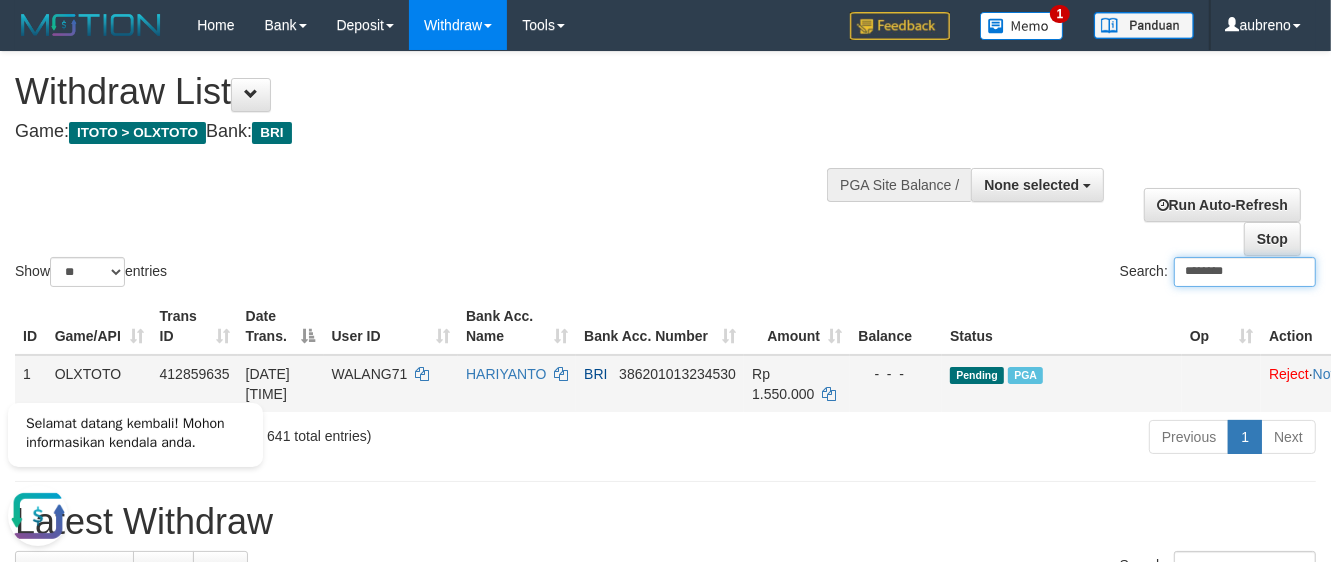 paste 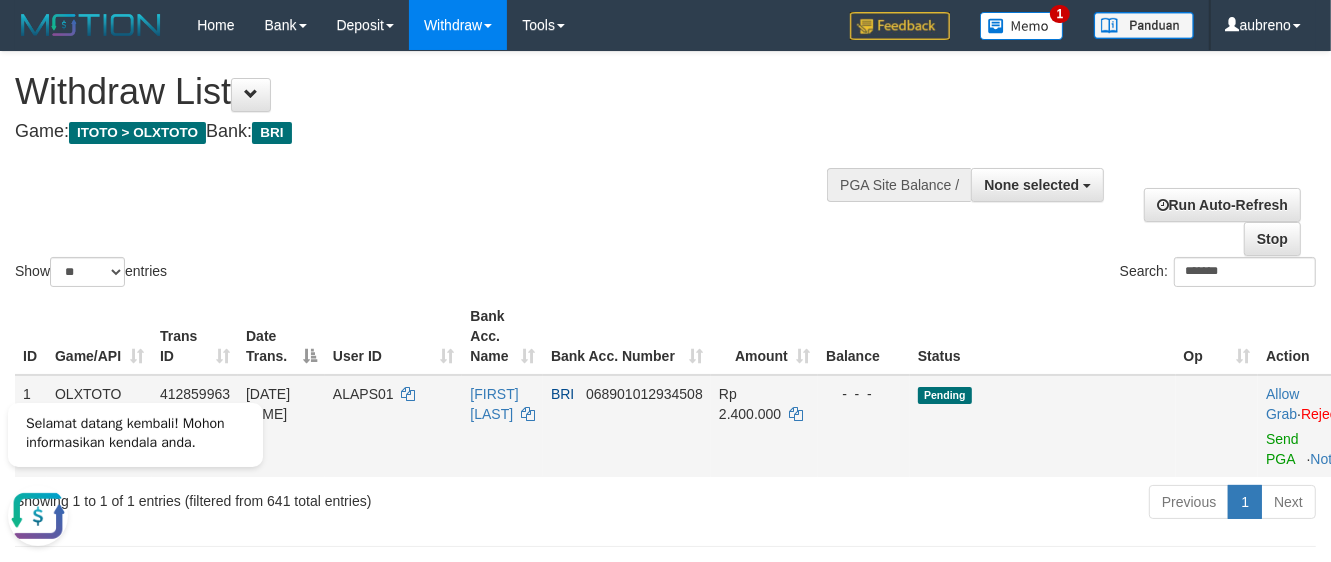 click on "Allow Grab   ·    Reject Send PGA     ·    Note" at bounding box center [1314, 426] 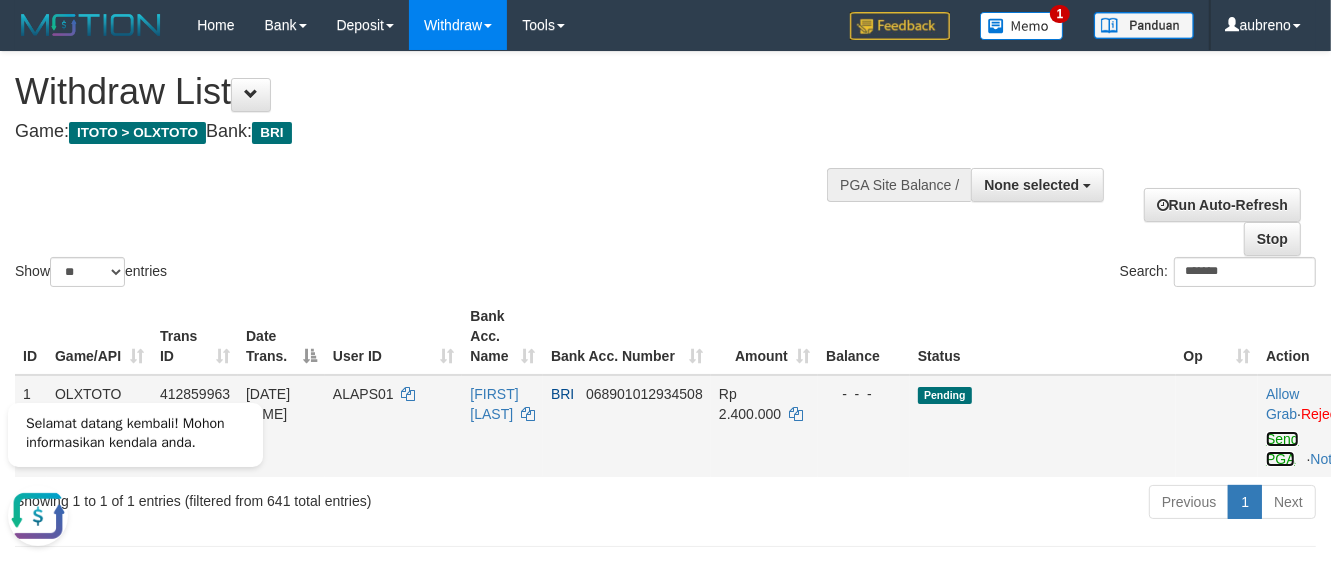 click on "Send PGA" at bounding box center [1282, 449] 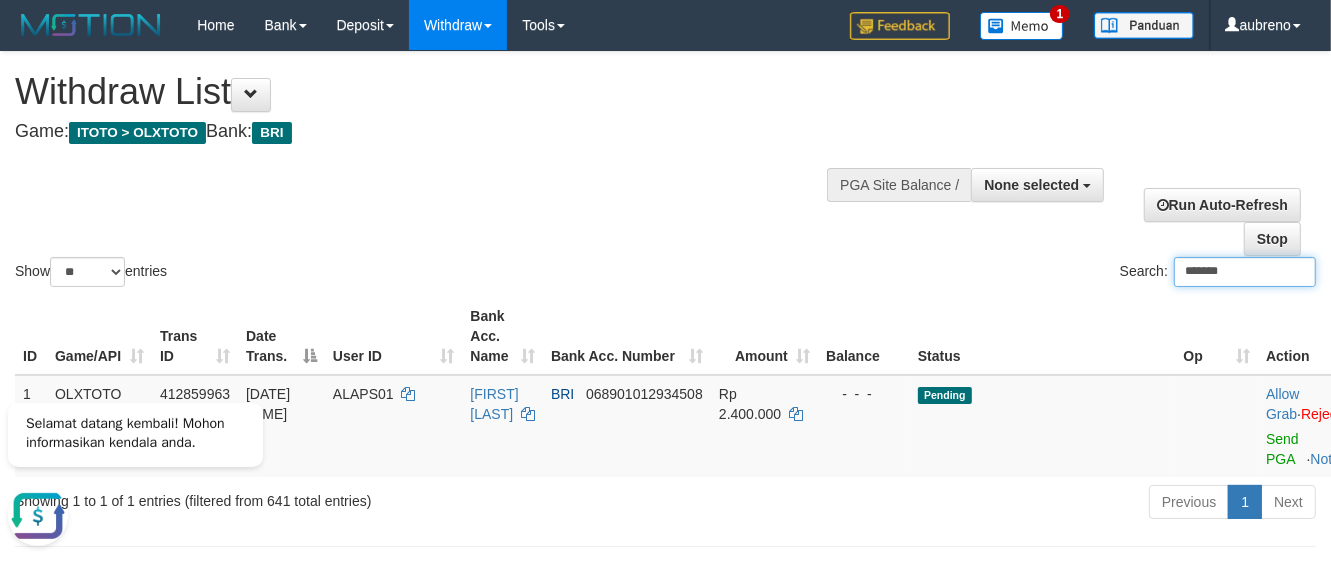 click on "*******" at bounding box center [1245, 272] 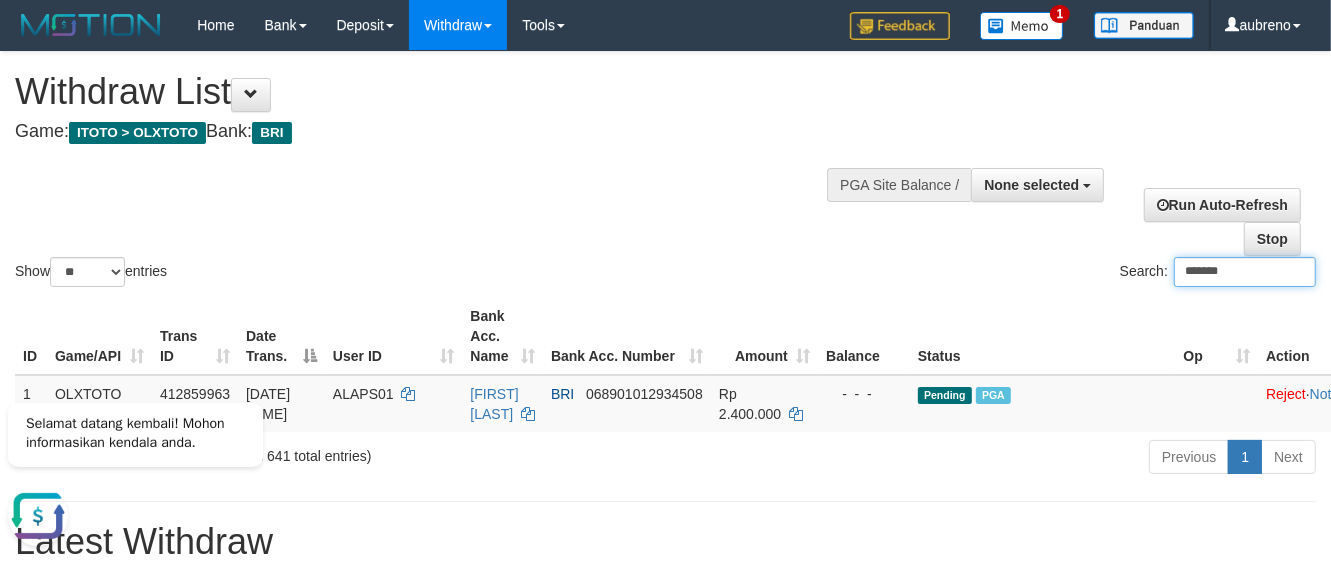 paste on "*****" 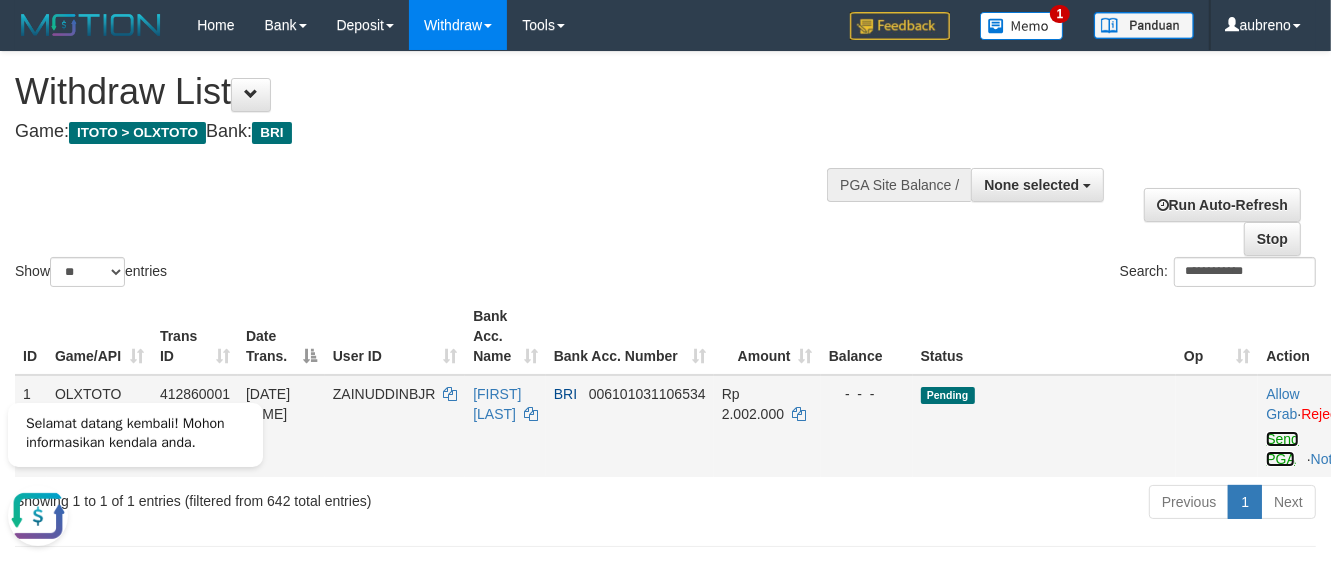 click on "Send PGA" at bounding box center (1282, 449) 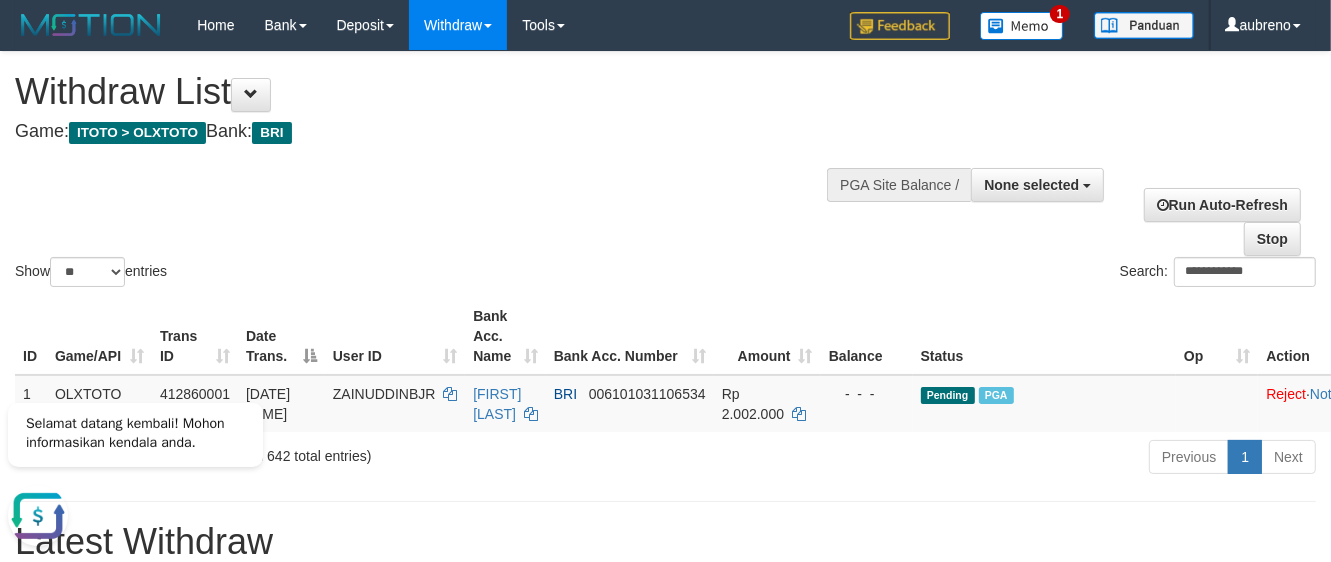 click on "**********" at bounding box center (999, 274) 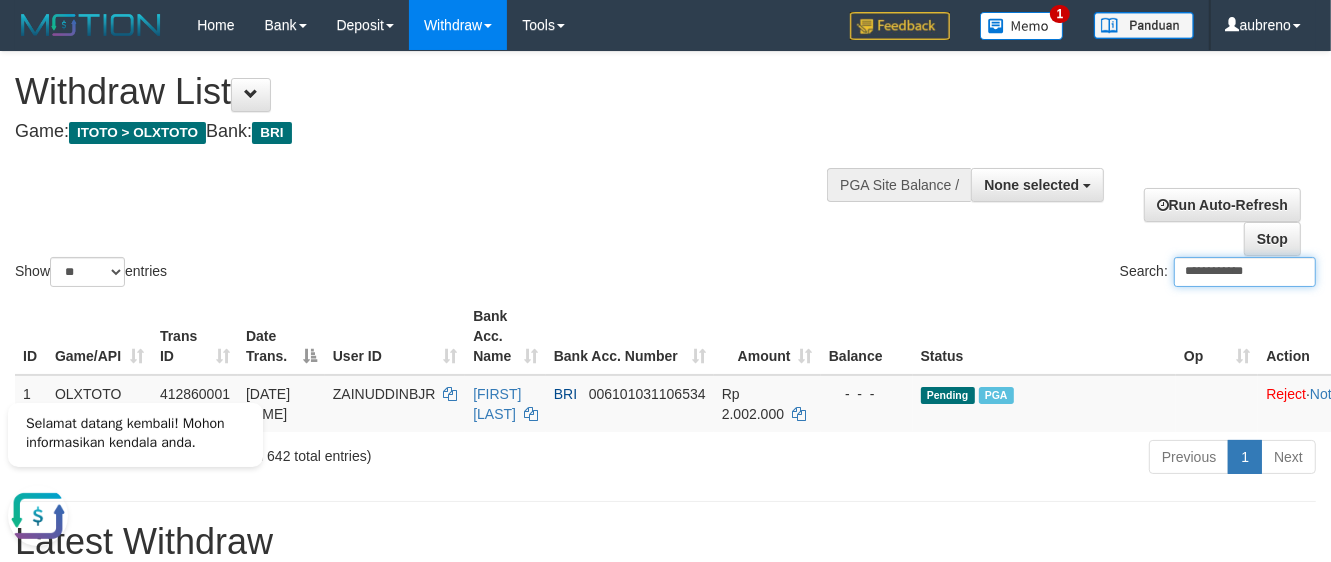 click on "**********" at bounding box center (1245, 272) 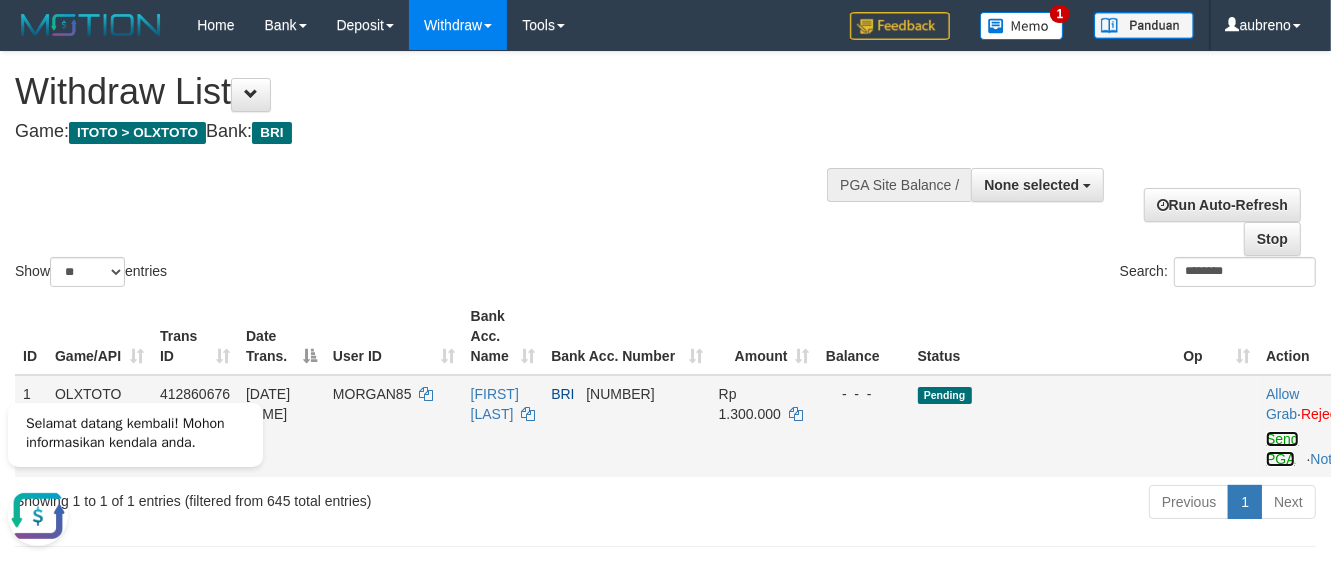 click on "Send PGA" at bounding box center (1282, 449) 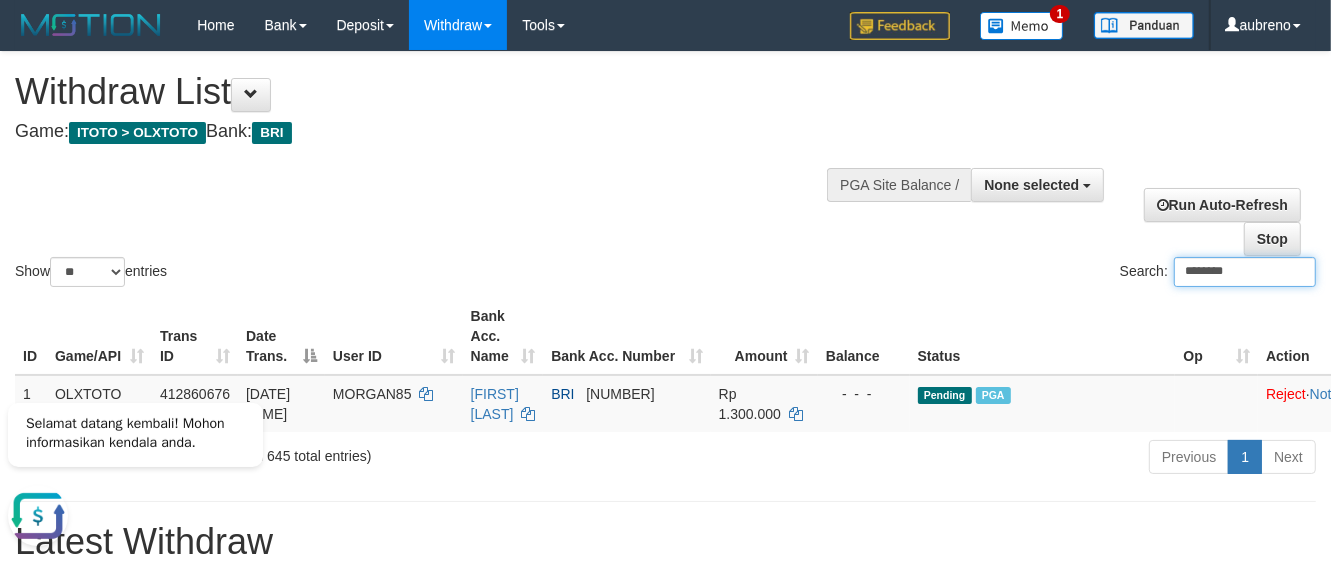click on "********" at bounding box center (1245, 272) 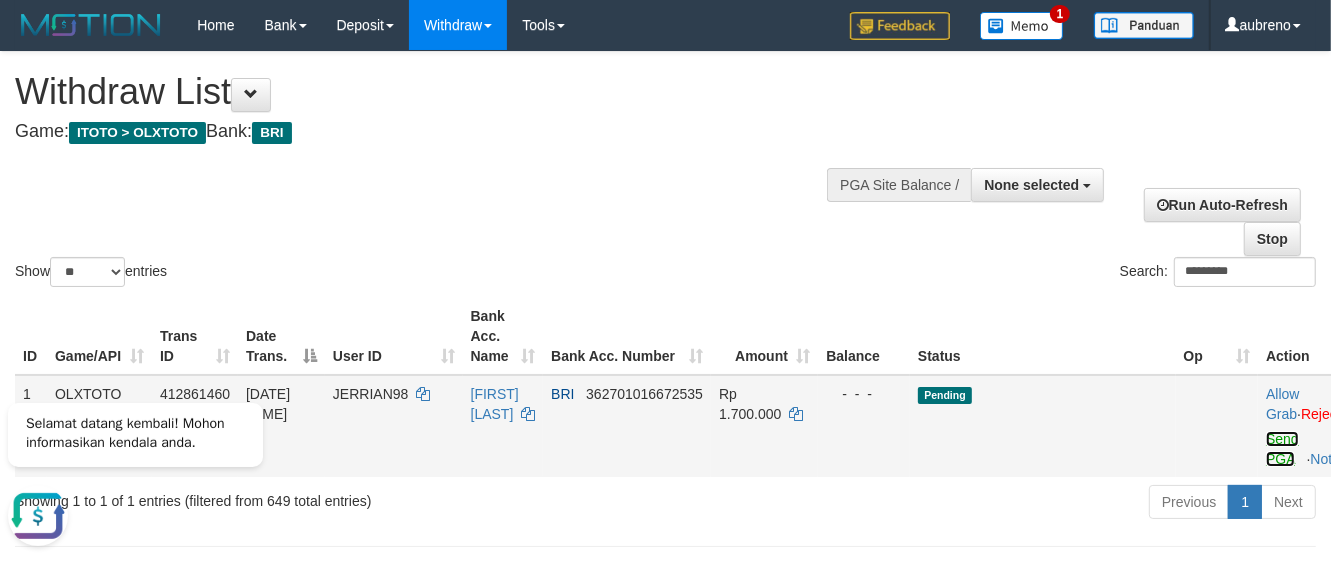 click on "Send PGA" at bounding box center [1282, 449] 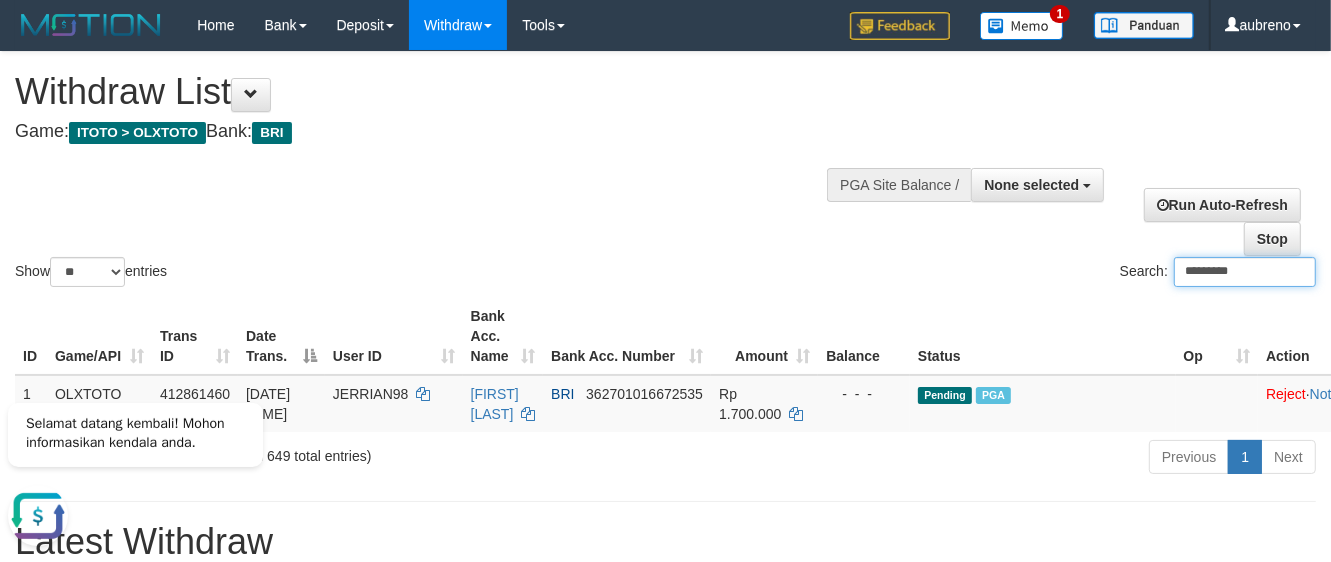click on "*********" at bounding box center (1245, 272) 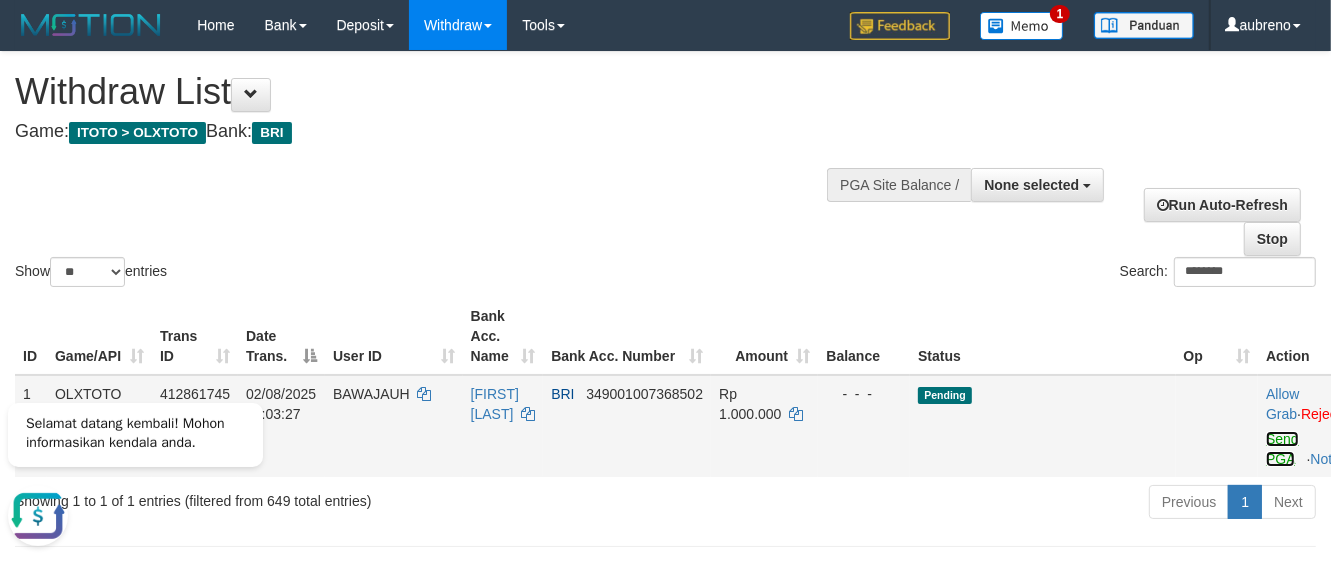 drag, startPoint x: 1277, startPoint y: 445, endPoint x: 207, endPoint y: 80, distance: 1130.5419 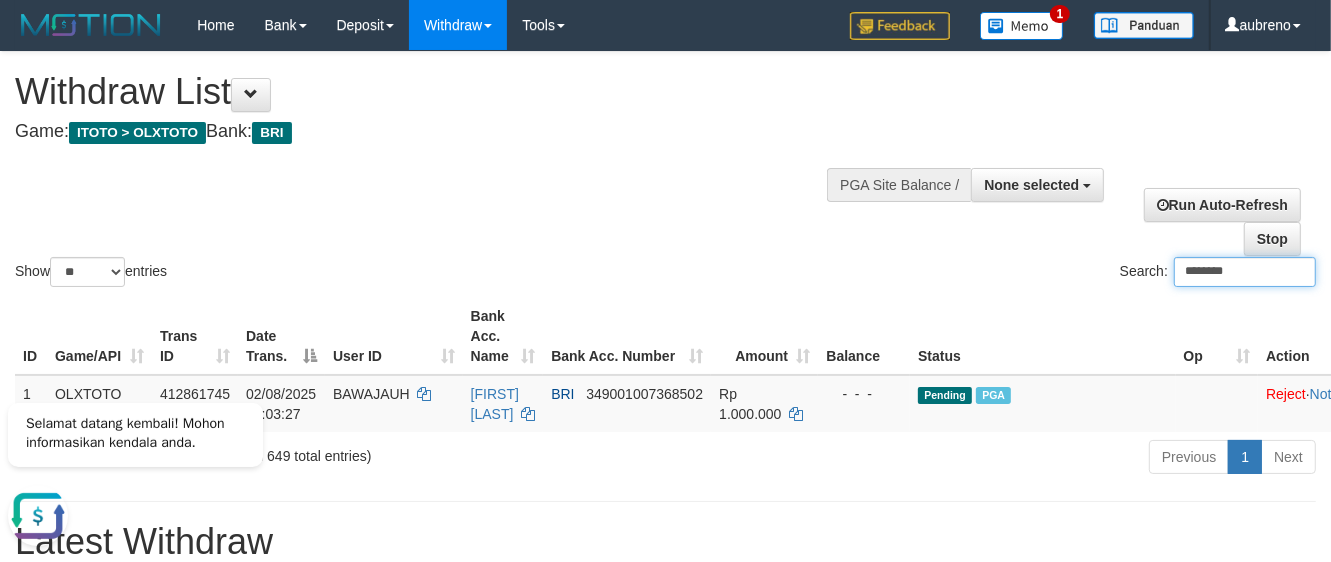 drag, startPoint x: 1215, startPoint y: 276, endPoint x: 1243, endPoint y: 275, distance: 28.01785 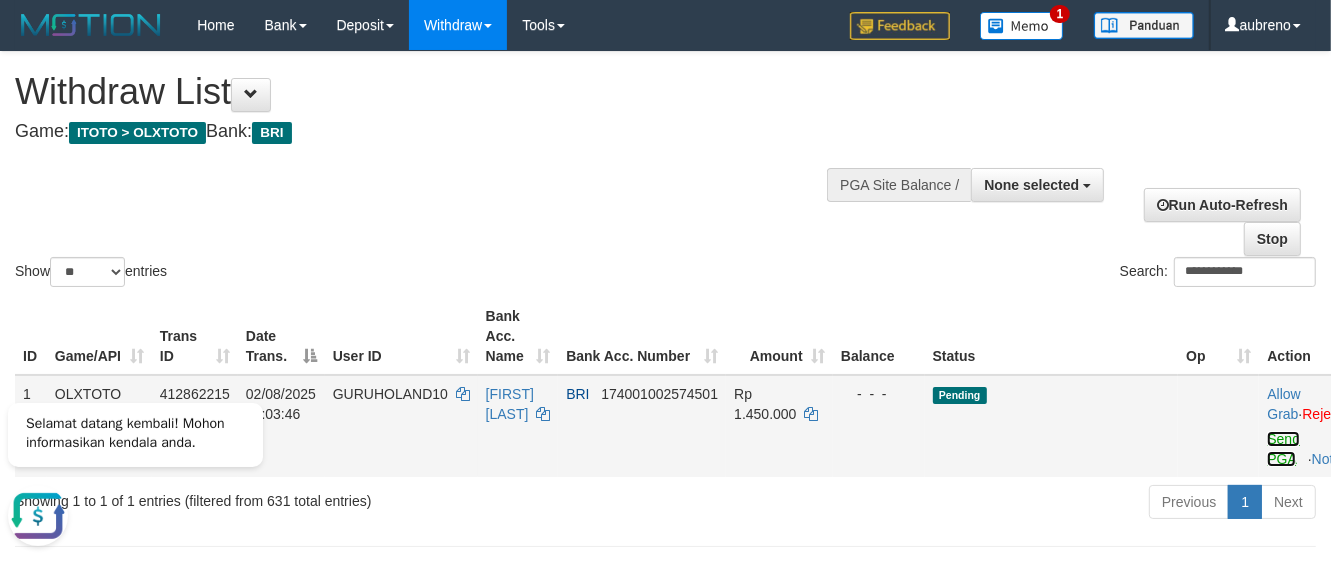 click on "Send PGA" at bounding box center [1283, 449] 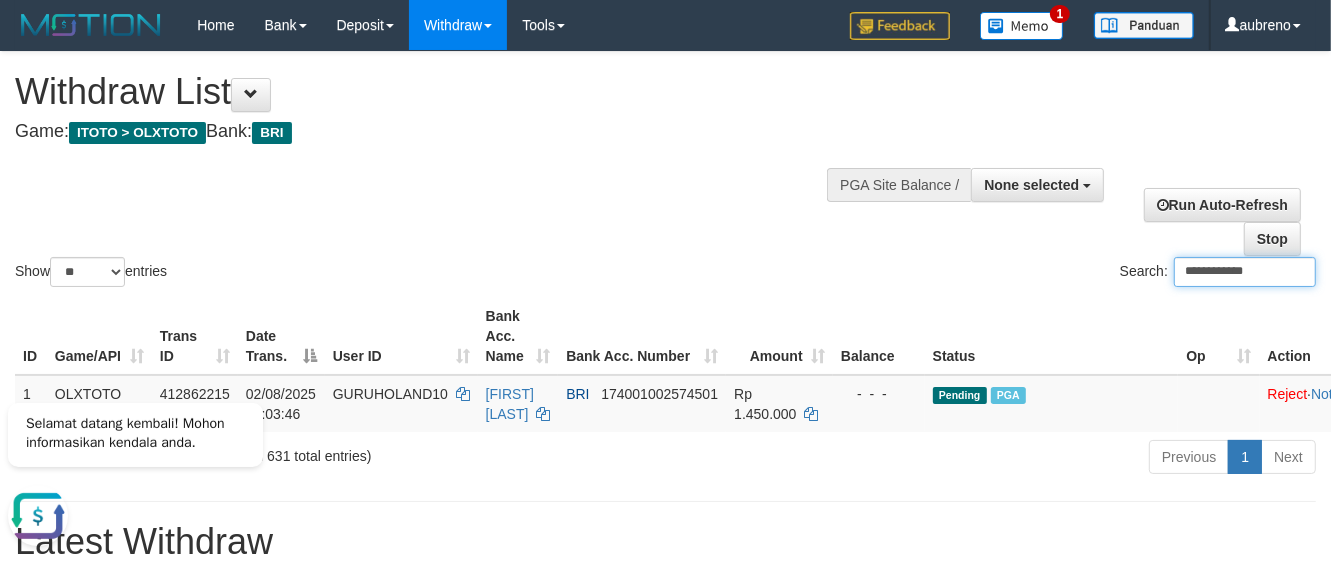 click on "**********" at bounding box center [1245, 272] 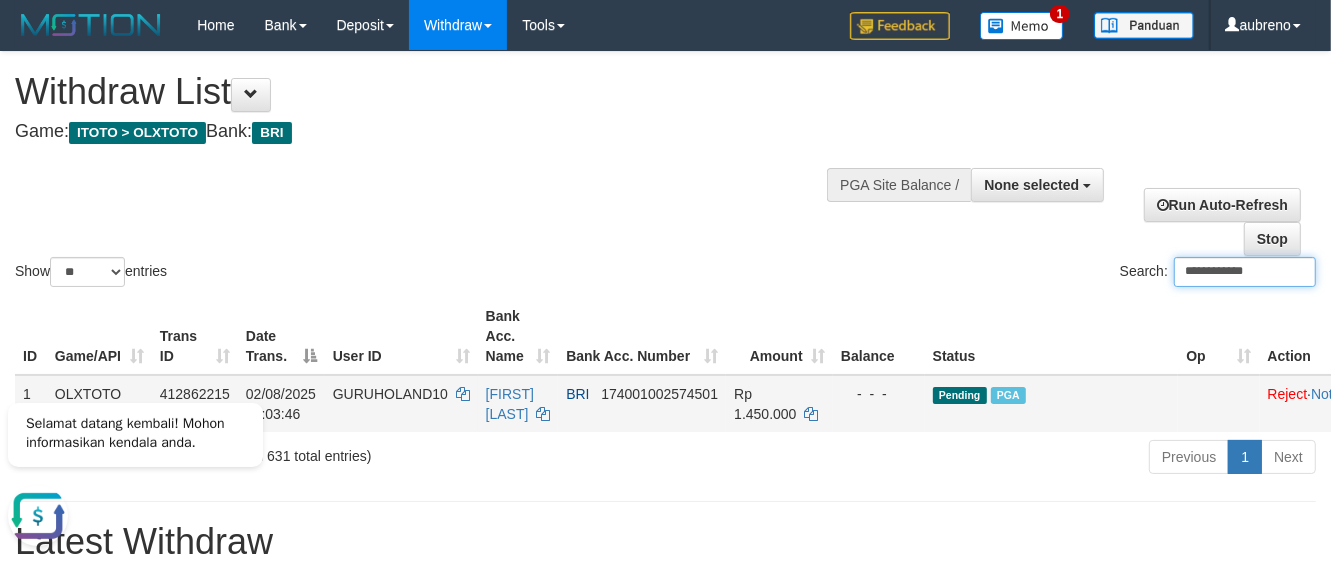 paste 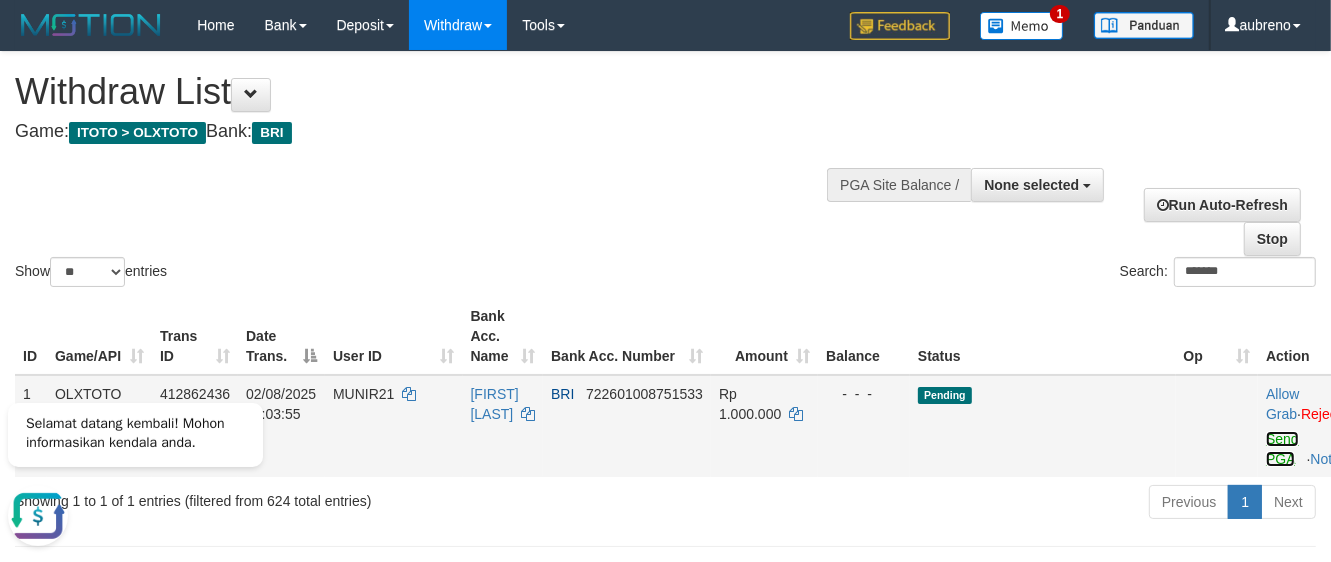 click on "Send PGA" at bounding box center [1282, 449] 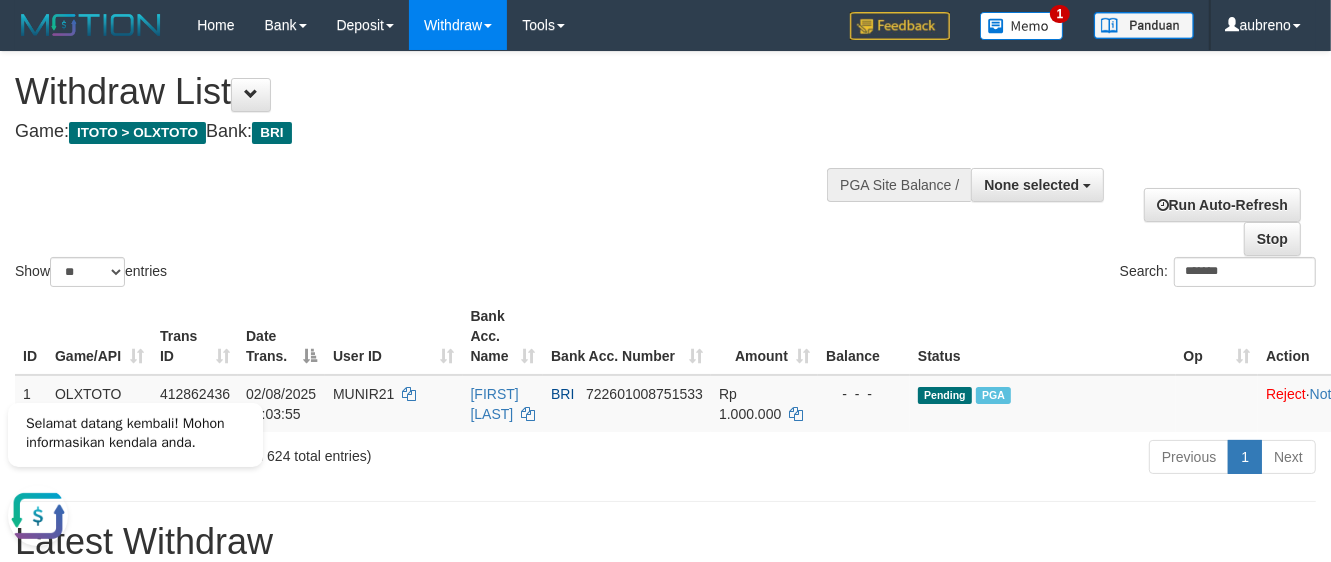 click on "Search: *******" at bounding box center (999, 274) 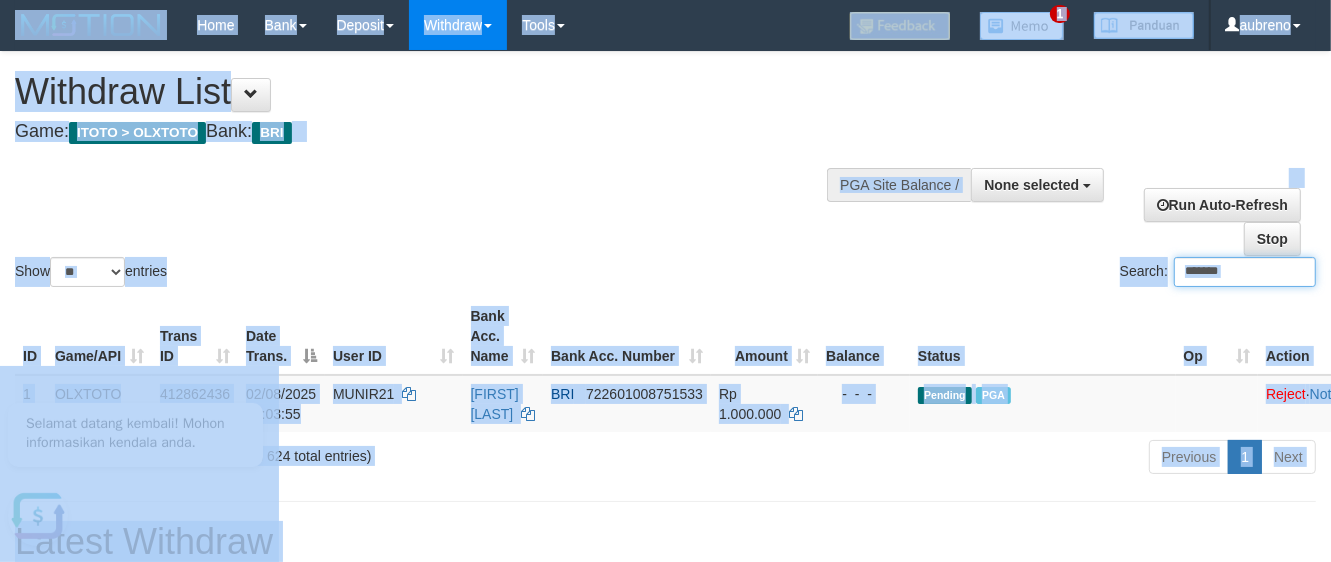 click on "*******" at bounding box center [1245, 272] 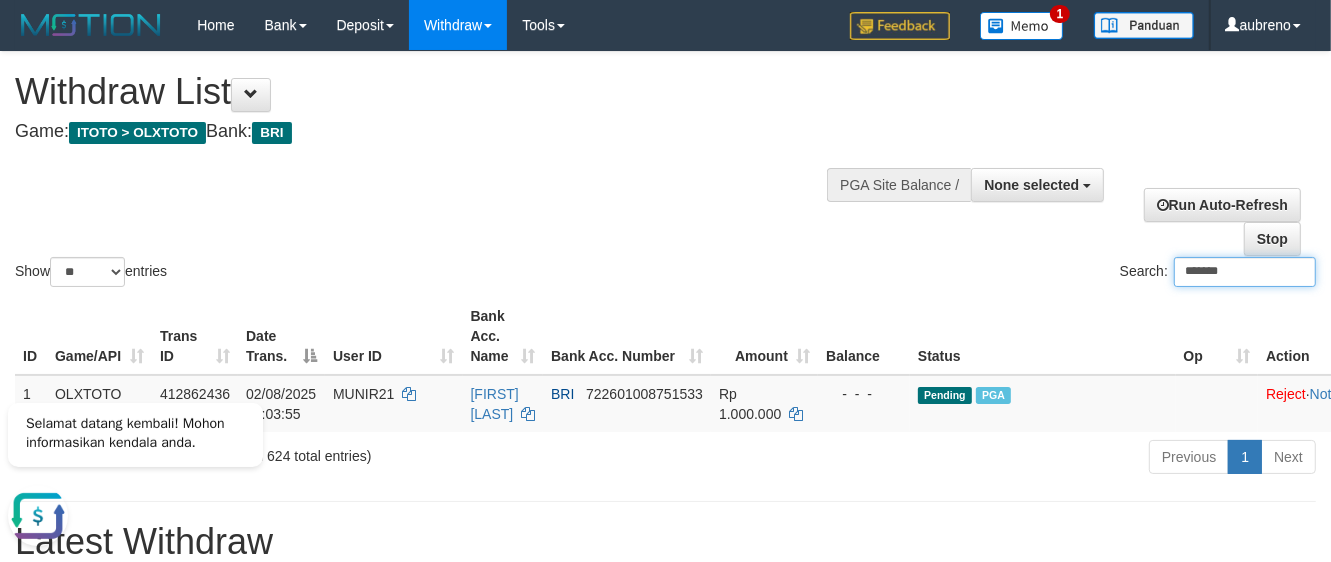 paste on "****" 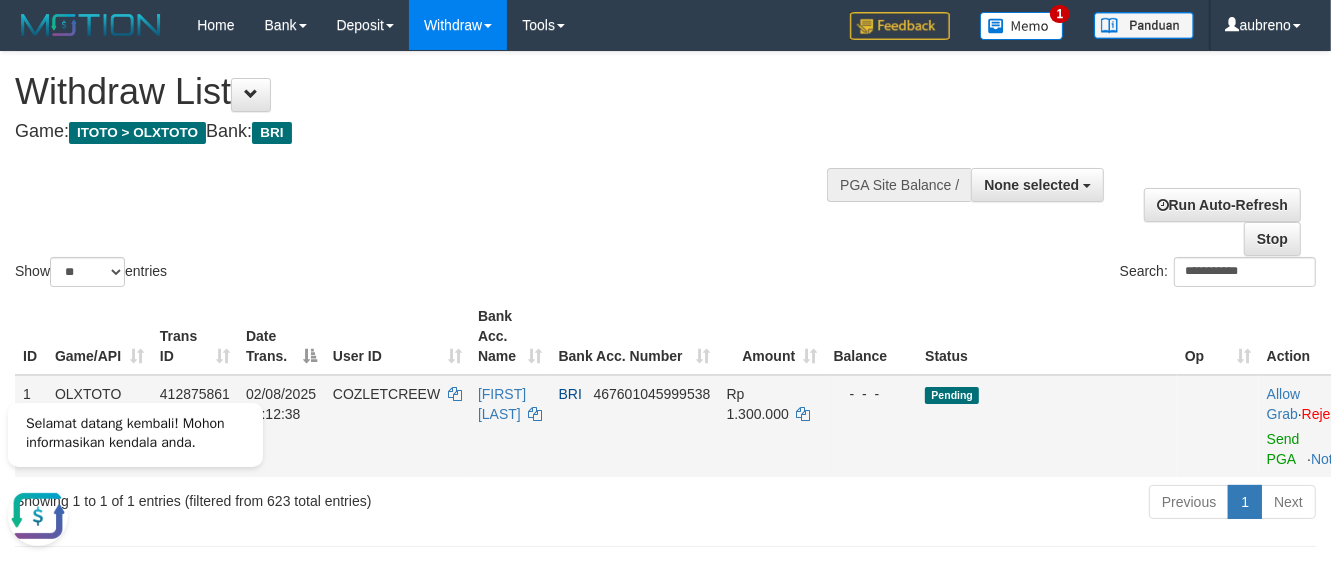click on "Allow Grab   ·    Reject Send PGA     ·    Note" at bounding box center (1314, 426) 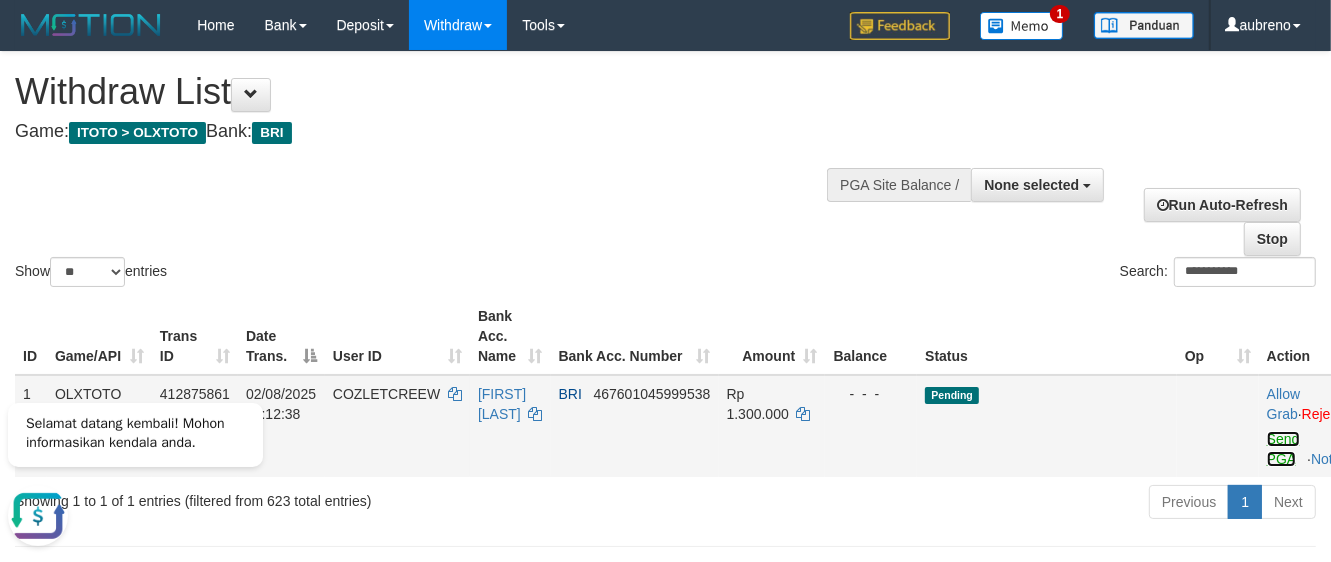 click on "Send PGA" at bounding box center (1283, 449) 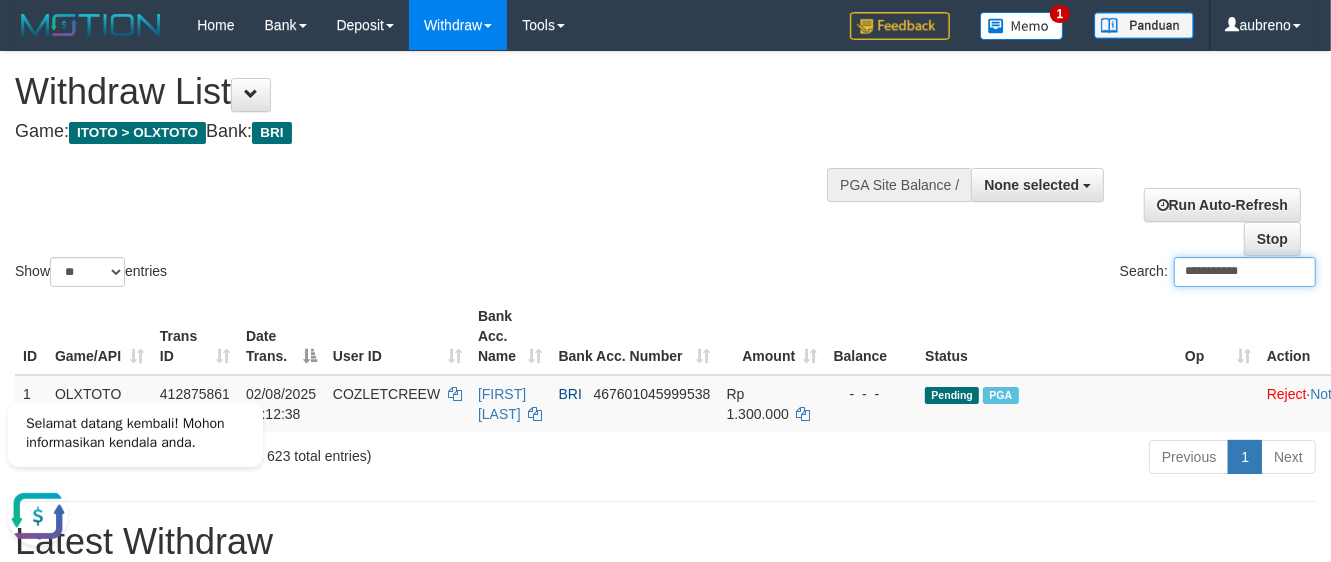 click on "**********" at bounding box center [1245, 272] 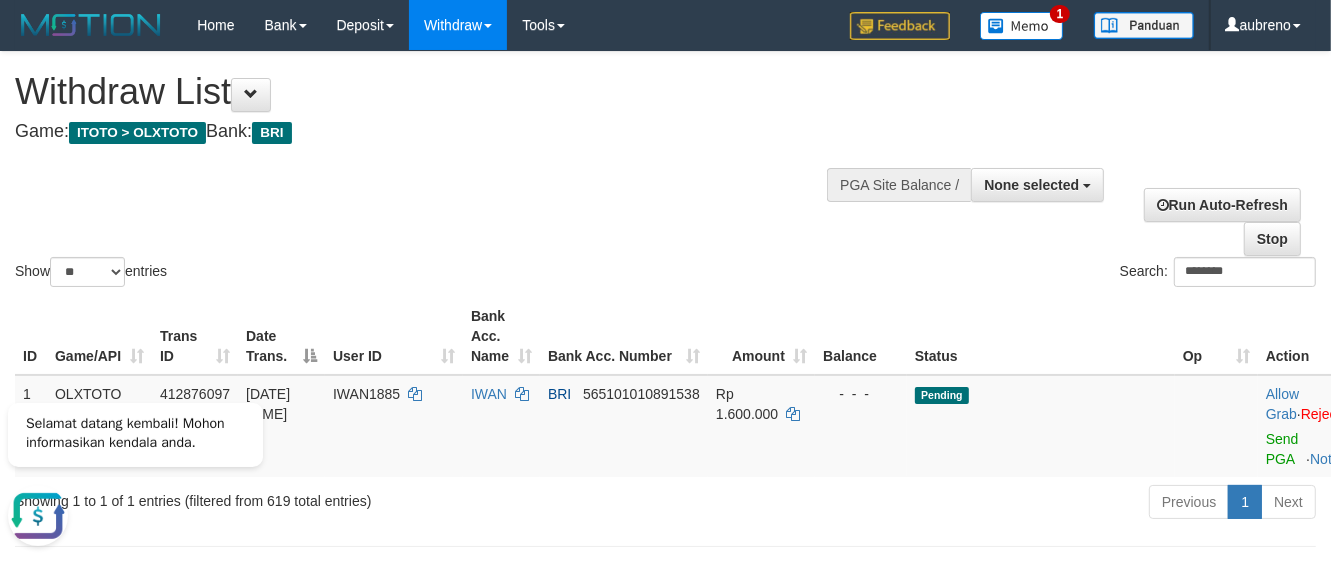 click on "Allow Grab   ·    Reject Send PGA     ·    Note" at bounding box center [1314, 426] 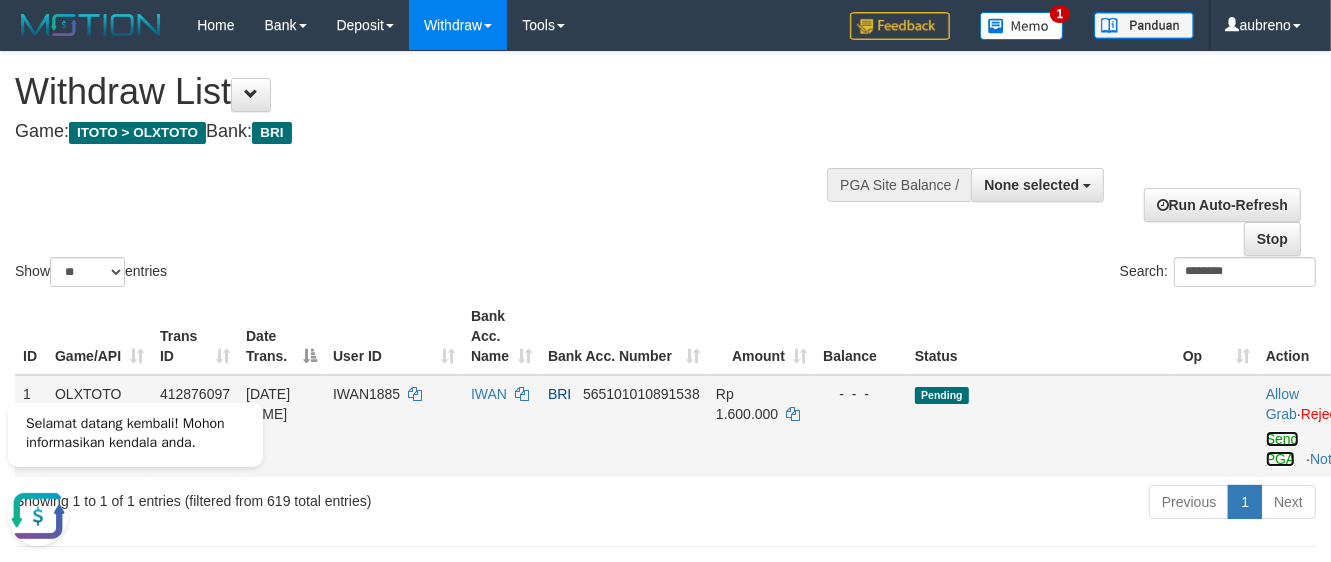click on "Send PGA" at bounding box center [1282, 449] 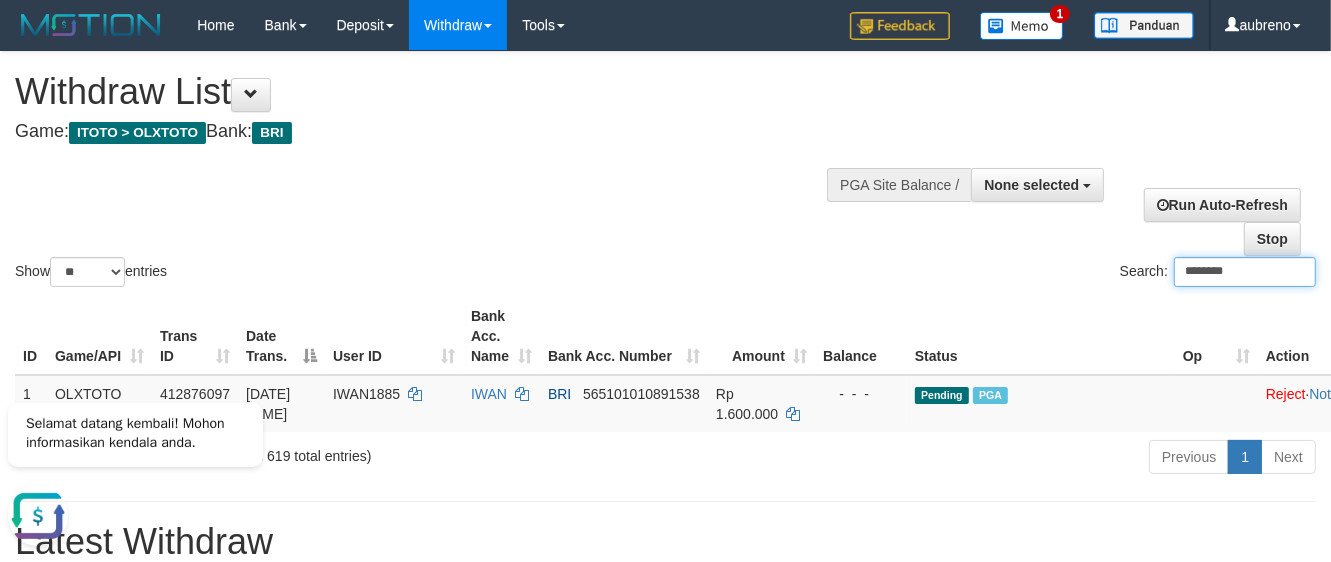 drag, startPoint x: 1223, startPoint y: 265, endPoint x: 1232, endPoint y: 280, distance: 17.492855 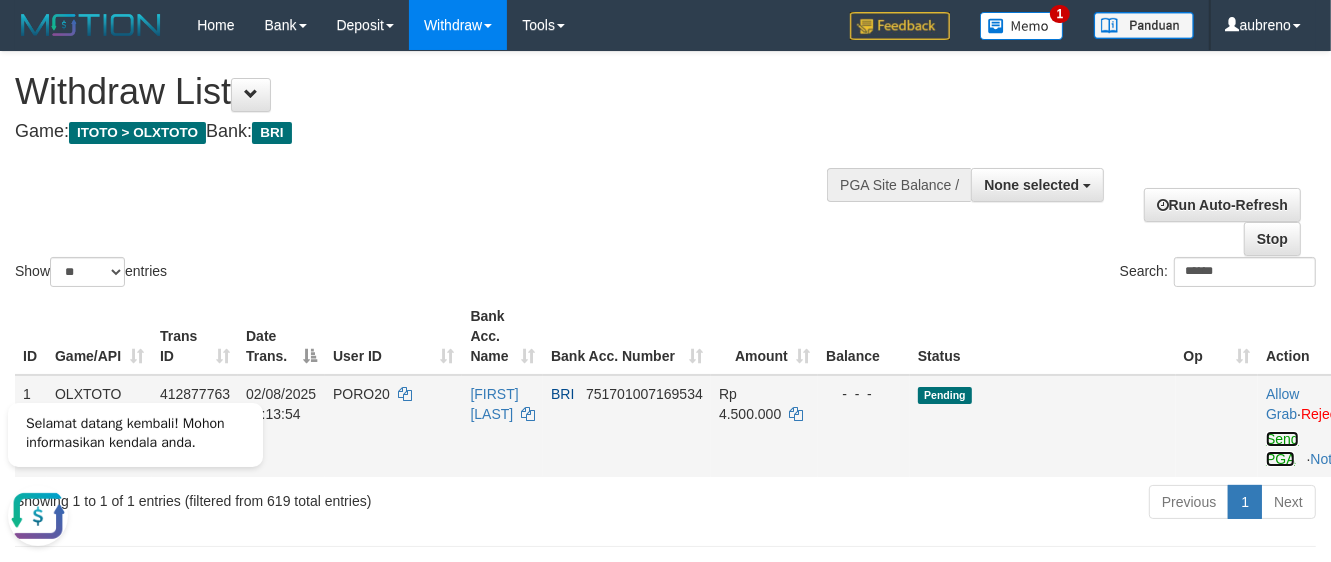 click on "Send PGA" at bounding box center [1282, 449] 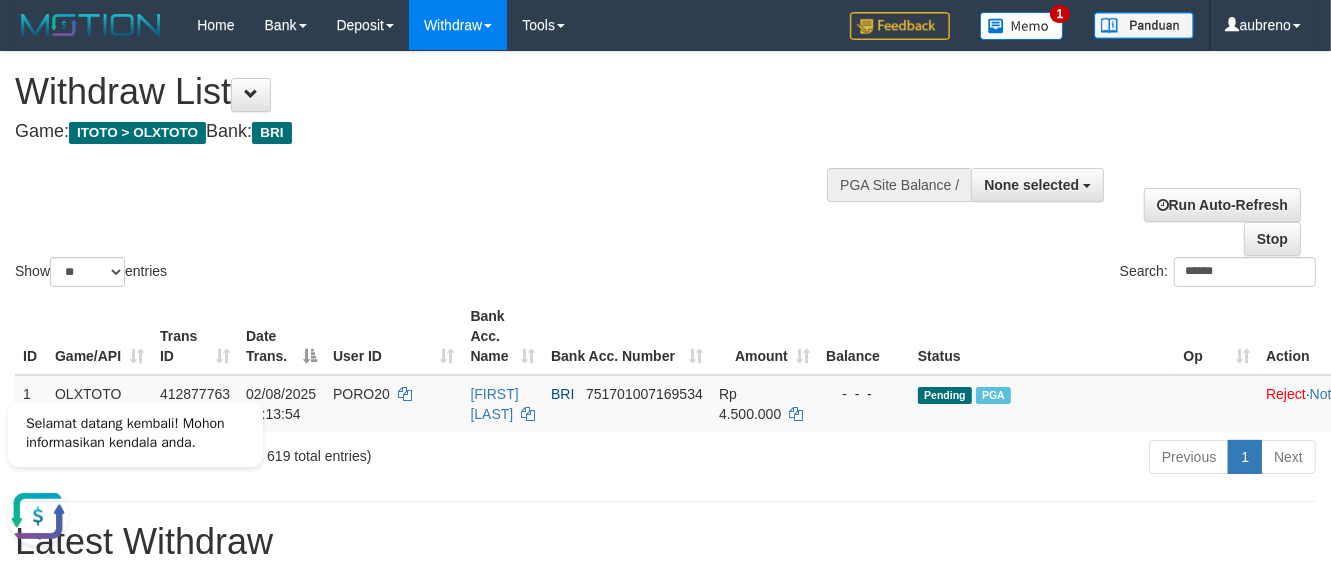 click on "Search: ******" at bounding box center [999, 274] 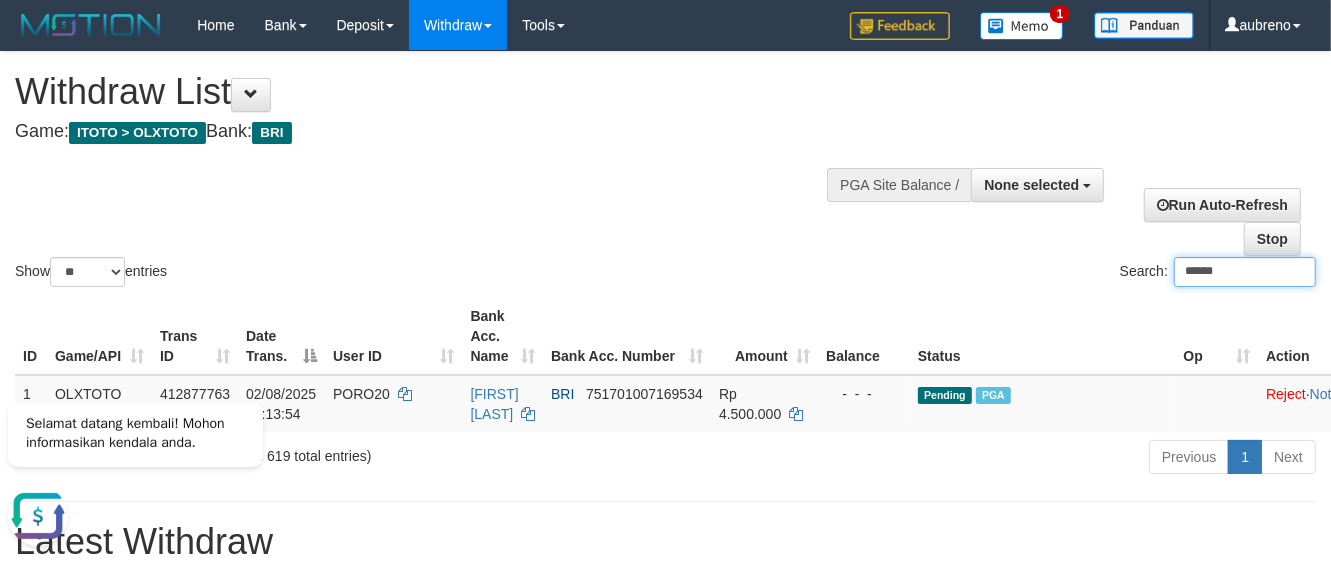 click on "******" at bounding box center (1245, 272) 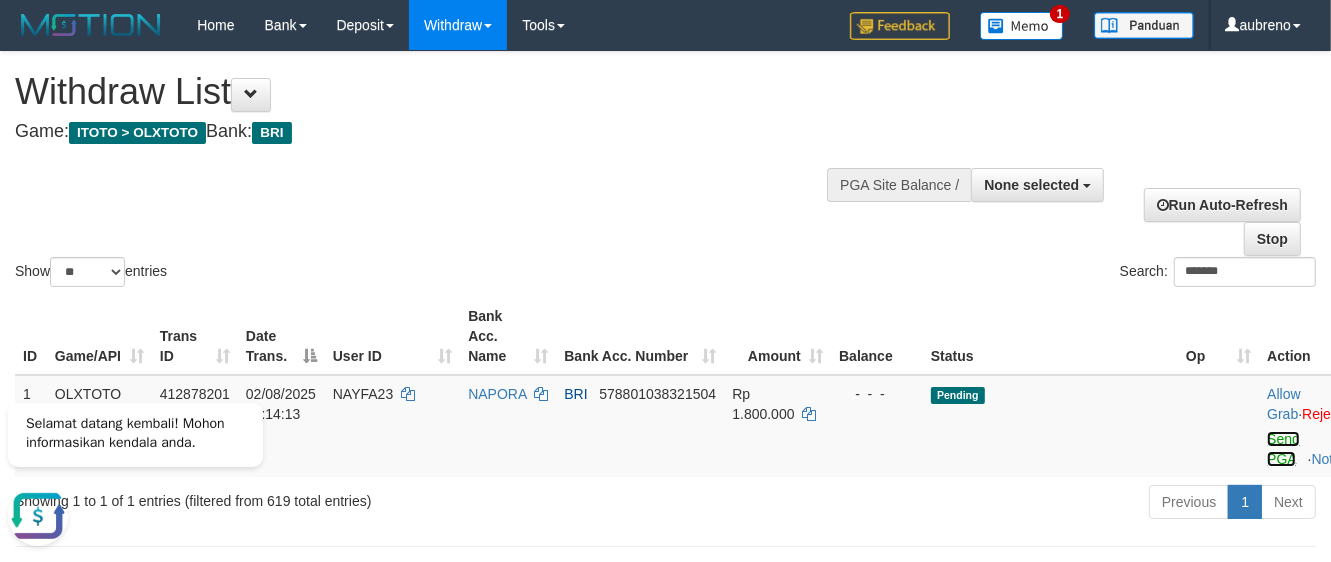 click on "Send PGA" at bounding box center (1283, 449) 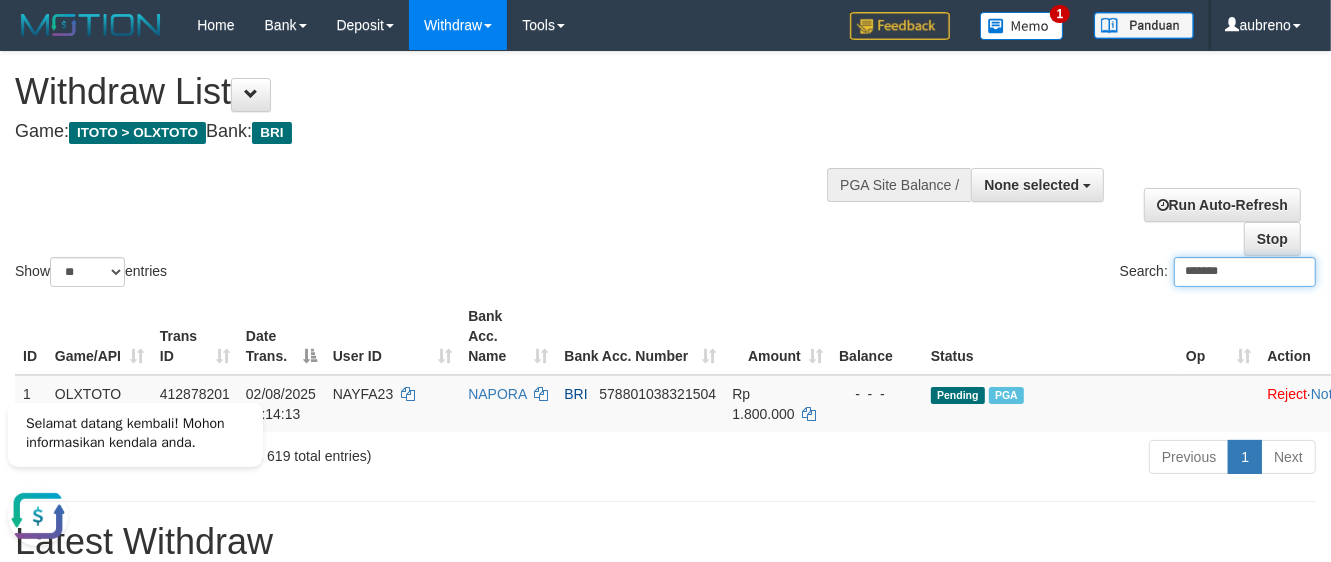 click on "*******" at bounding box center (1245, 272) 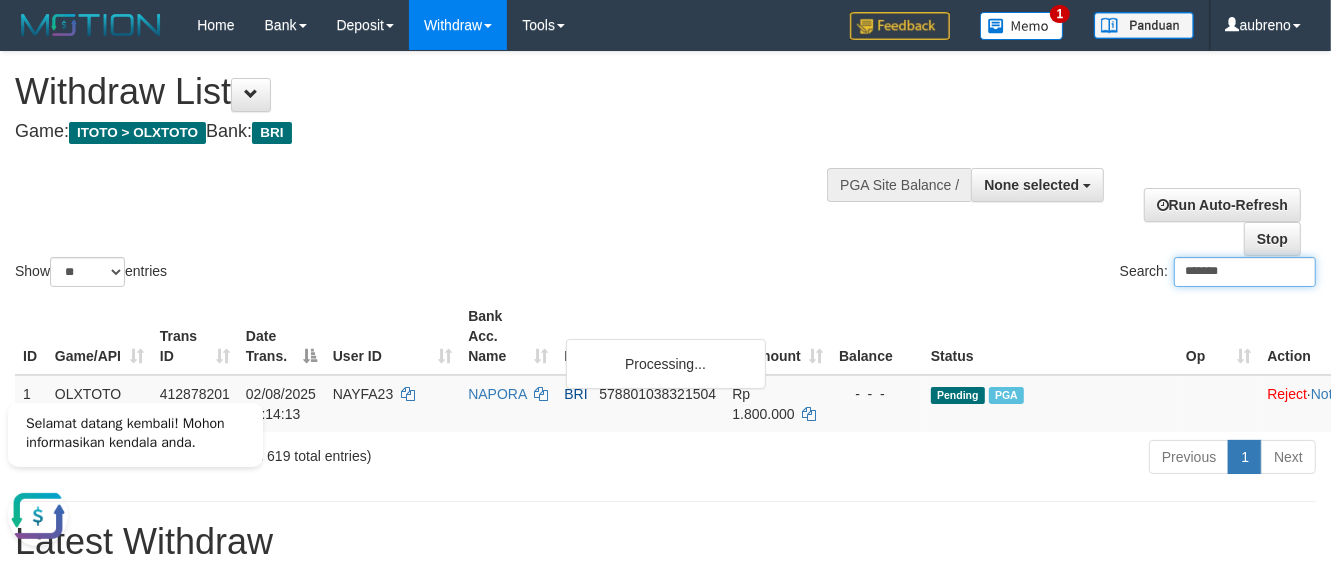 paste 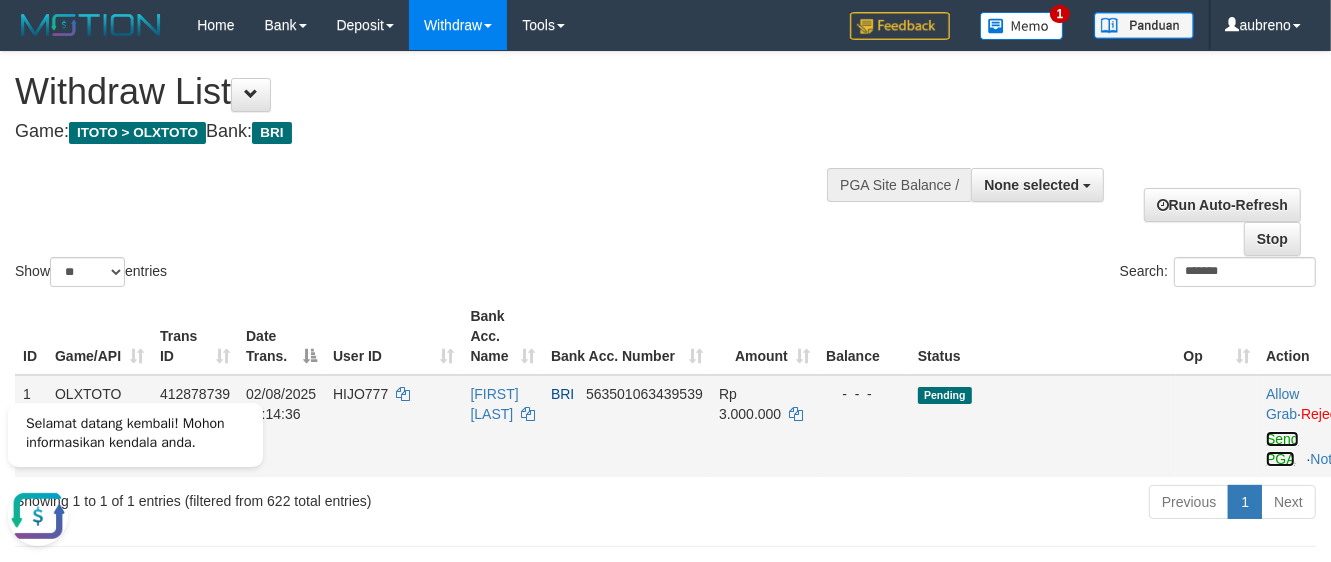 click on "Send PGA" at bounding box center [1282, 449] 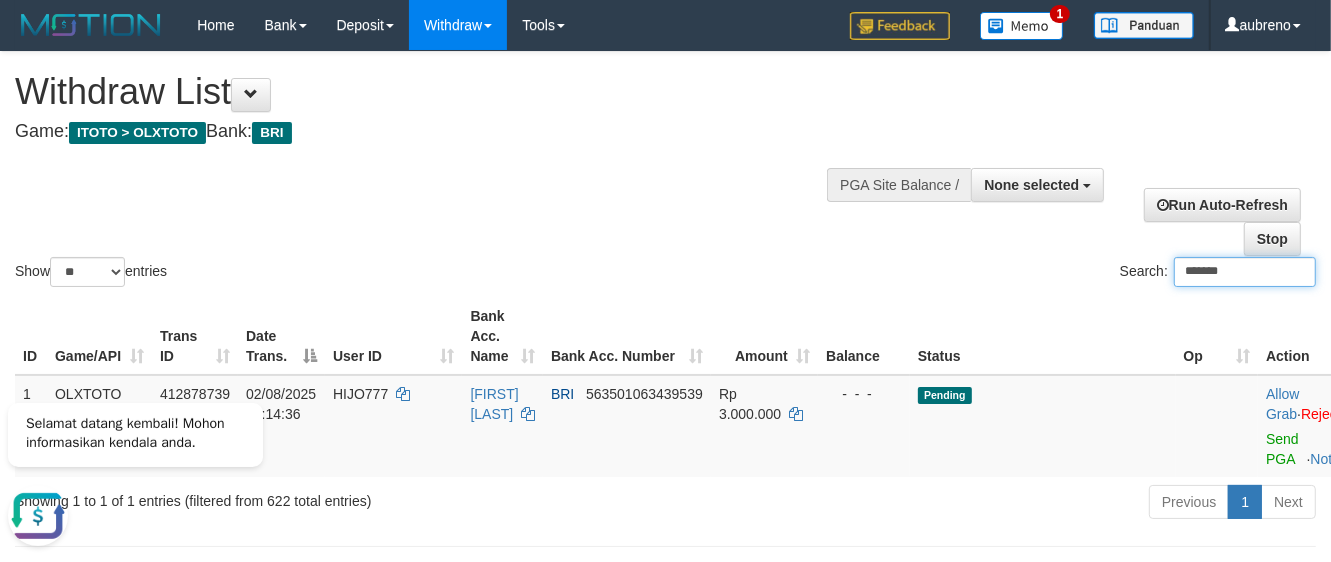 click on "*******" at bounding box center (1245, 272) 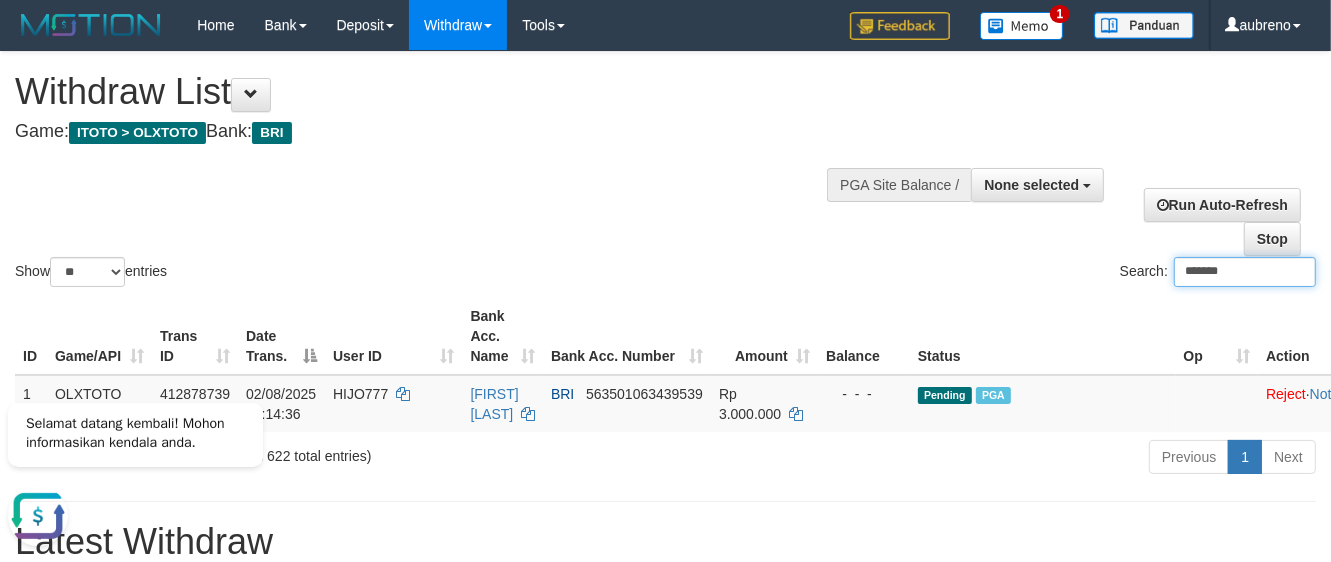 paste on "**" 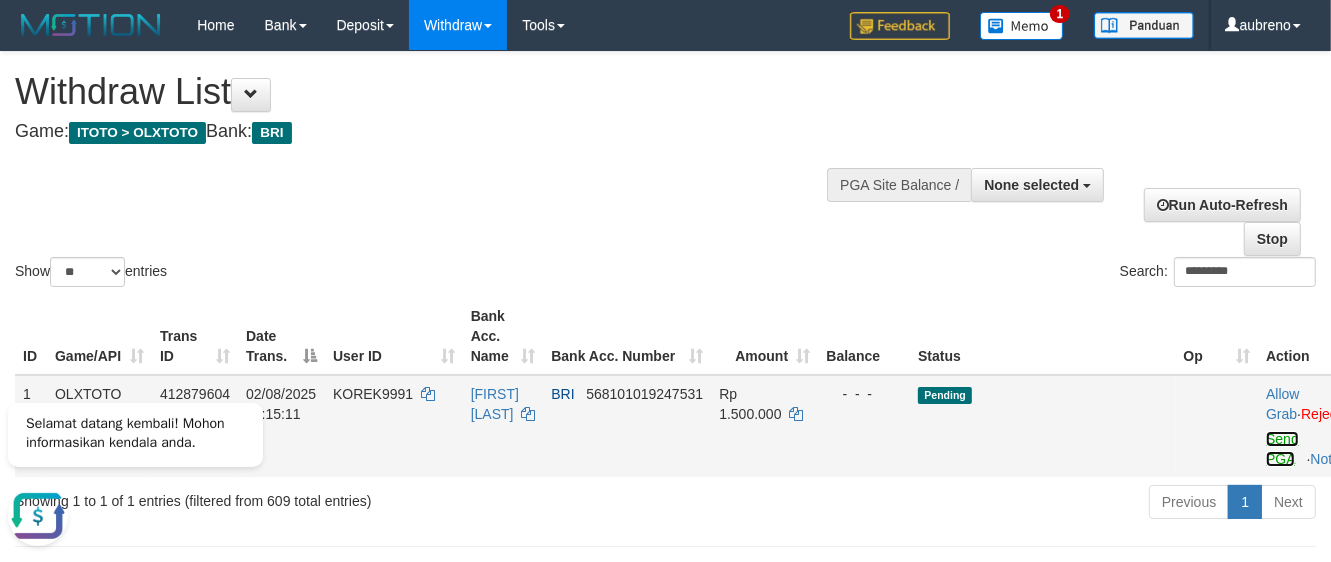 click on "Send PGA" at bounding box center (1282, 449) 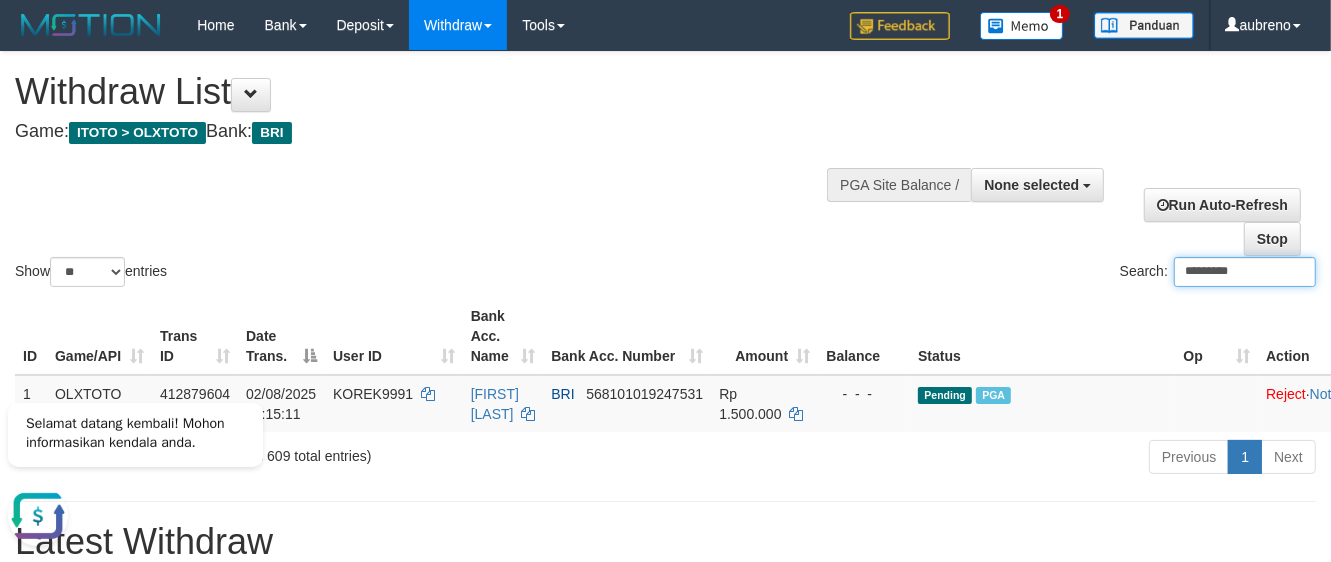 click on "*********" at bounding box center (1245, 272) 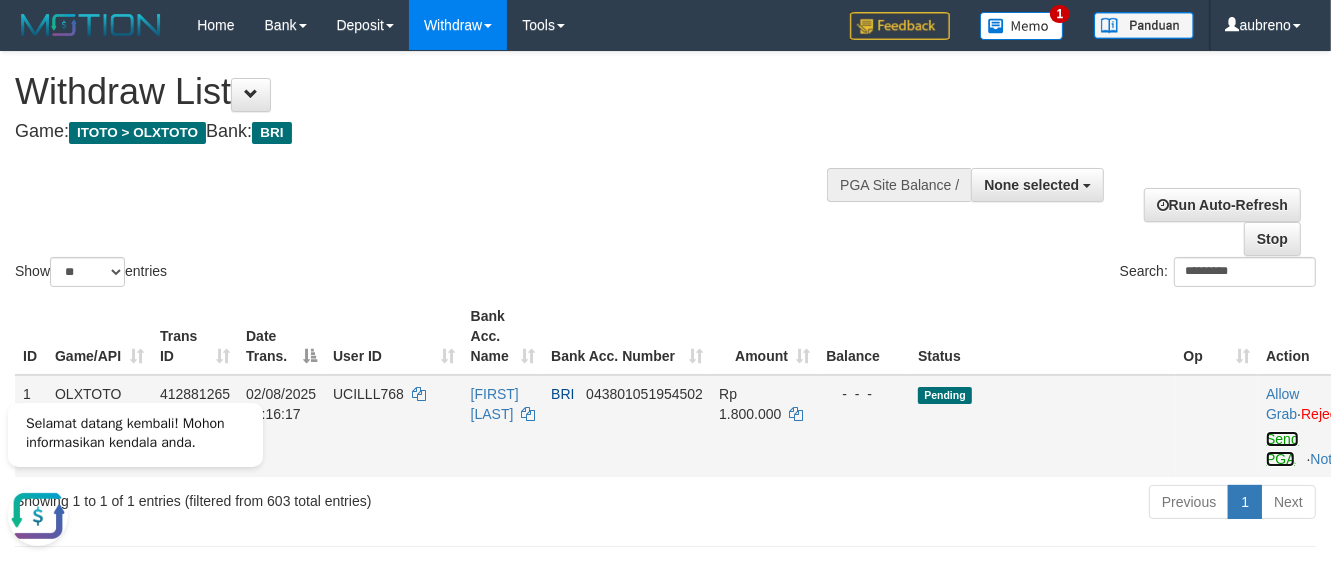 click on "Send PGA" at bounding box center [1282, 449] 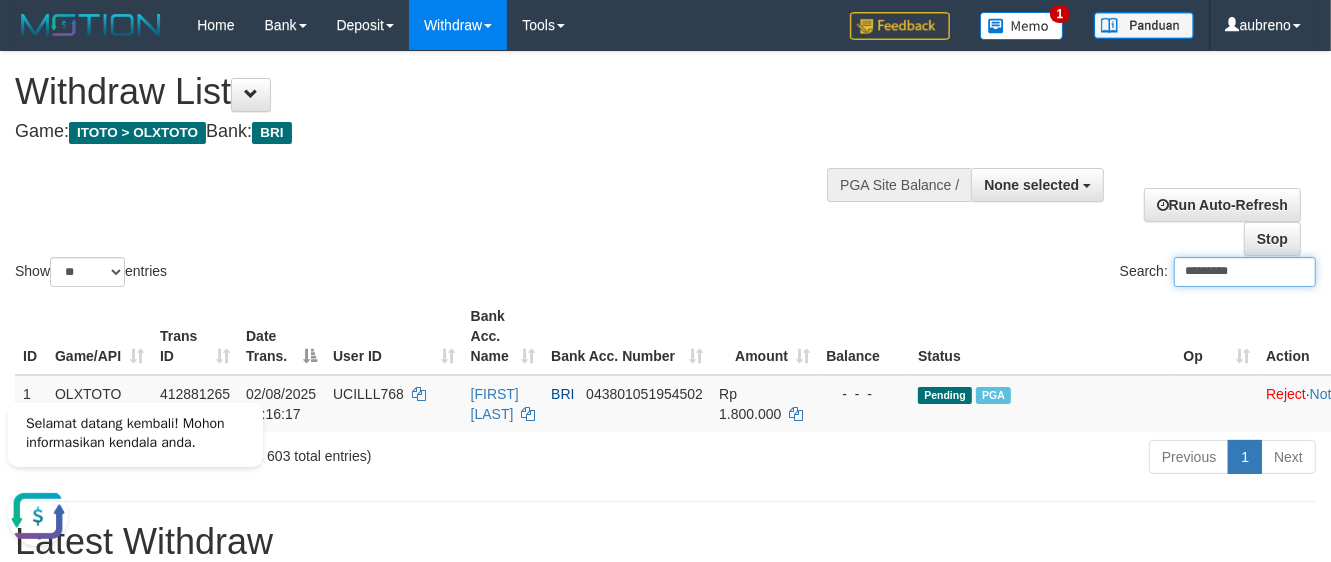 click on "*********" at bounding box center [1245, 272] 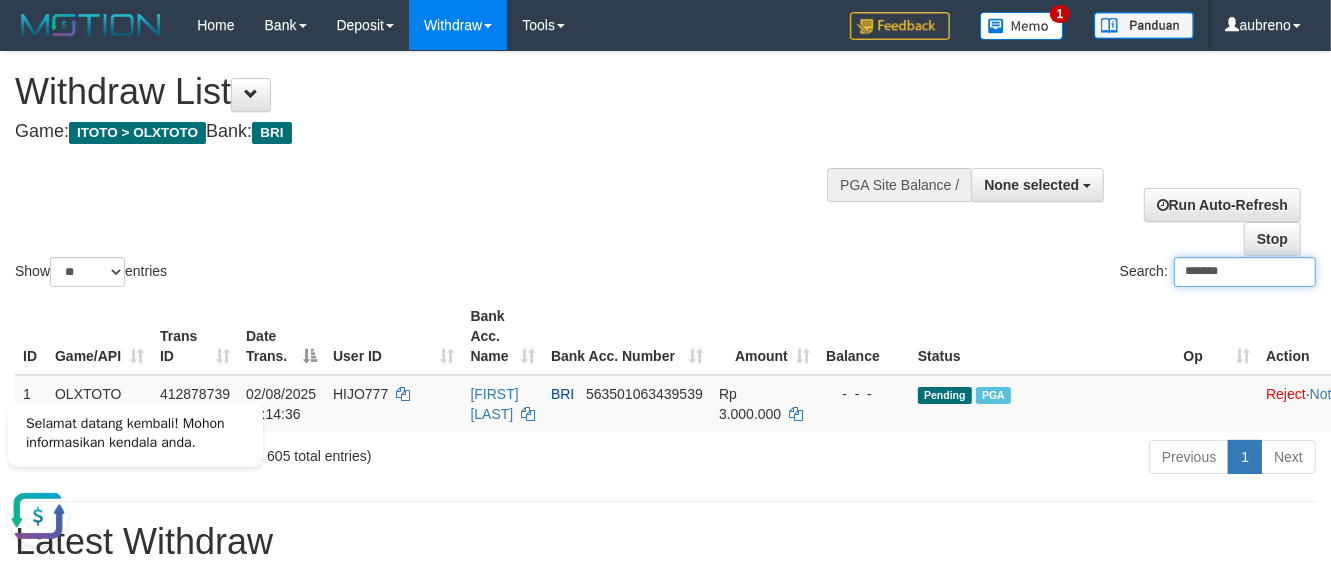 click on "*******" at bounding box center (1245, 272) 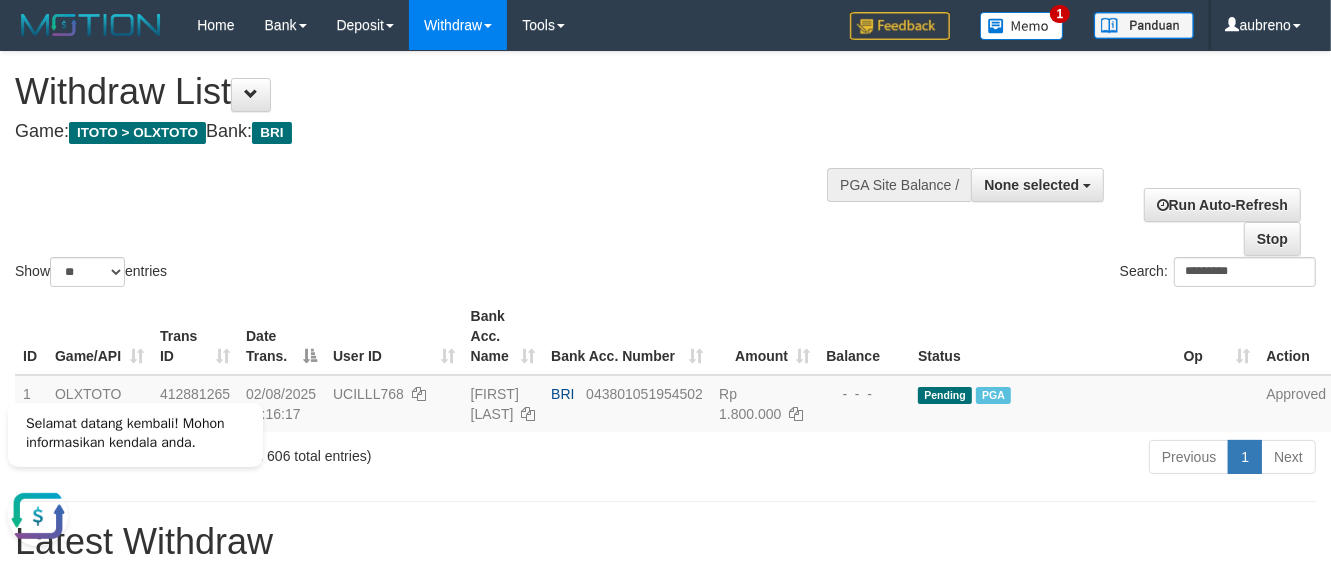 drag, startPoint x: 695, startPoint y: 555, endPoint x: 742, endPoint y: 547, distance: 47.67599 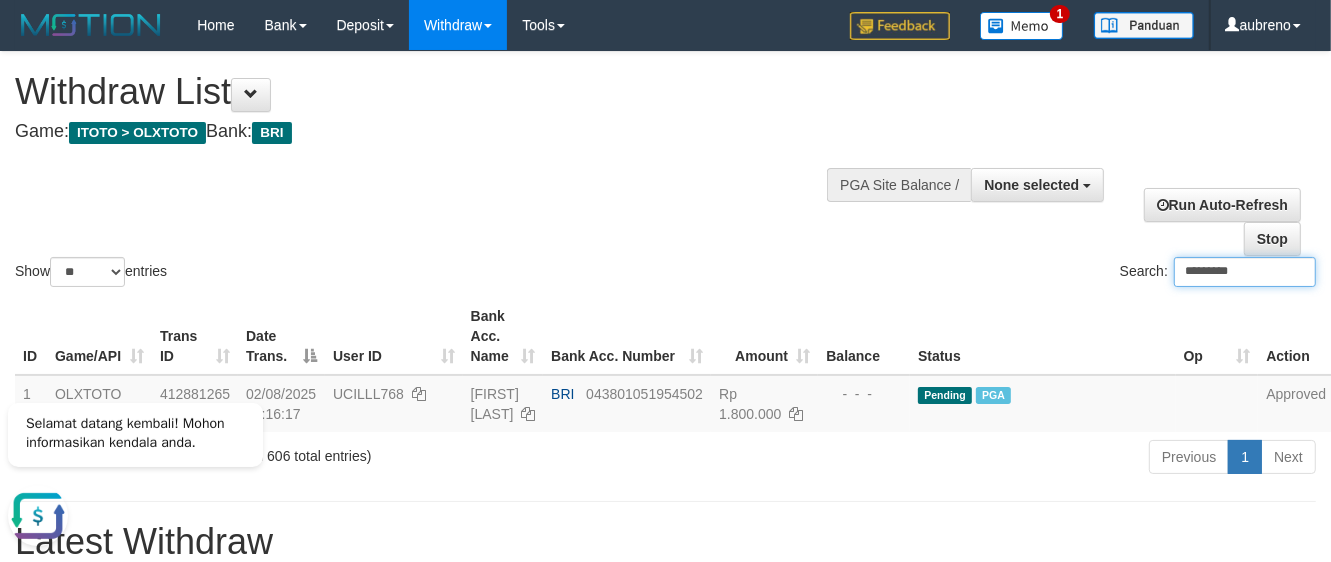 click on "*********" at bounding box center [1245, 272] 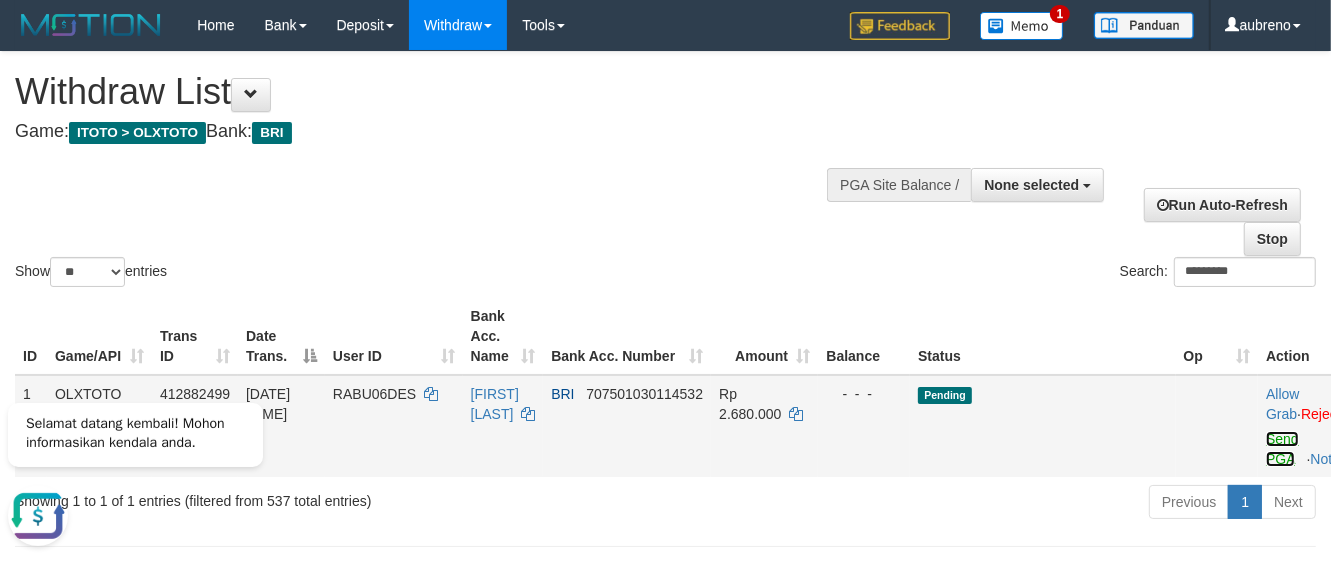 click on "Send PGA" at bounding box center [1282, 449] 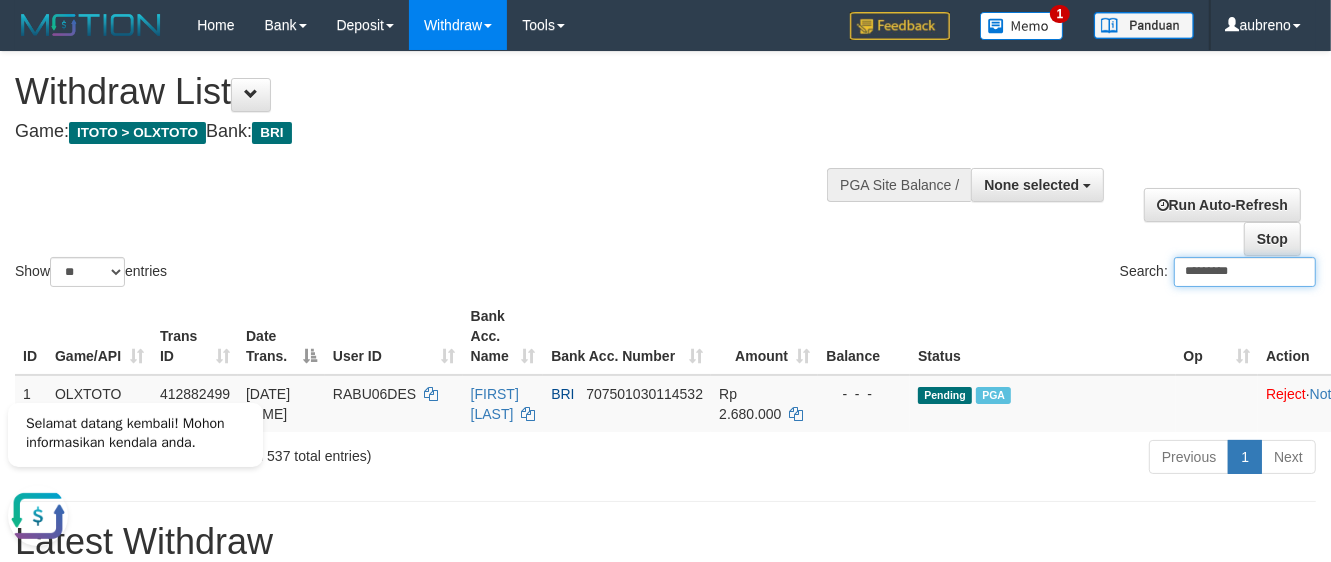 click on "*********" at bounding box center (1245, 272) 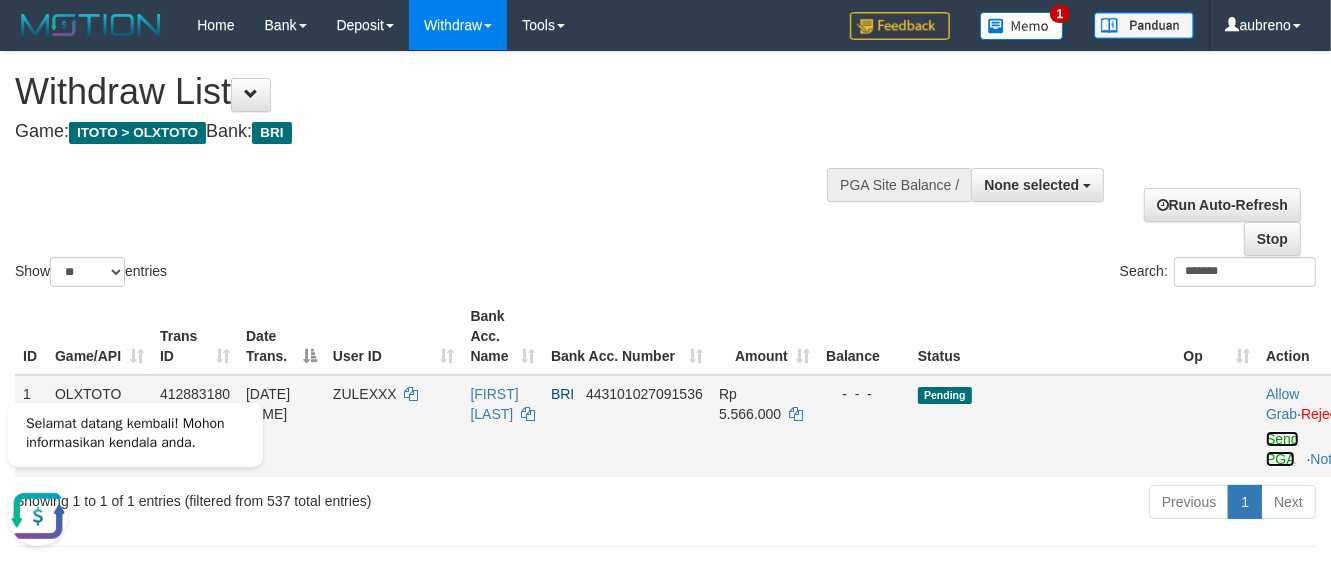 click on "Send PGA" at bounding box center [1282, 449] 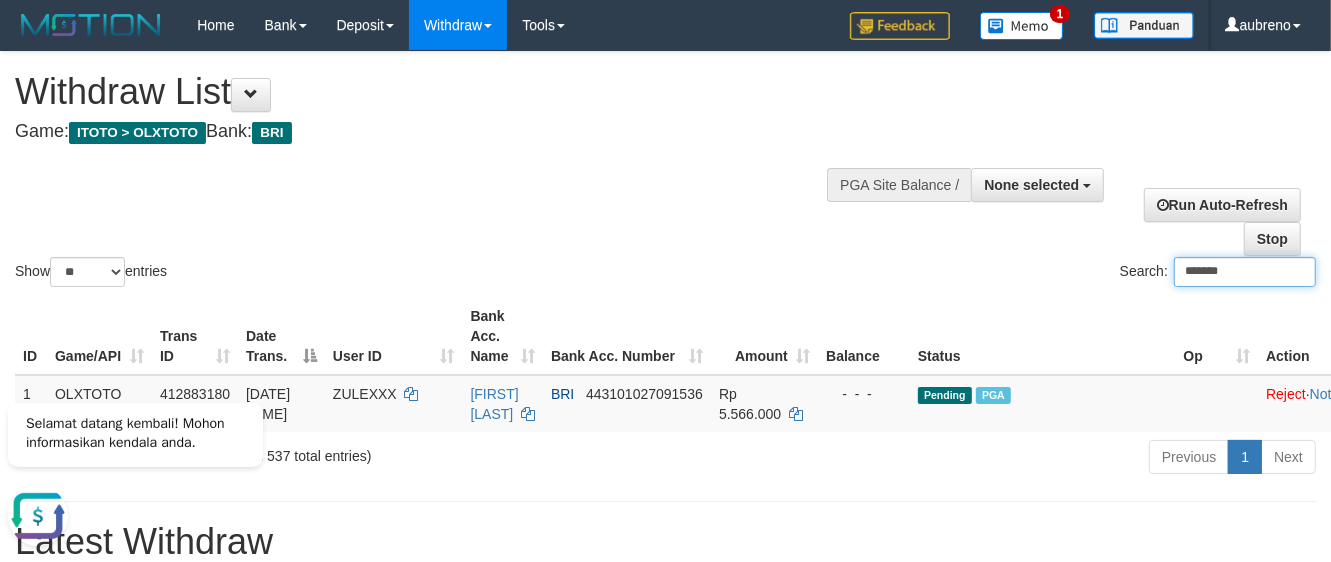 click on "*******" at bounding box center [1245, 272] 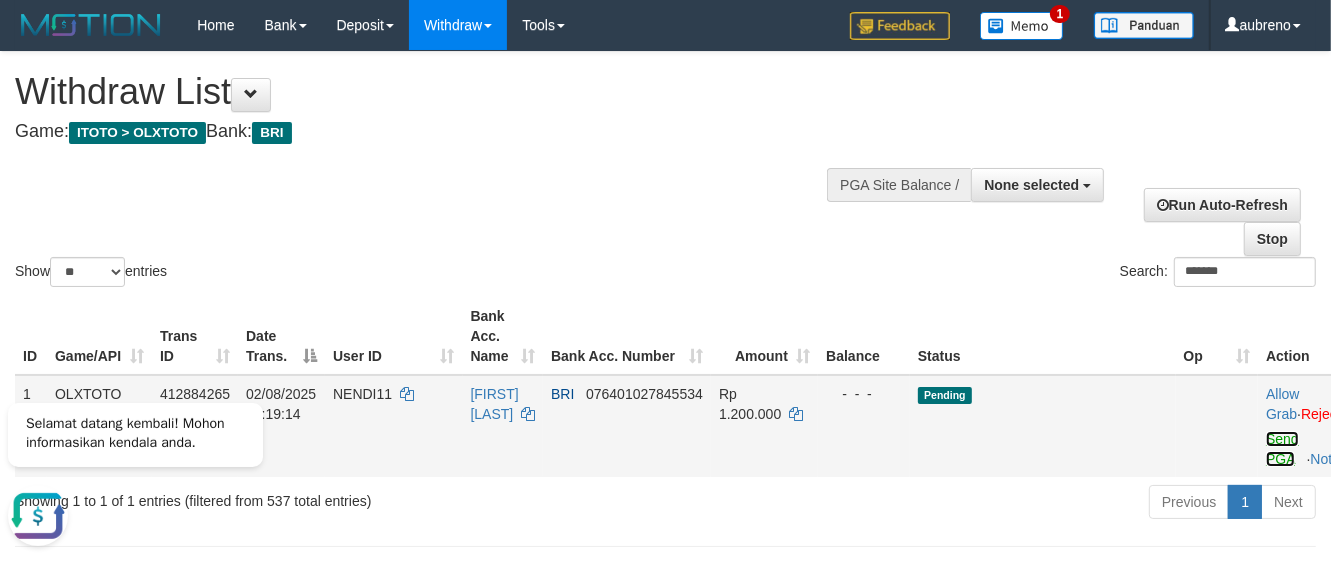 click on "Send PGA" at bounding box center (1282, 449) 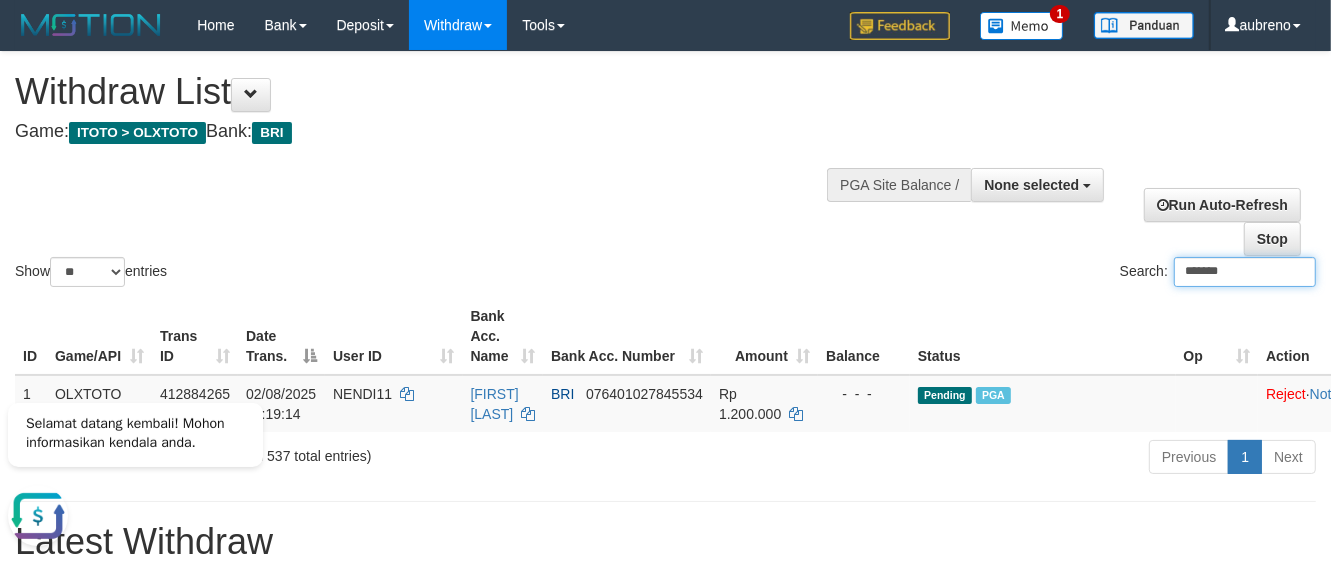 click on "*******" at bounding box center [1245, 272] 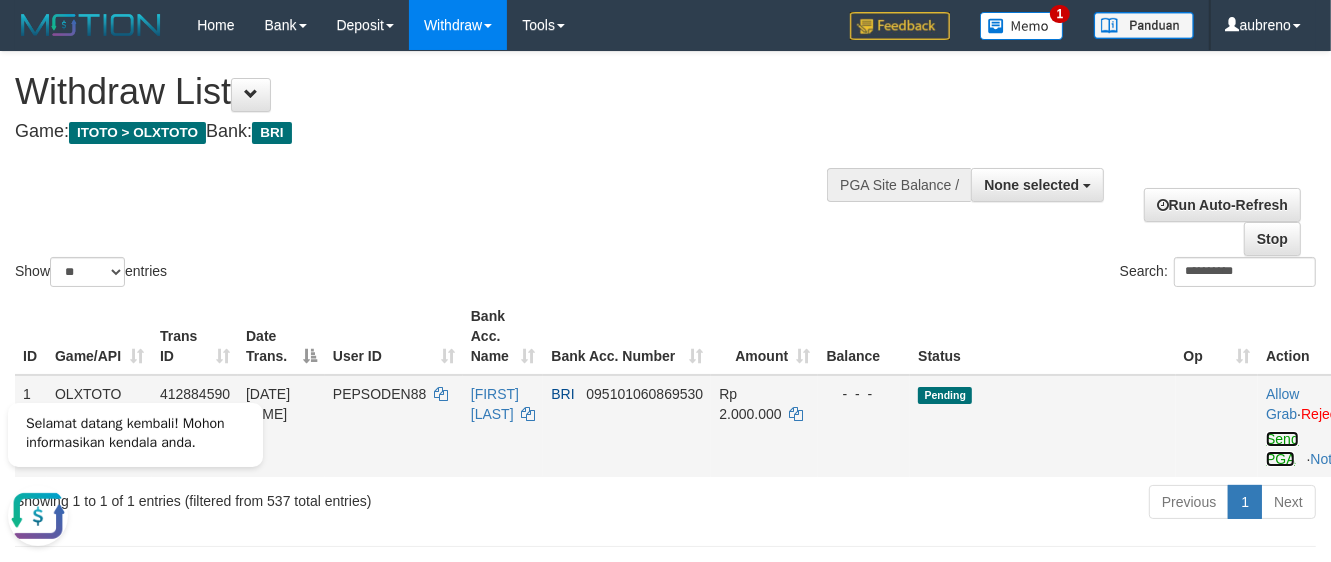 click on "Send PGA" at bounding box center (1282, 449) 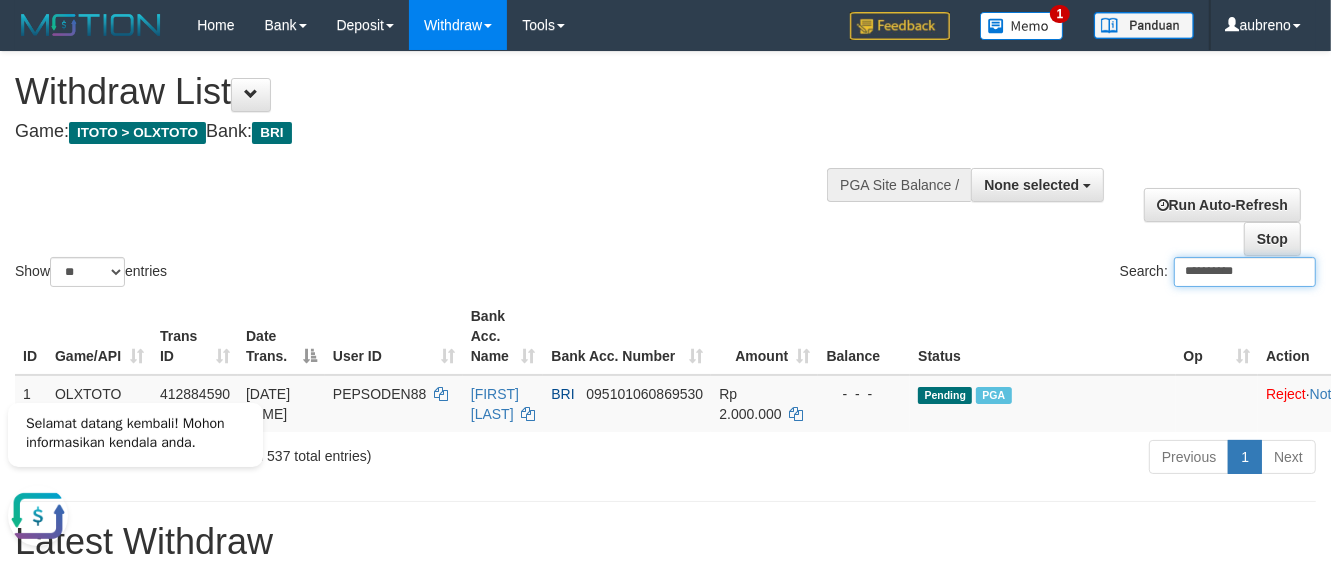 click on "**********" at bounding box center [1245, 272] 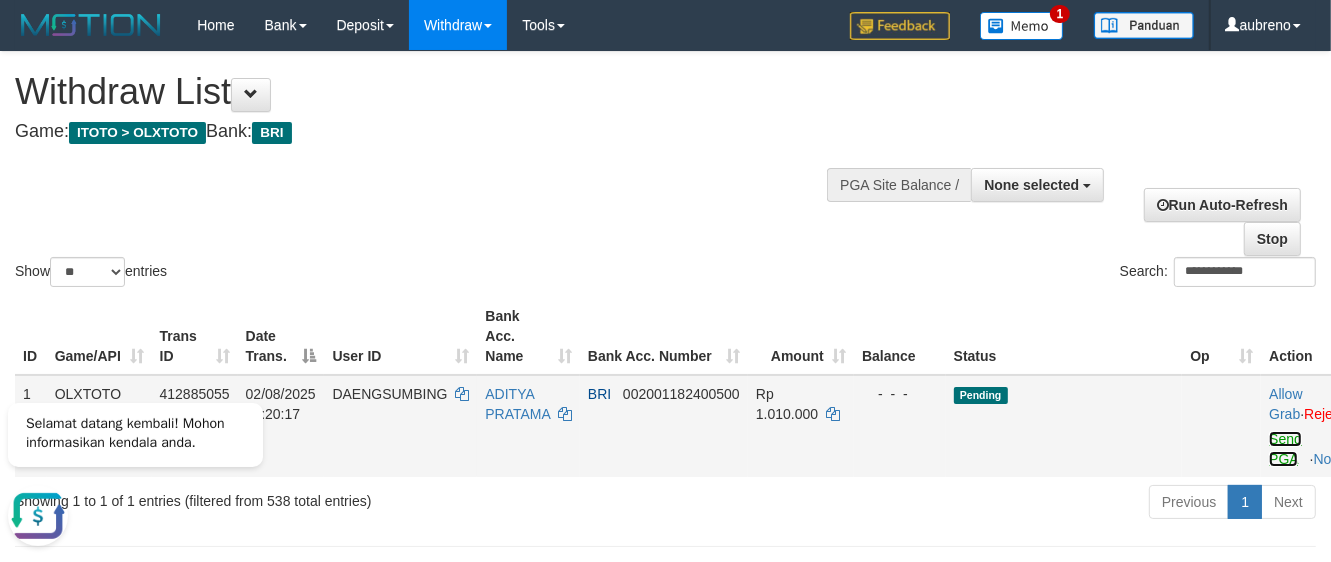 click on "Send PGA" at bounding box center [1285, 449] 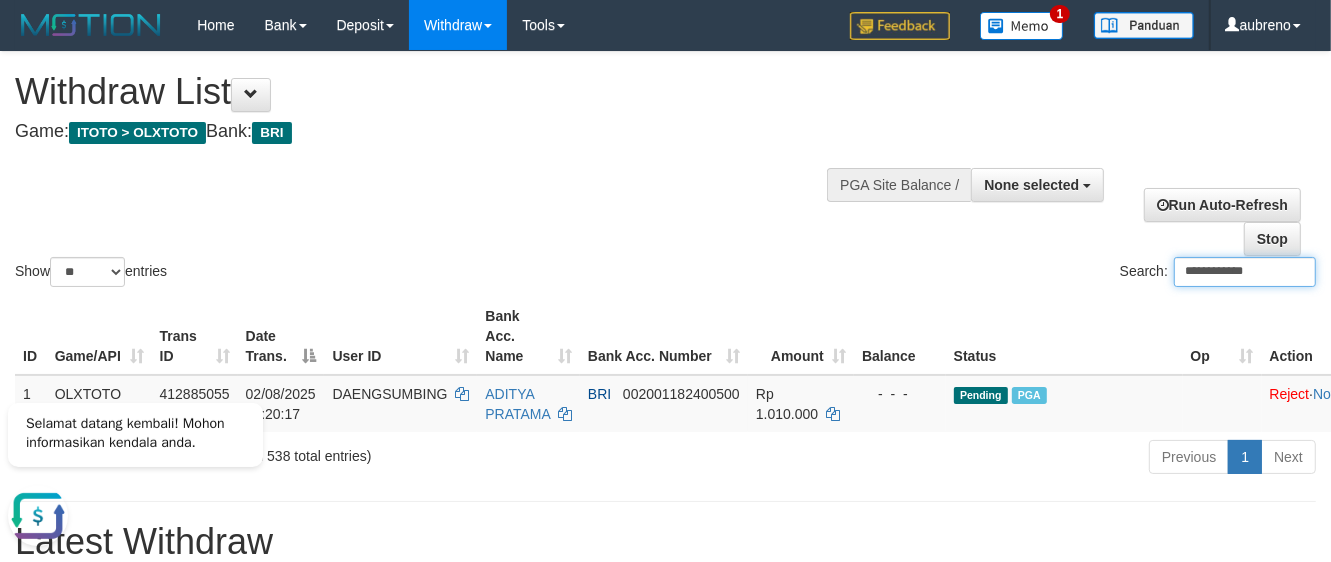 click on "**********" at bounding box center [1245, 272] 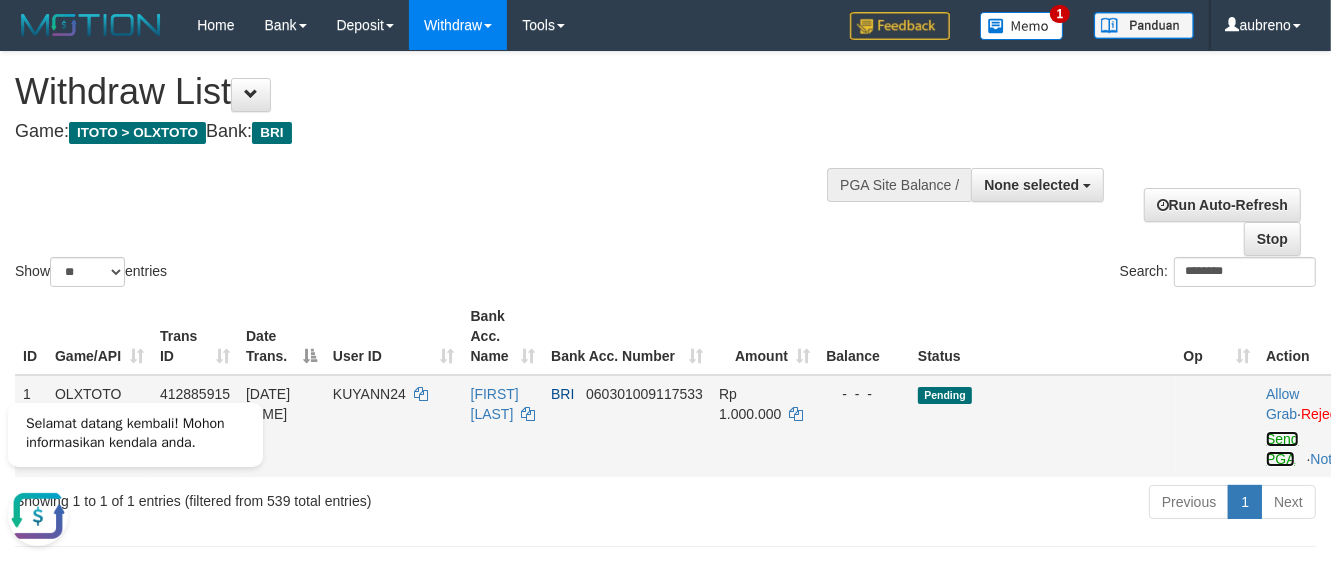 click on "Send PGA" at bounding box center (1282, 449) 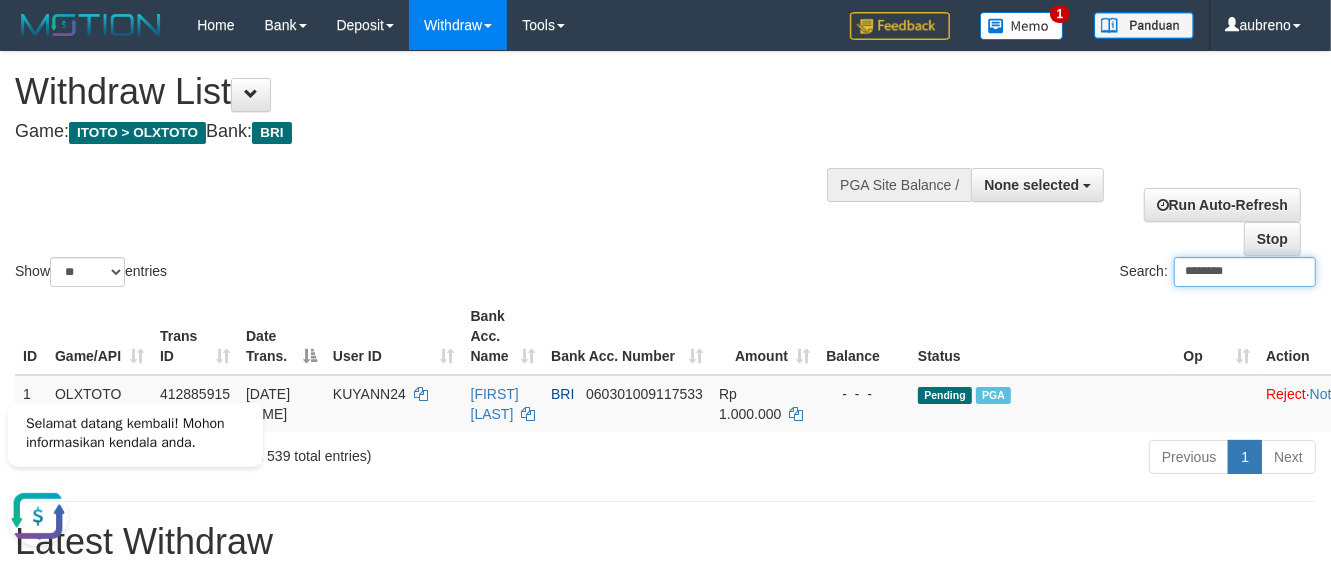 click on "********" at bounding box center [1245, 272] 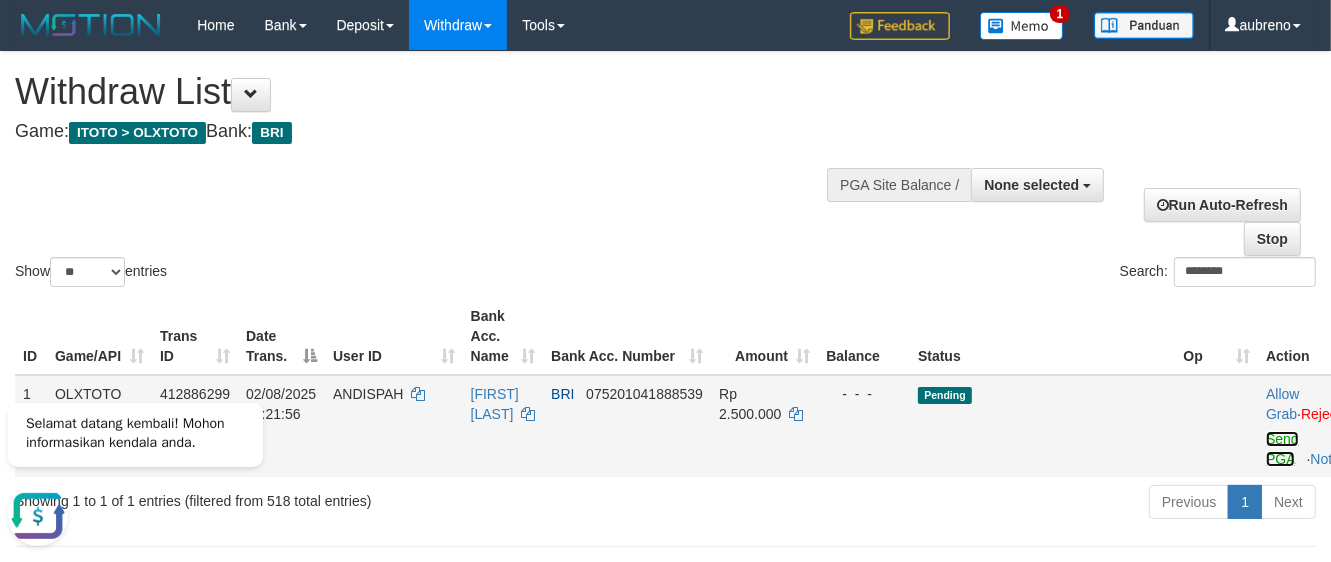 click on "Send PGA" at bounding box center (1282, 449) 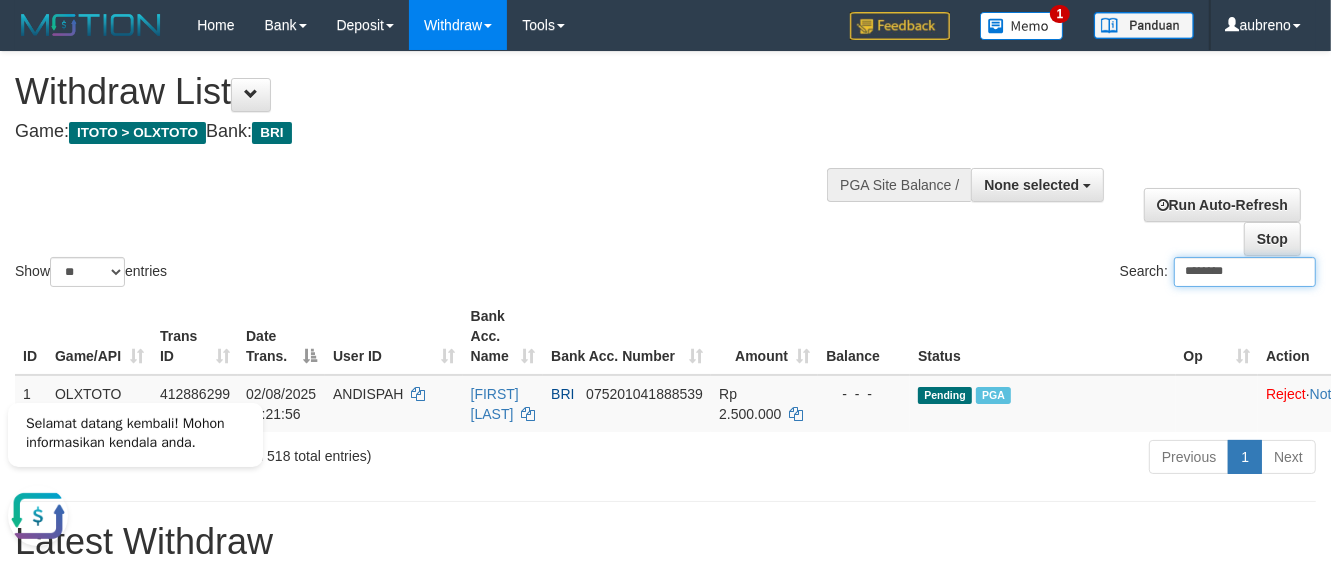 click on "********" at bounding box center (1245, 272) 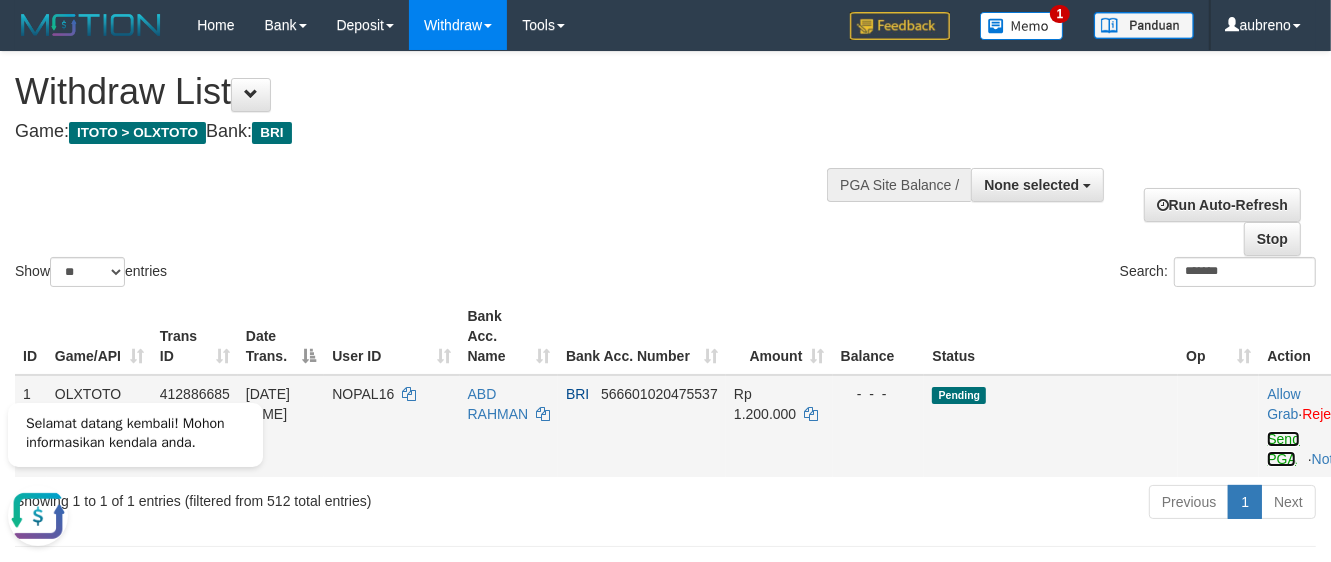 click on "Send PGA" at bounding box center [1283, 449] 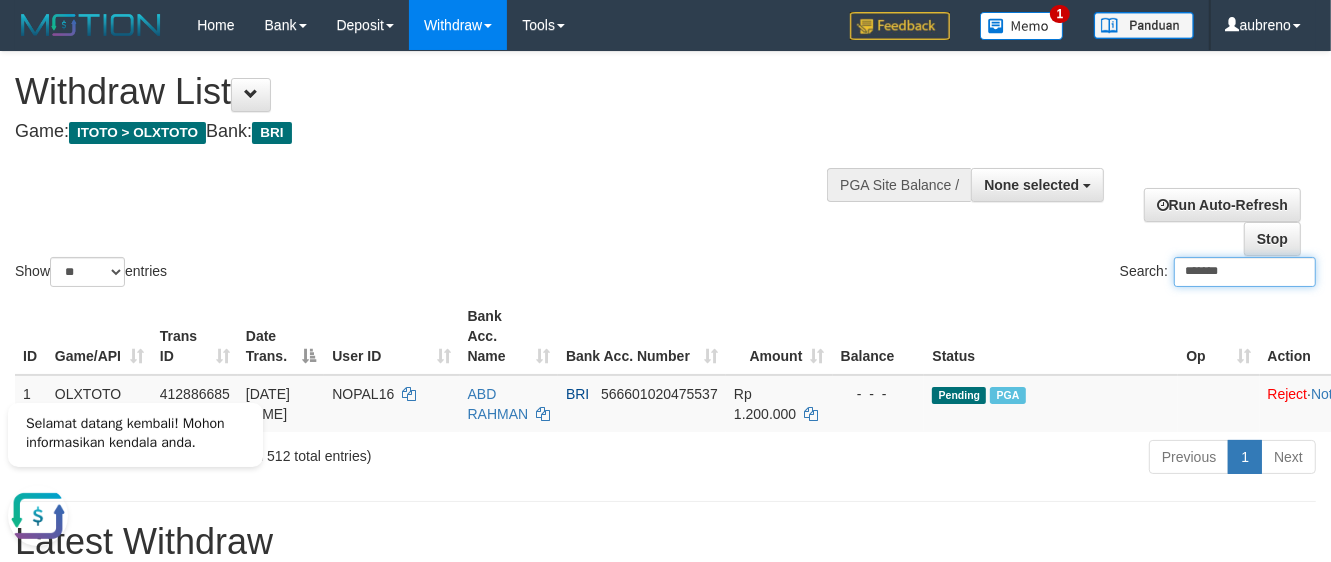 click on "*******" at bounding box center (1245, 272) 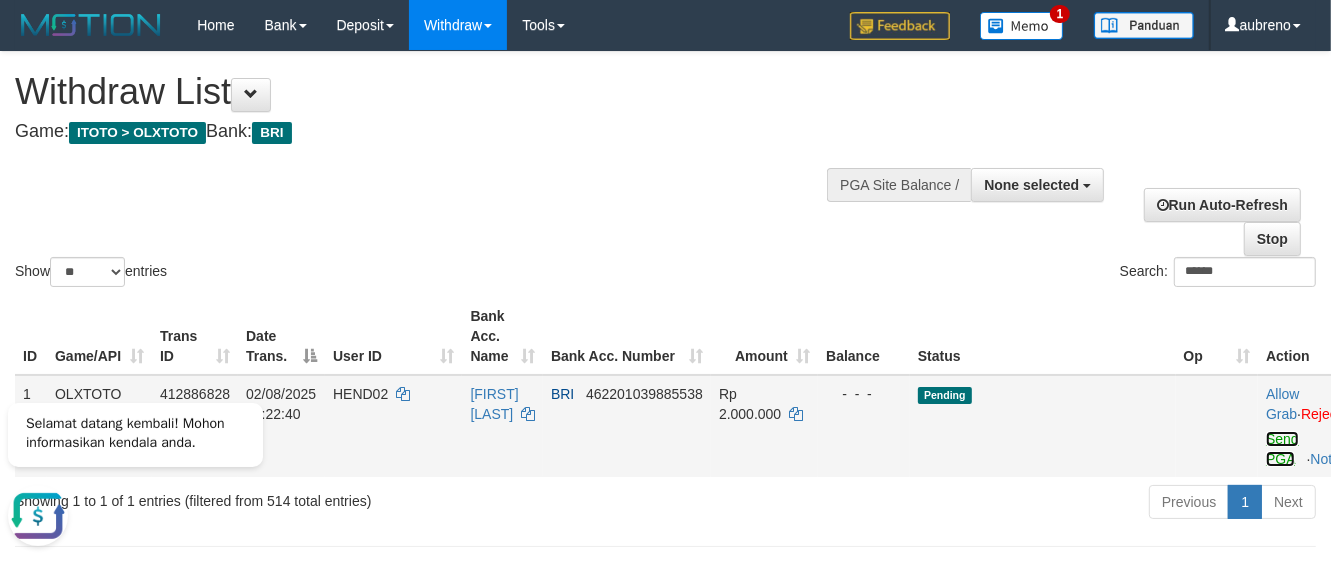click on "Send PGA" at bounding box center (1282, 449) 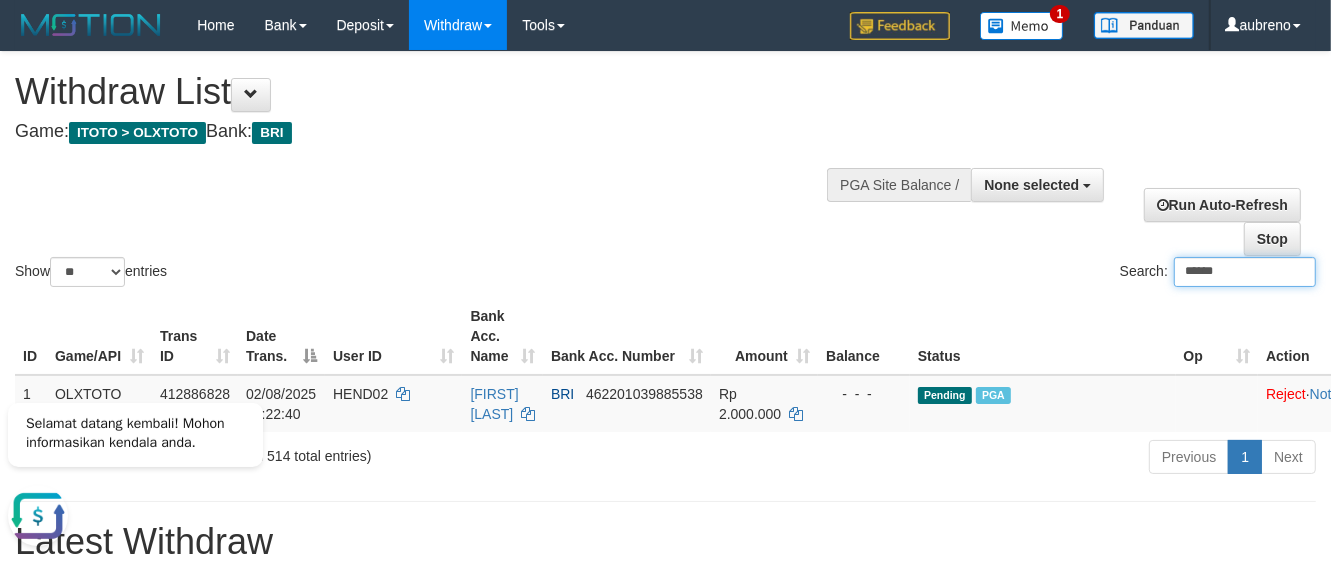 click on "******" at bounding box center [1245, 272] 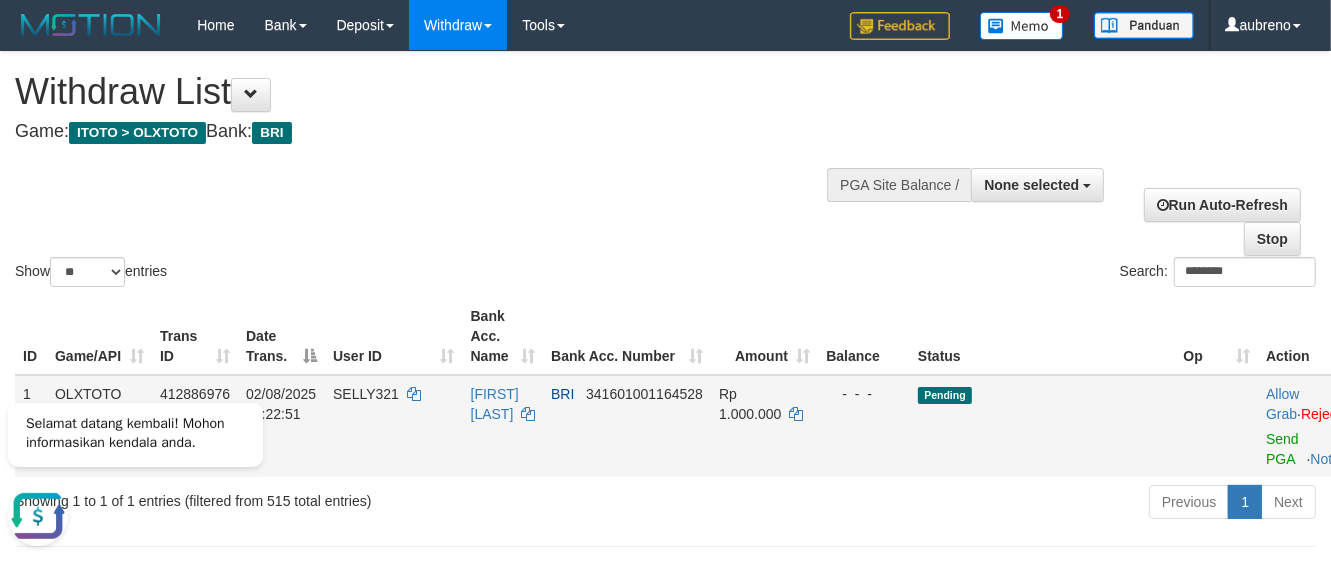 click on "Allow Grab   ·    Reject Send PGA     ·    Note" at bounding box center [1314, 426] 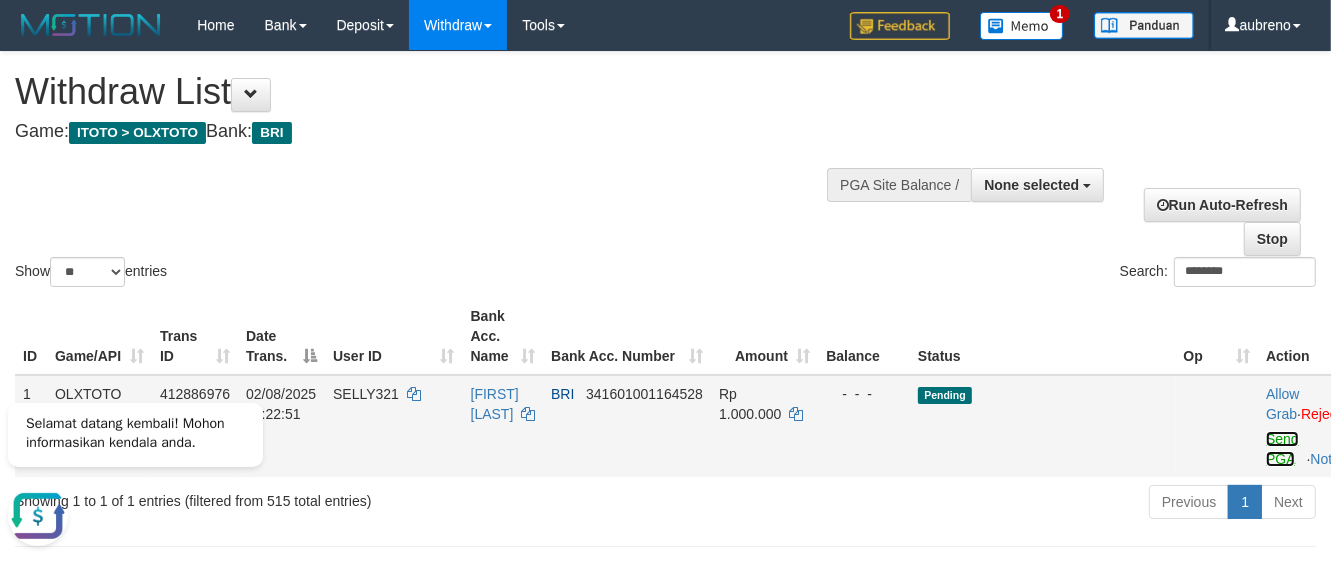 click on "Send PGA" at bounding box center (1282, 449) 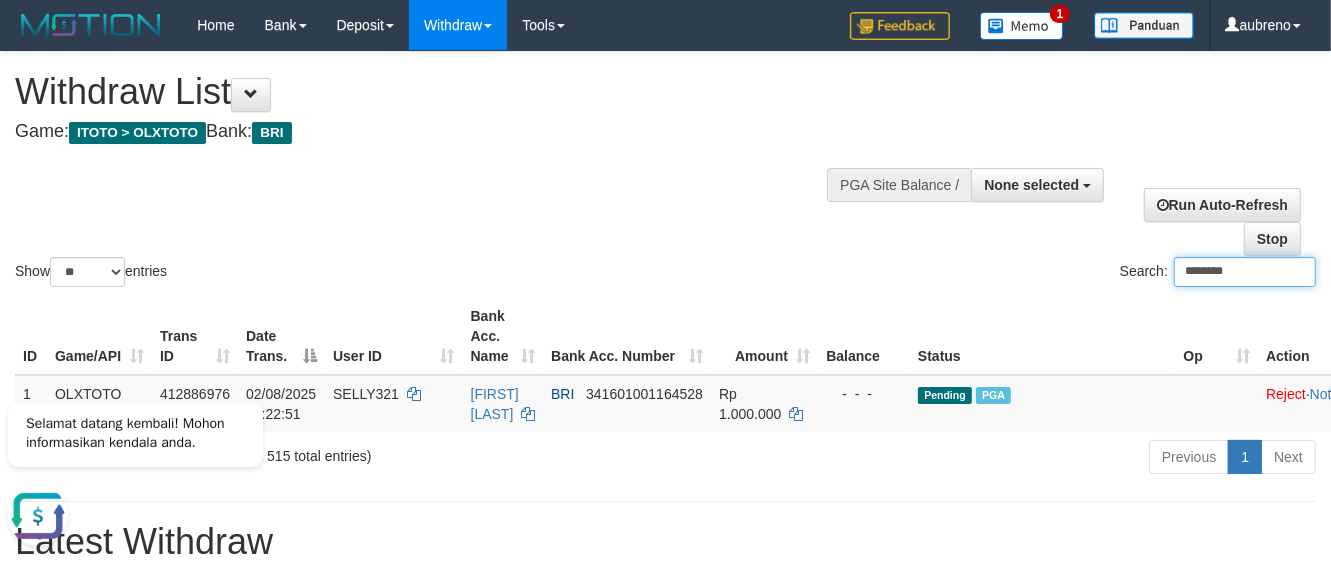 click on "********" at bounding box center (1245, 272) 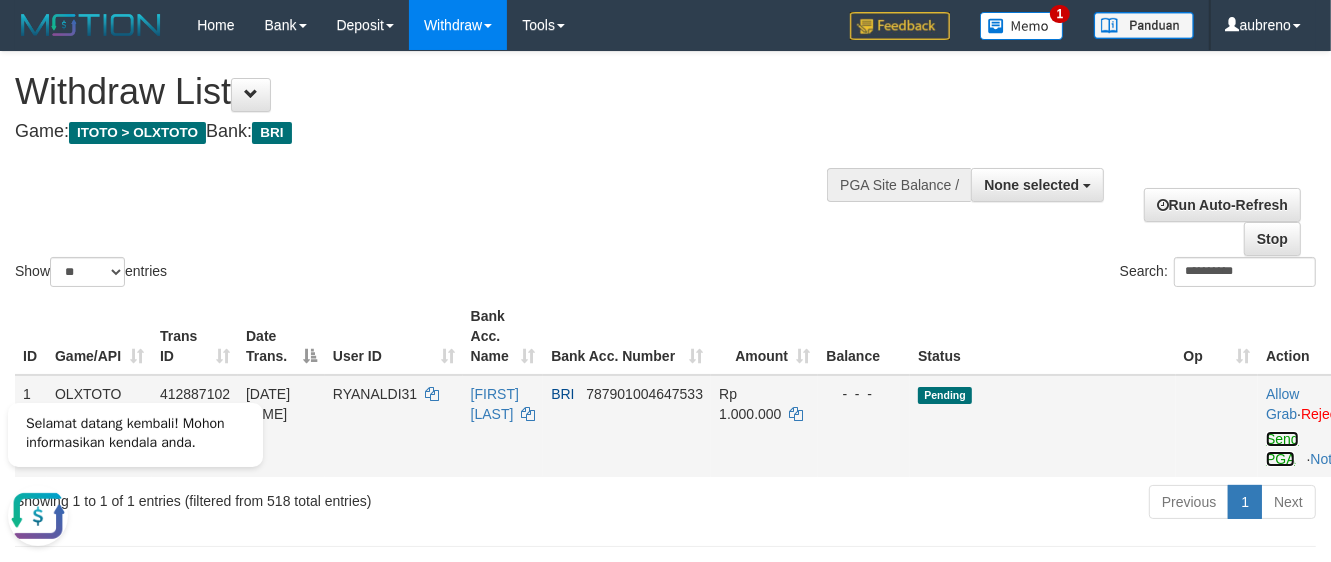 click on "Send PGA" at bounding box center [1282, 449] 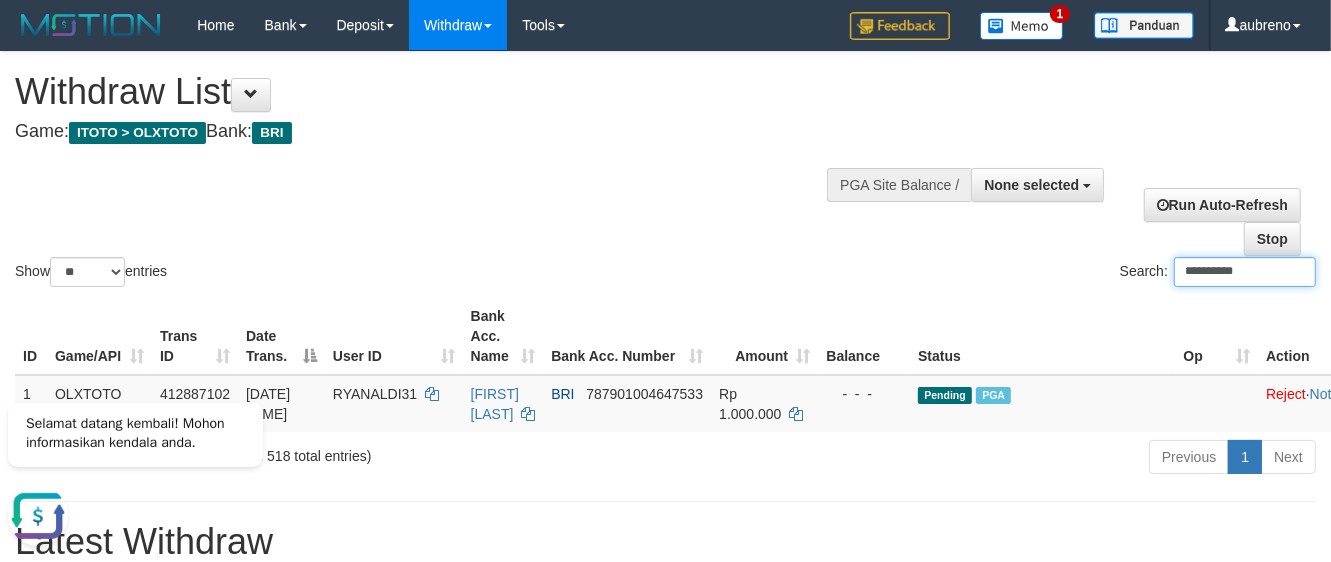 drag, startPoint x: 1167, startPoint y: 265, endPoint x: 1267, endPoint y: 366, distance: 142.13022 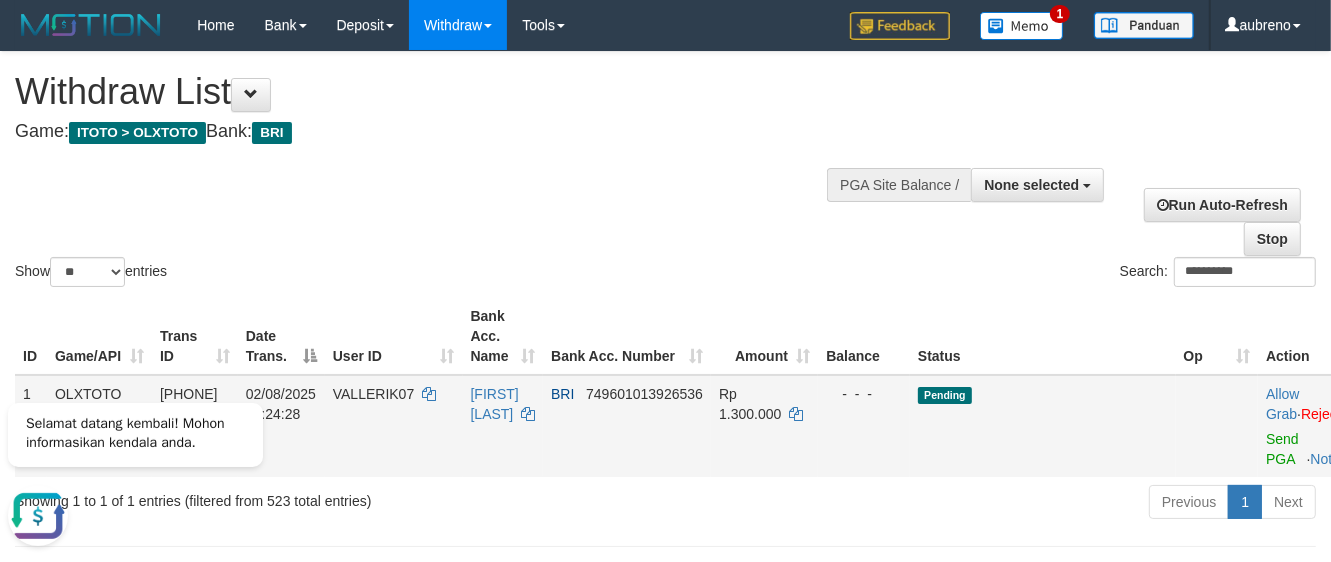 click on "Allow Grab   ·    Reject Send PGA     ·    Note" at bounding box center (1314, 426) 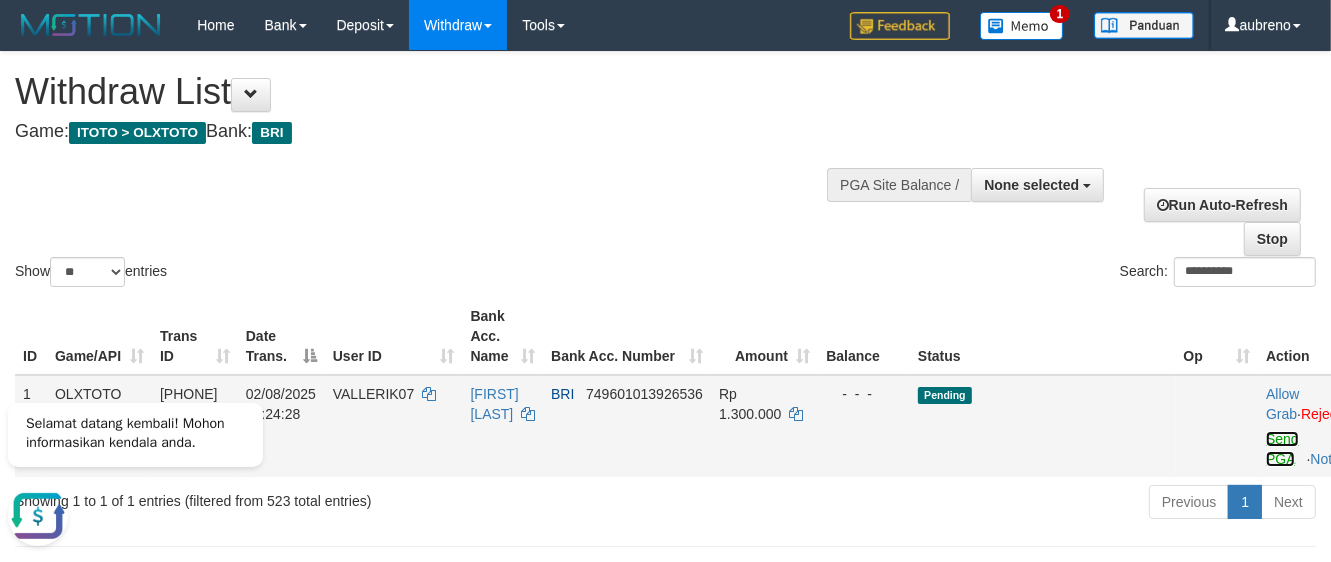click on "Send PGA" at bounding box center (1282, 449) 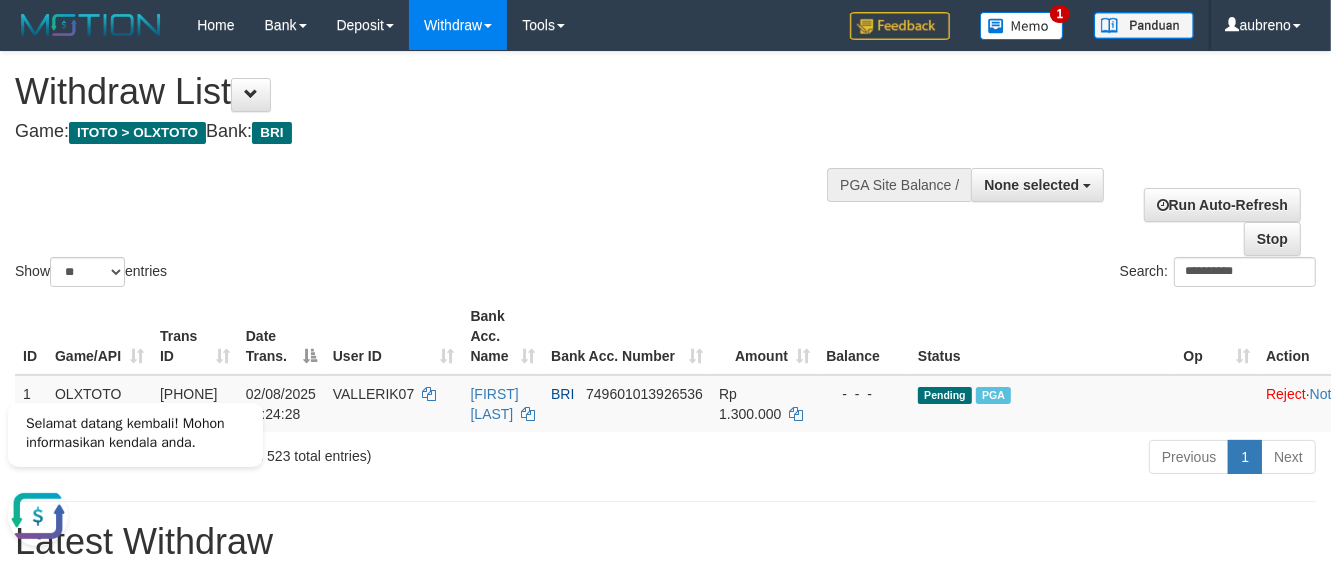 click on "Previous 1 Next" at bounding box center [943, 459] 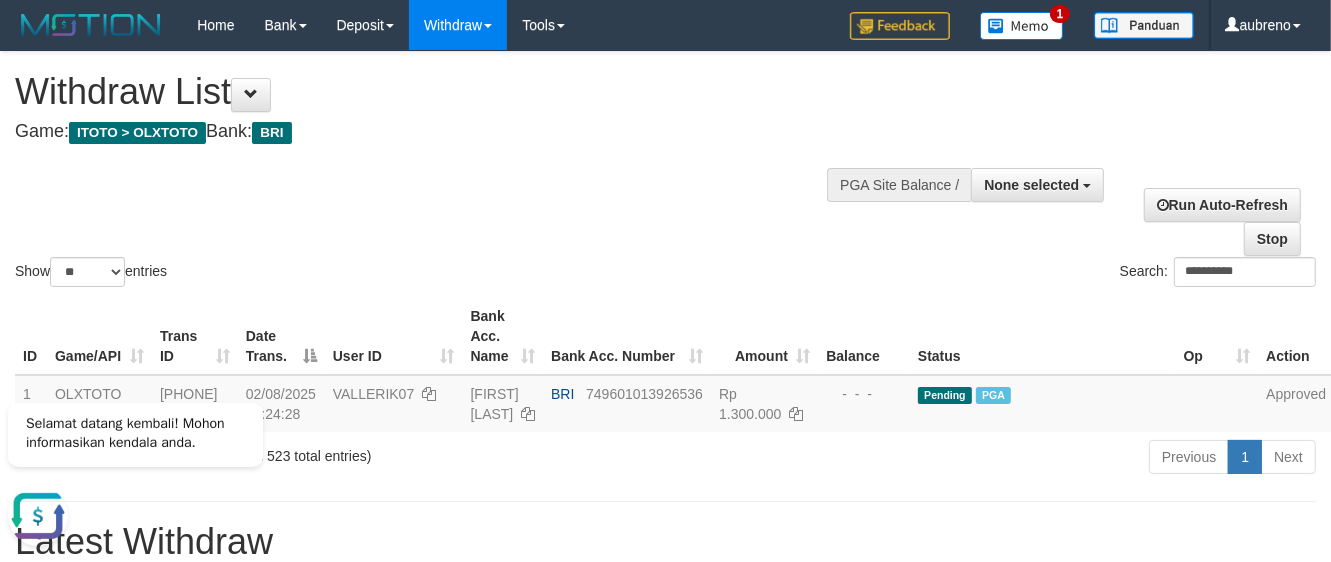 click on "**********" at bounding box center (665, 1130) 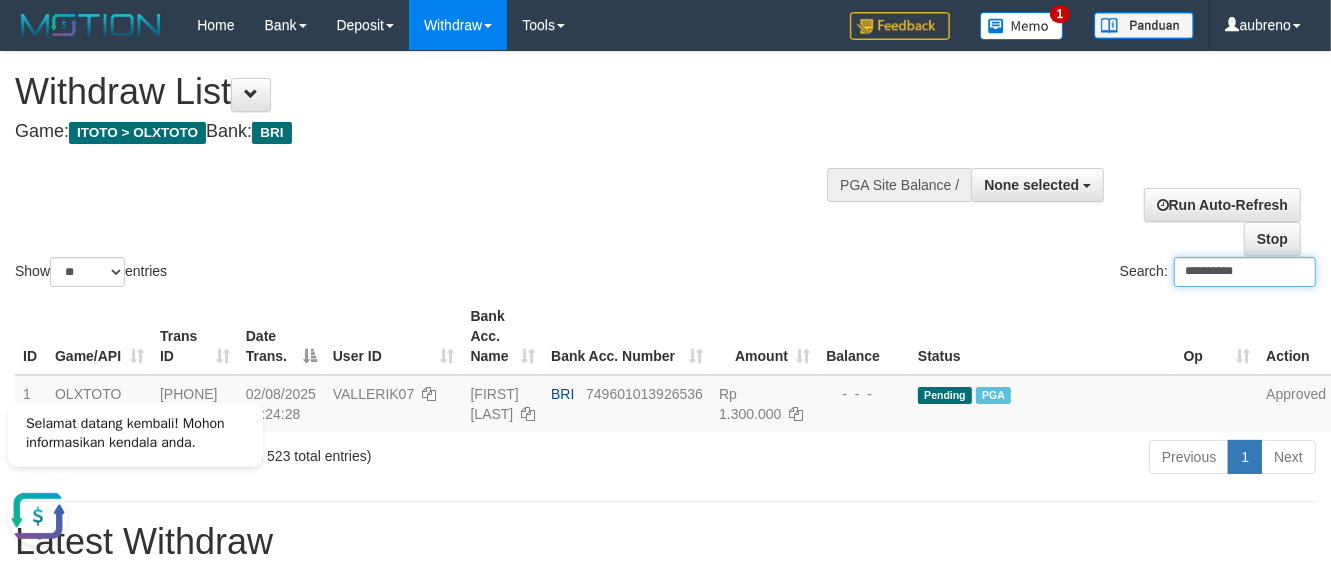 click on "**********" at bounding box center [1245, 272] 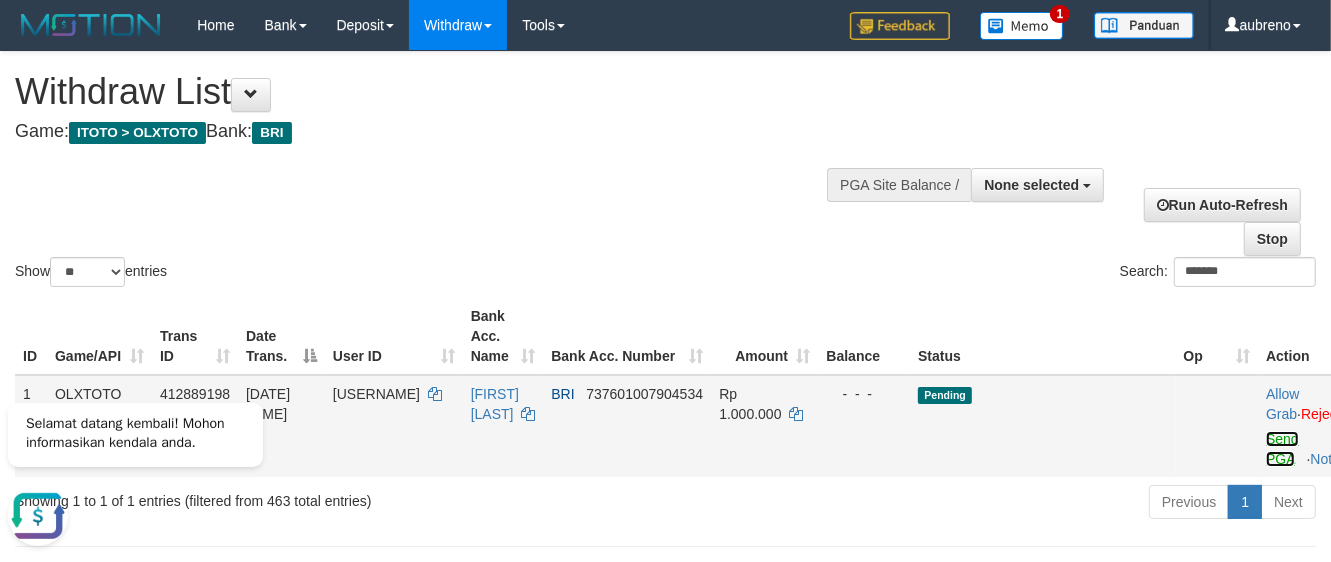click on "Send PGA" at bounding box center [1282, 449] 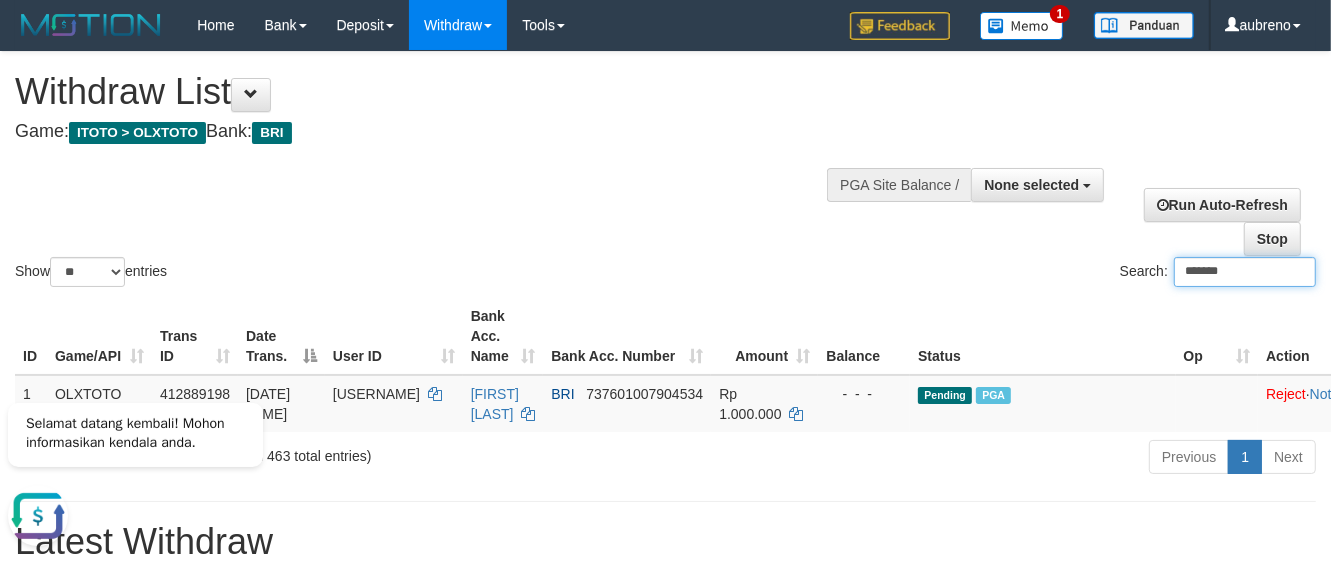 click on "*******" at bounding box center [1245, 272] 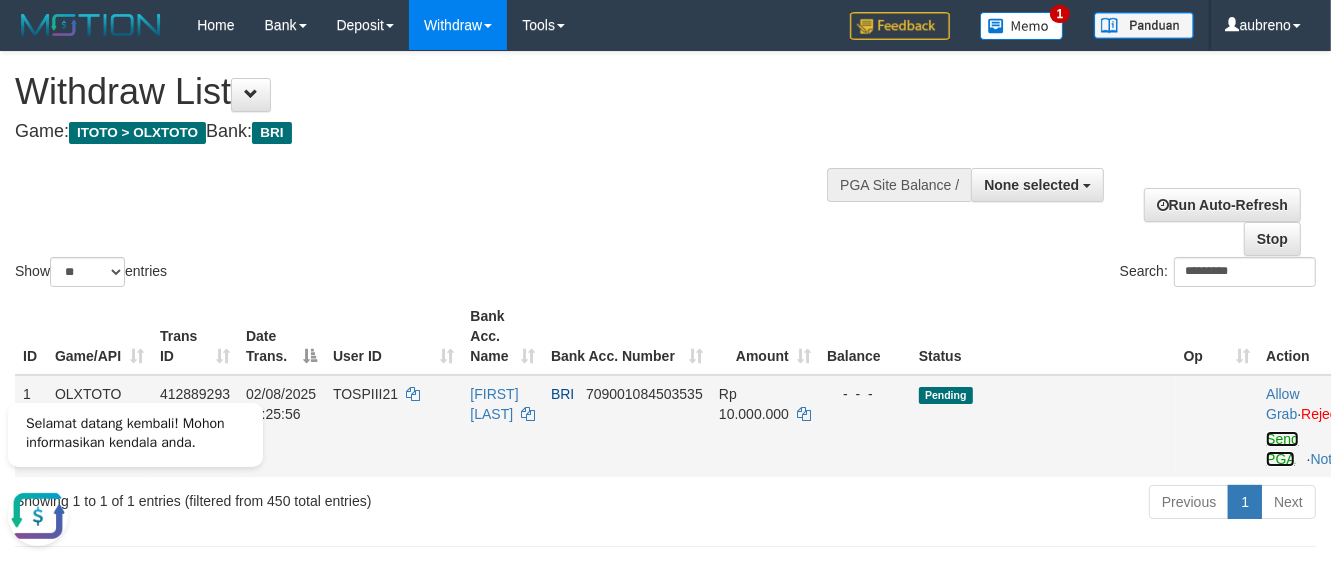 click on "Send PGA" at bounding box center (1282, 449) 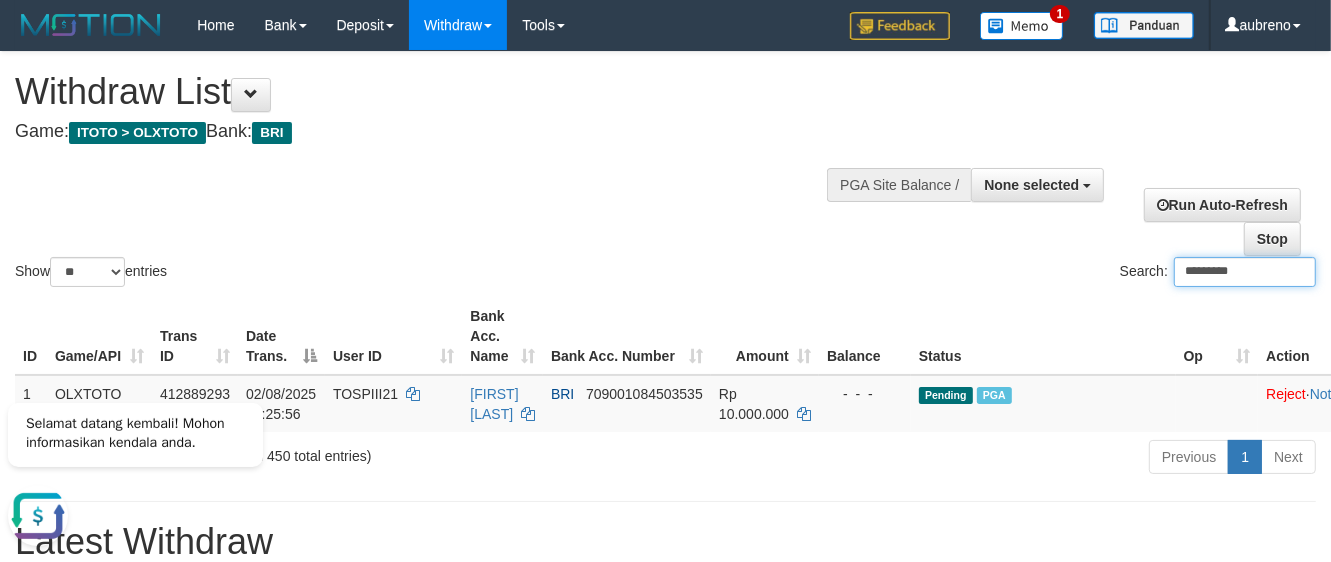 click on "*********" at bounding box center (1245, 272) 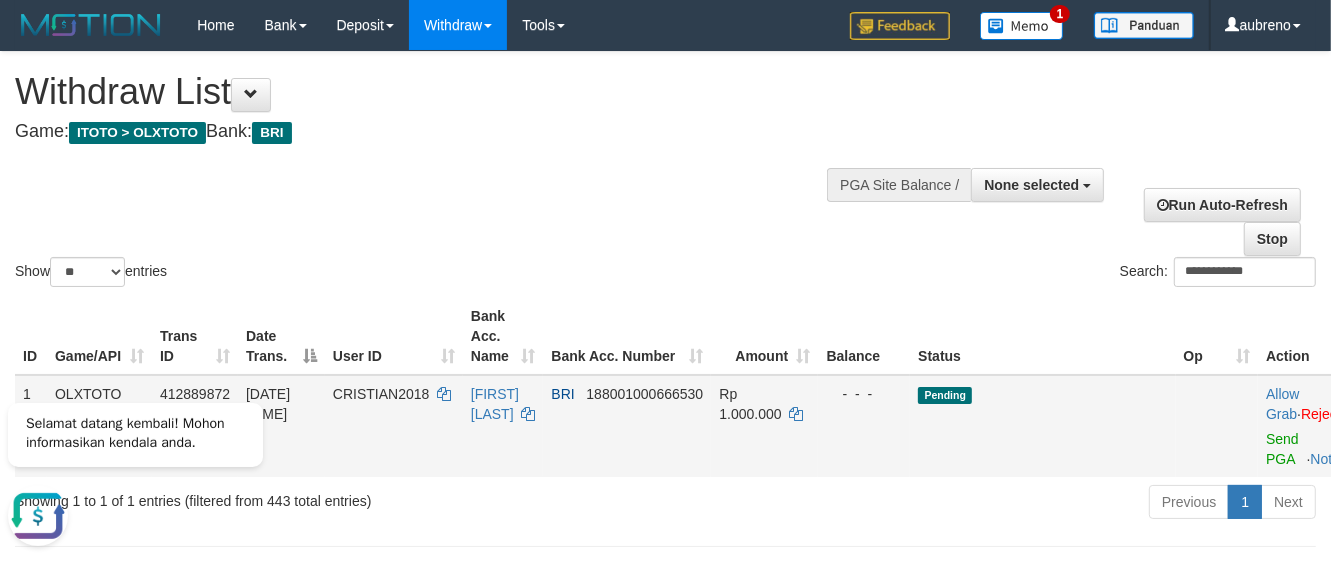 click on "Allow Grab   ·    Reject Send PGA     ·    Note" at bounding box center (1314, 426) 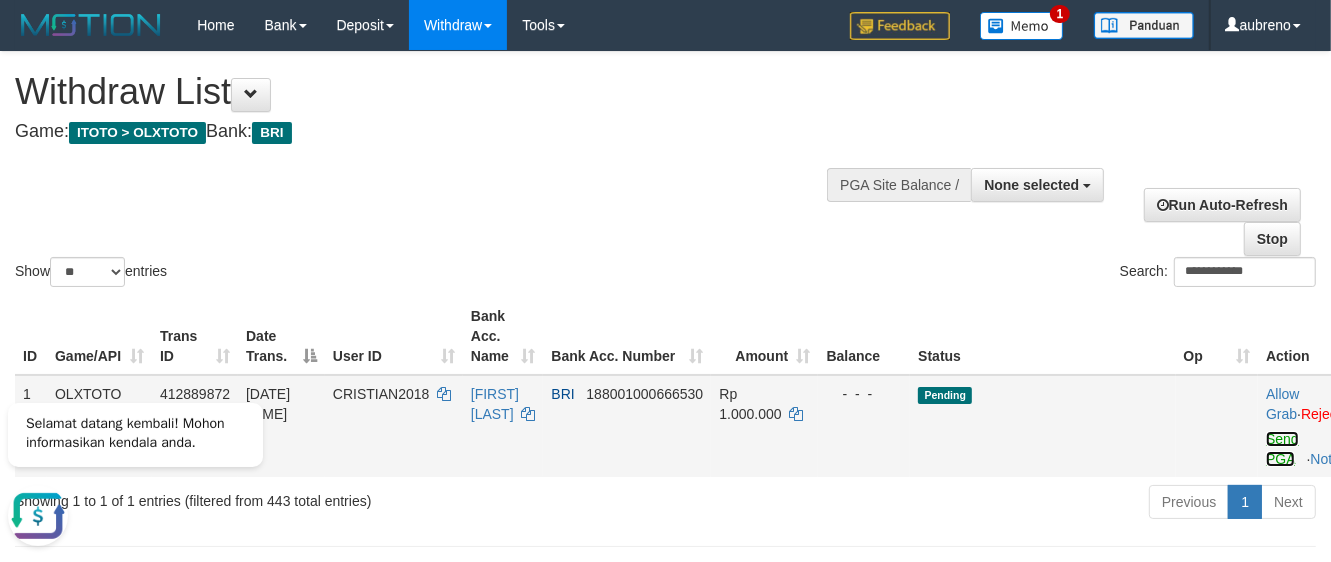 click on "Send PGA" at bounding box center [1282, 449] 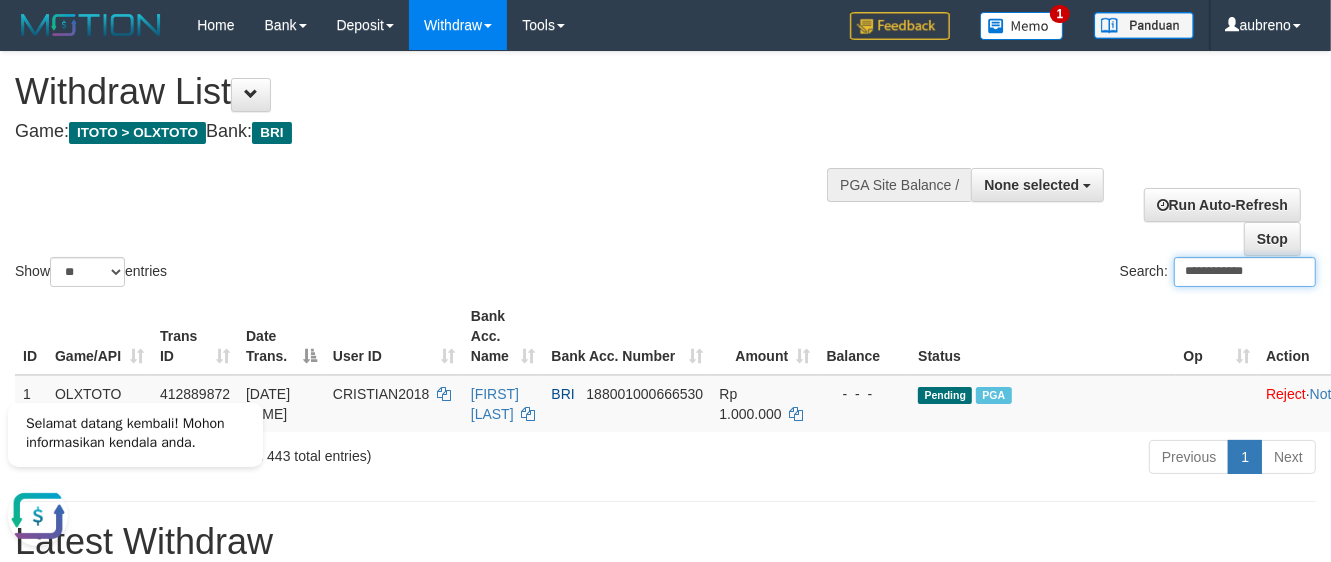 click on "**********" at bounding box center [1245, 272] 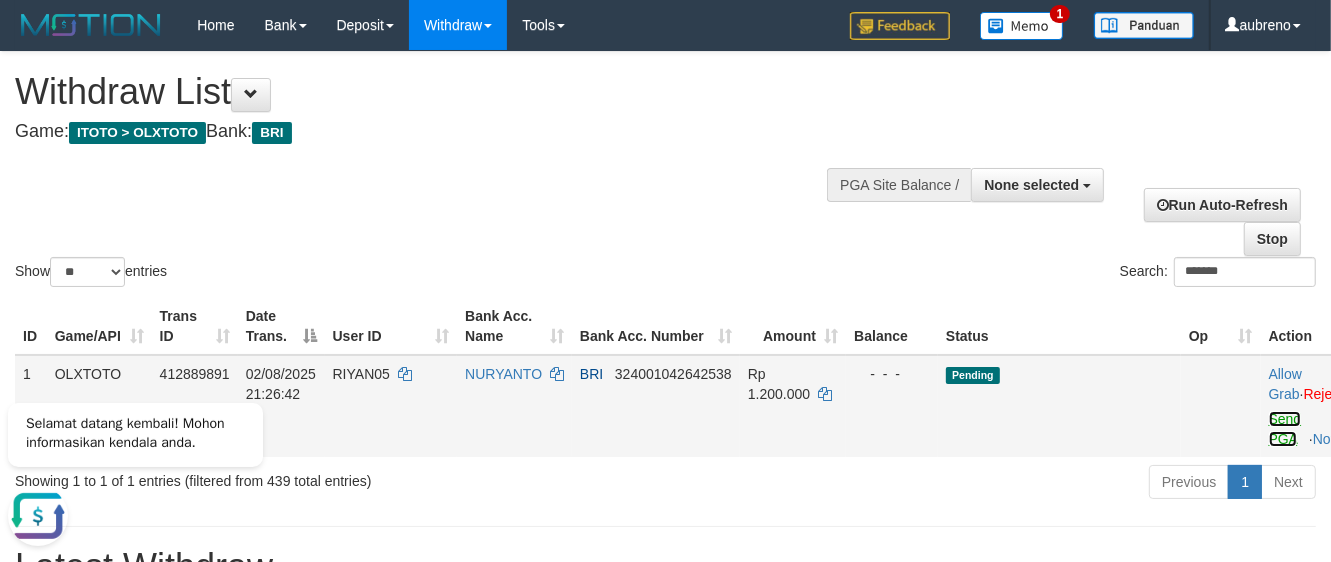 click on "Send PGA" at bounding box center [1285, 429] 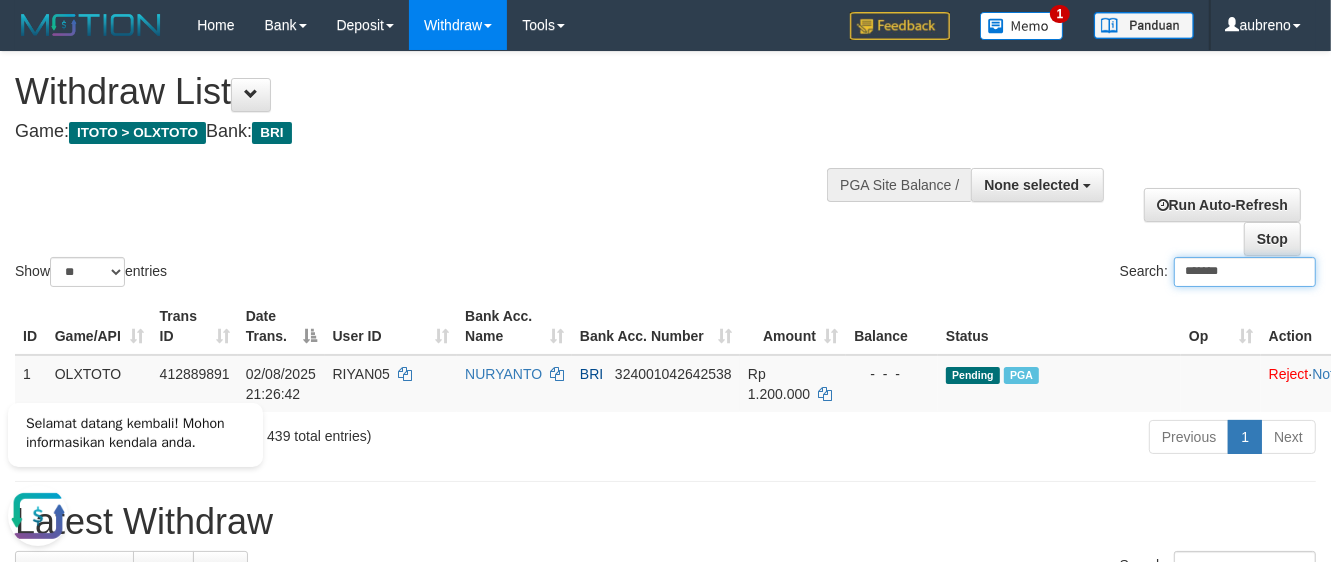 click on "*******" at bounding box center (1245, 272) 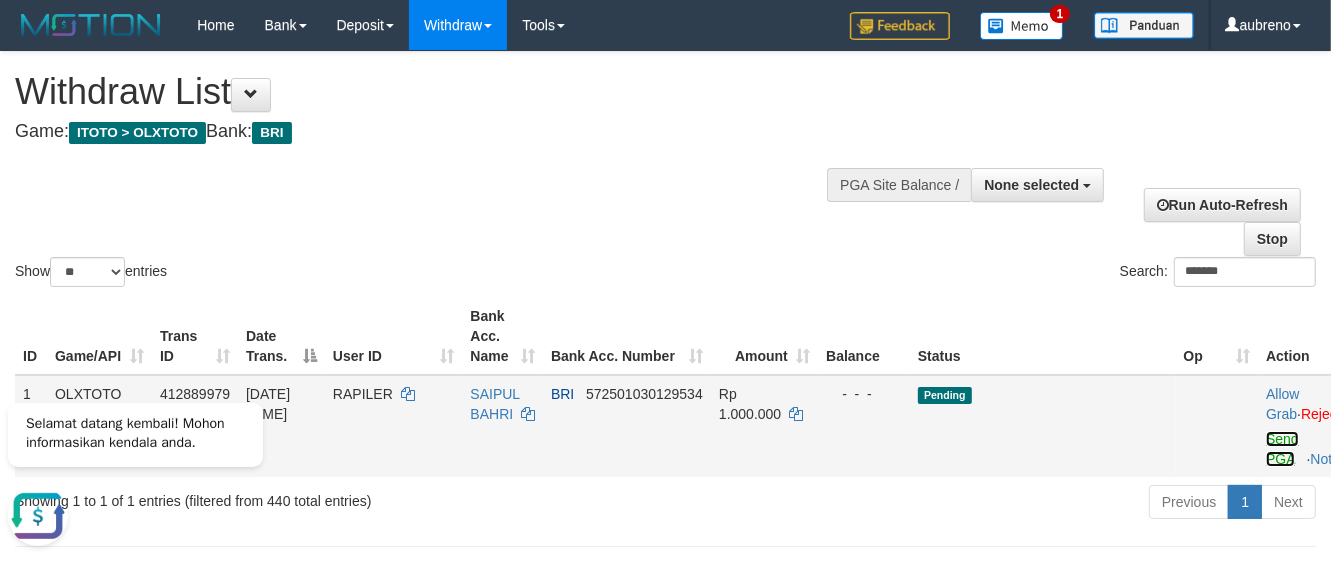 click on "Send PGA" at bounding box center [1282, 449] 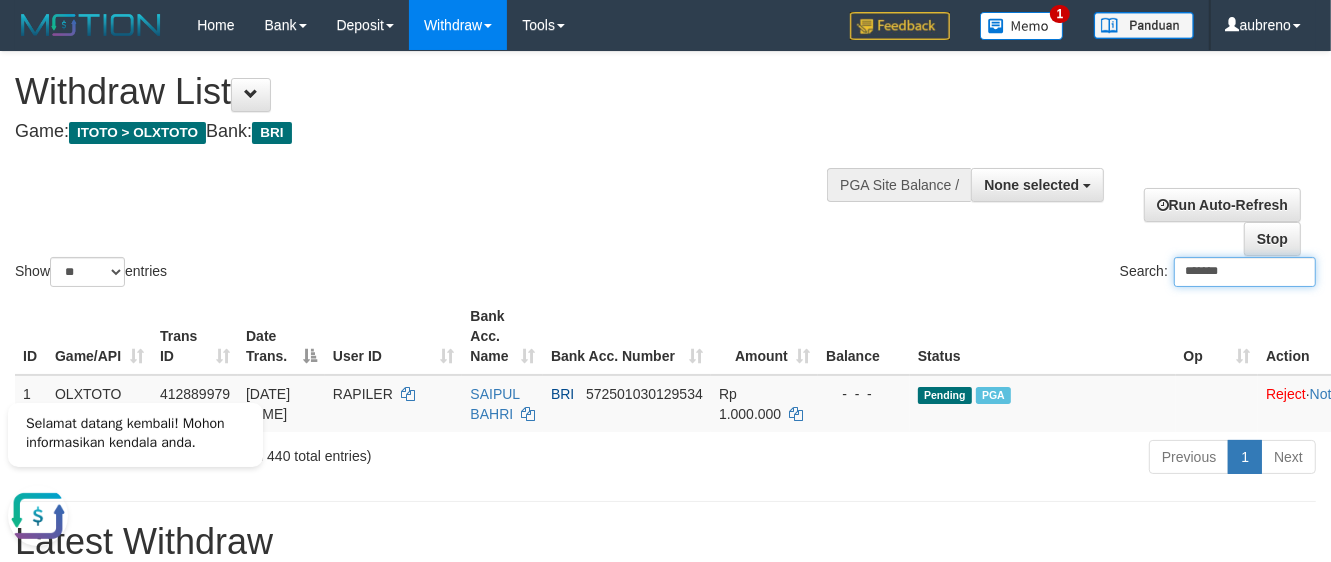 click on "*******" at bounding box center [1245, 272] 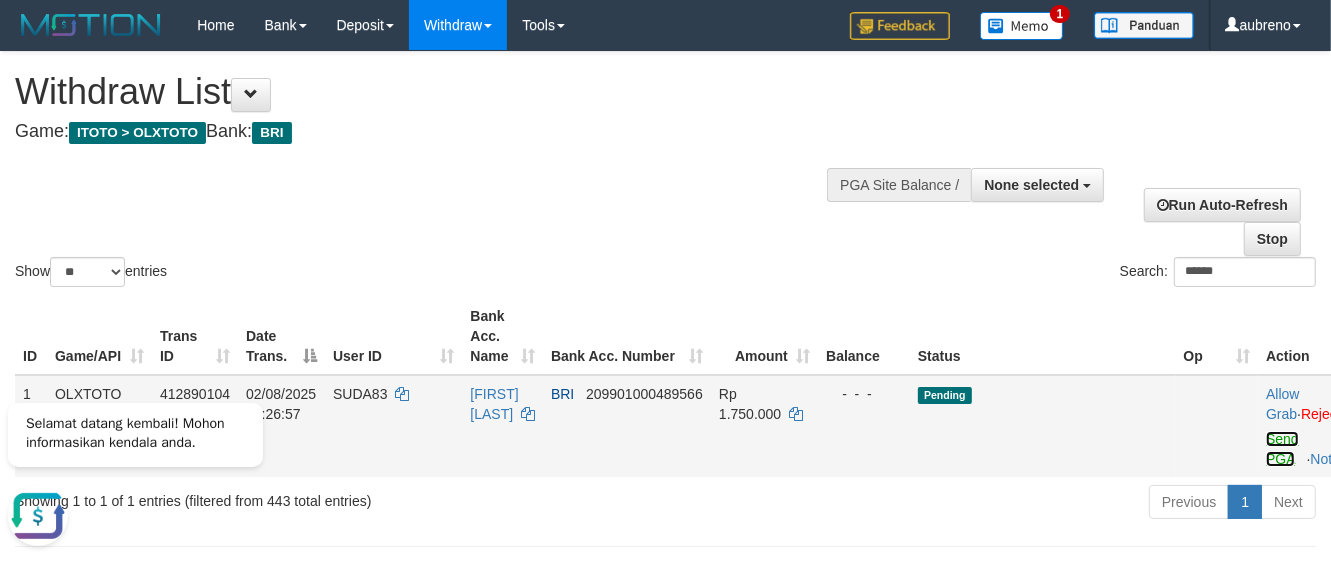 click on "Send PGA" at bounding box center (1282, 449) 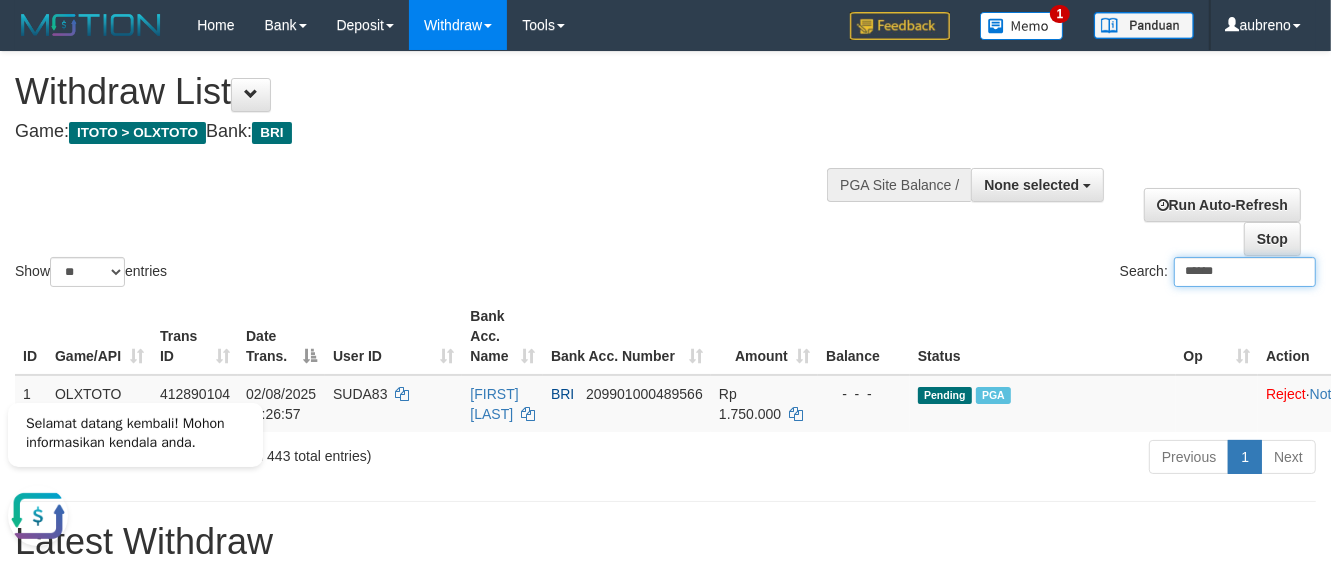 click on "******" at bounding box center (1245, 272) 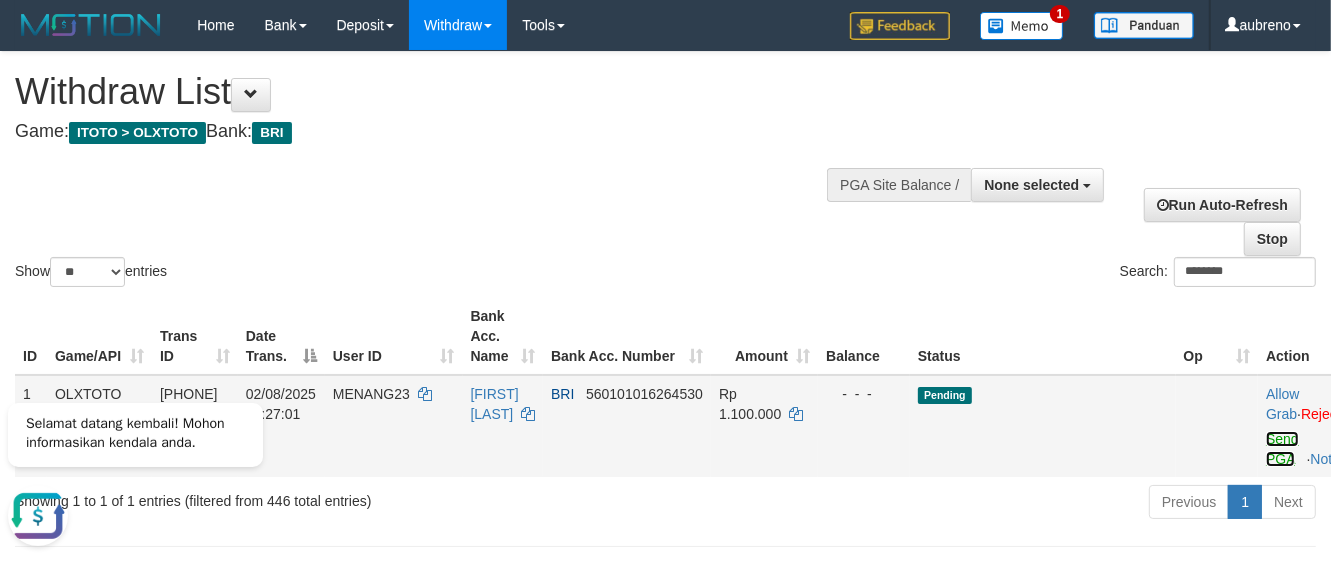click on "Send PGA" at bounding box center [1282, 449] 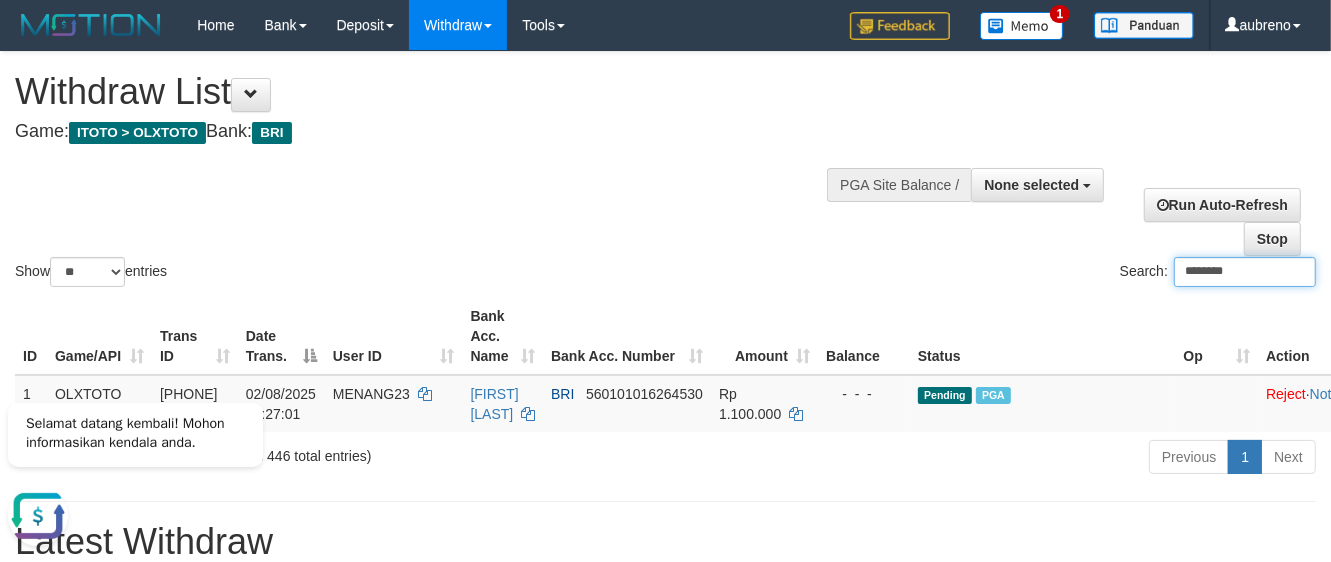 click on "********" at bounding box center [1245, 272] 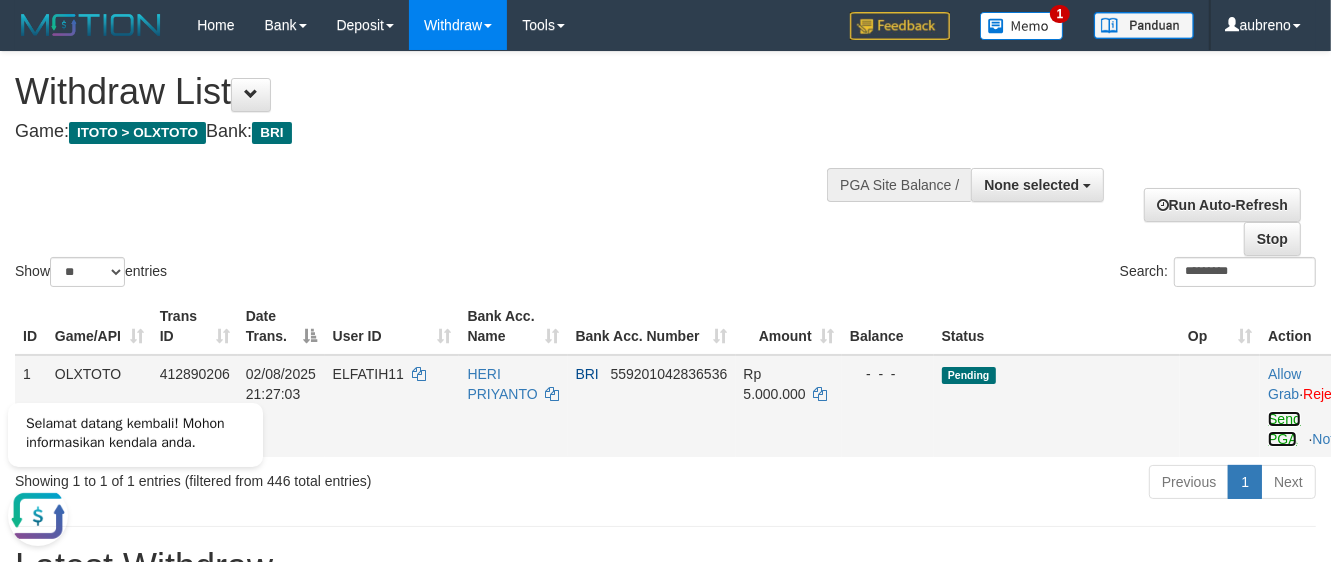 click on "Send PGA" at bounding box center [1284, 429] 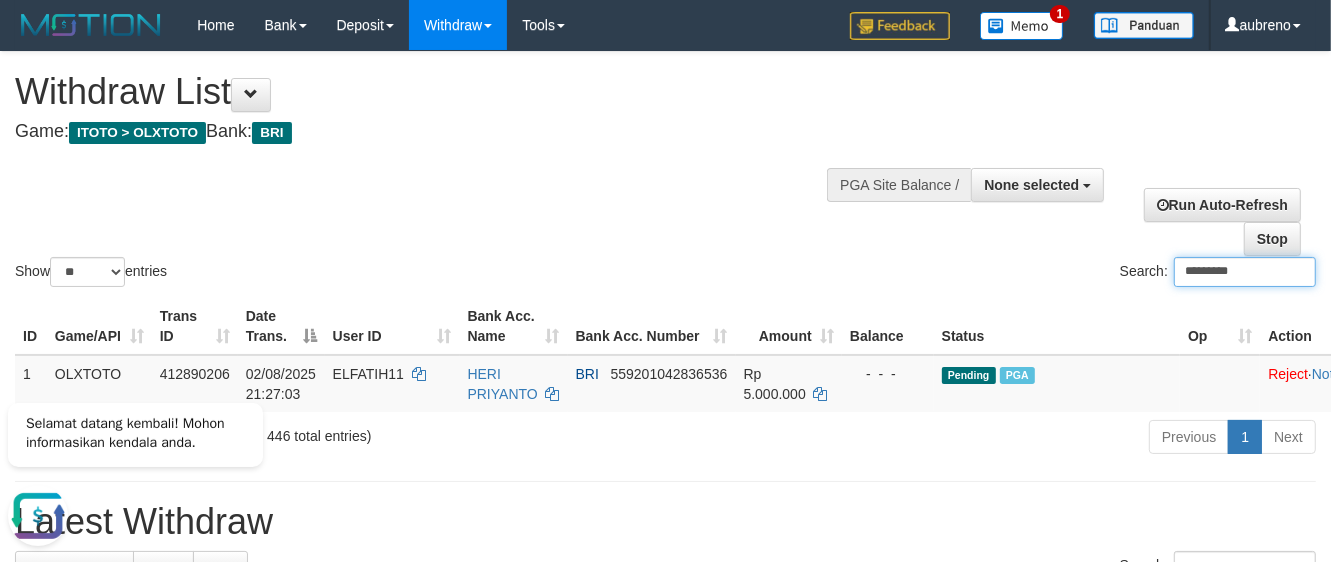 click on "*********" at bounding box center [1245, 272] 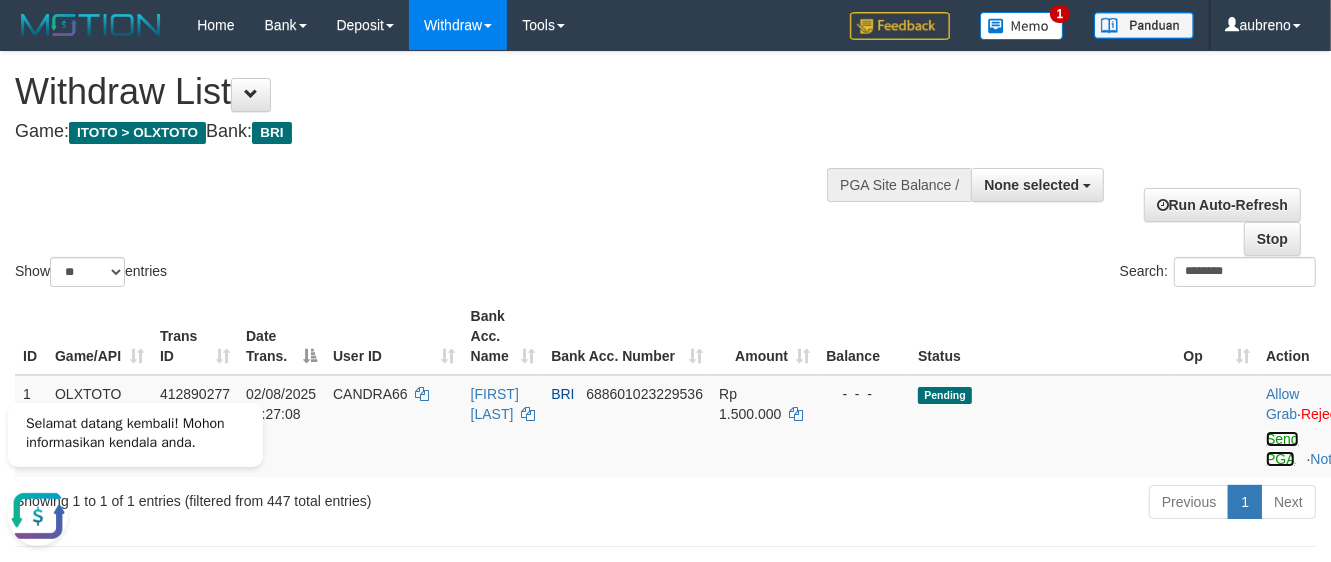 drag, startPoint x: 1275, startPoint y: 460, endPoint x: 721, endPoint y: 510, distance: 556.2518 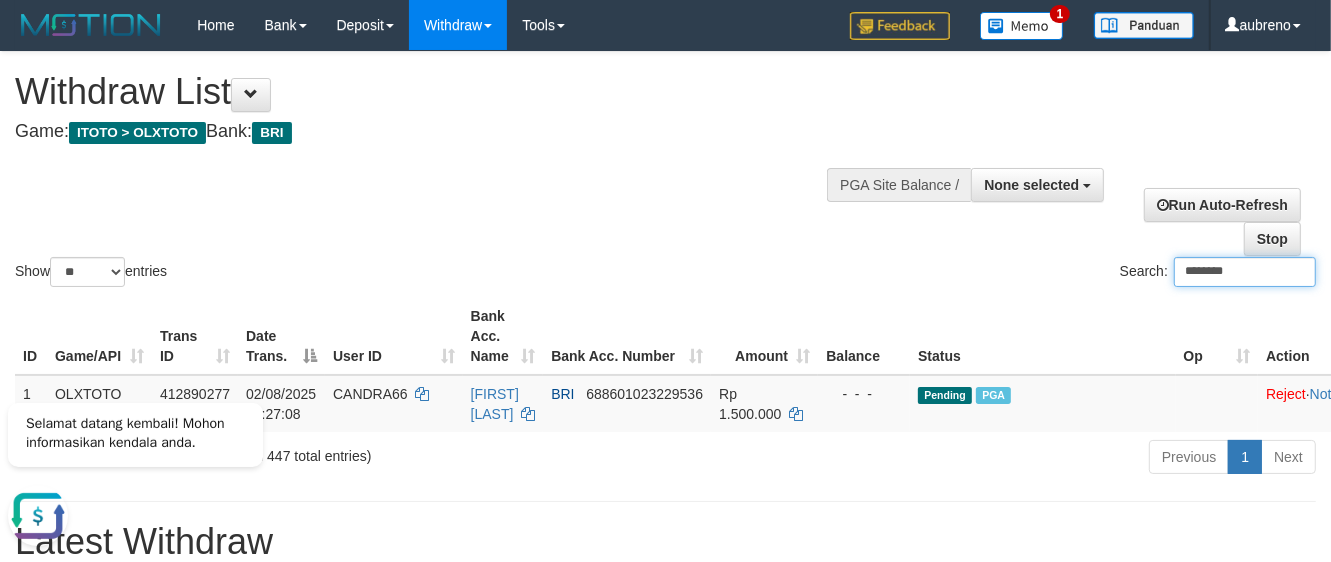 click on "********" at bounding box center [1245, 272] 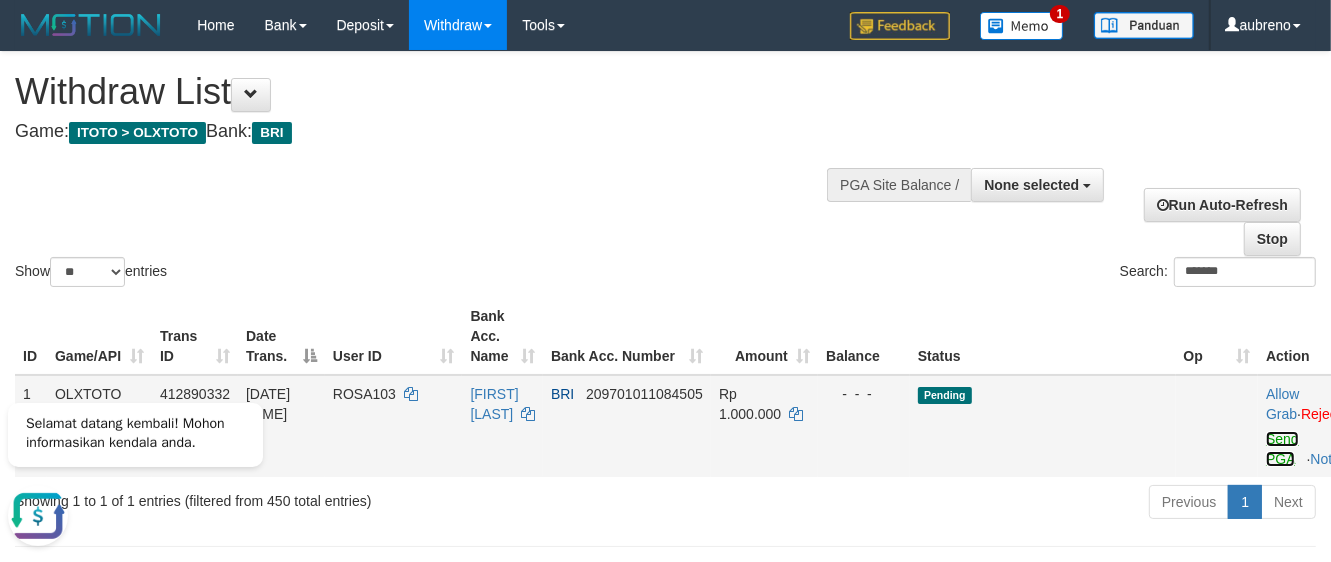 click on "Send PGA" at bounding box center (1282, 449) 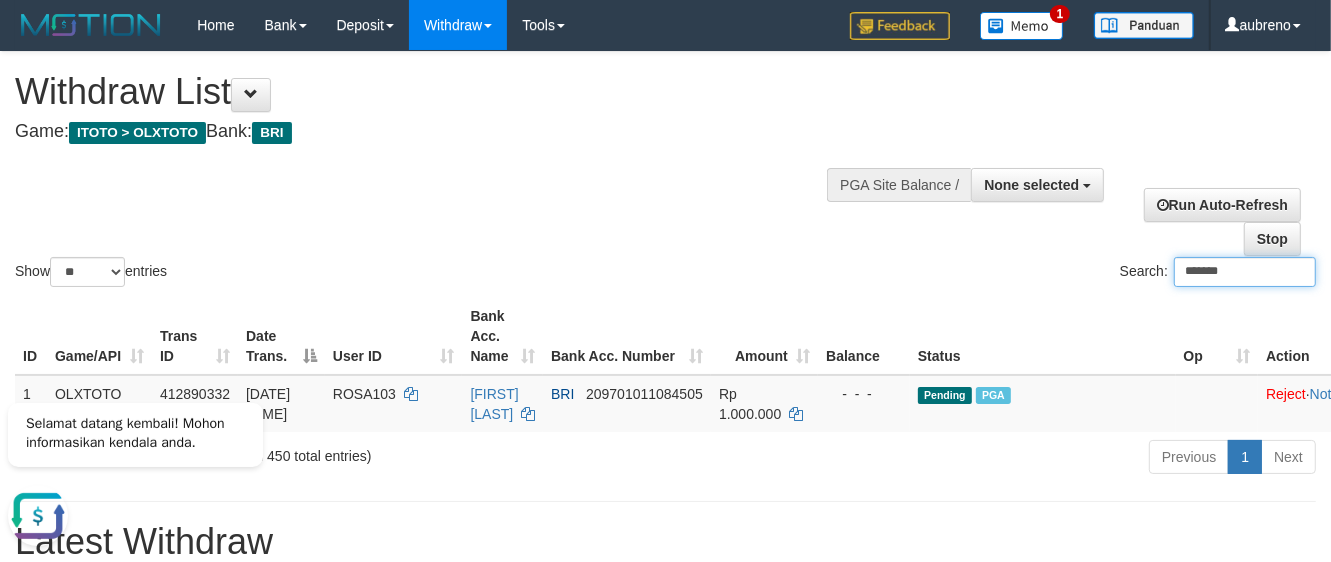 click on "*******" at bounding box center (1245, 272) 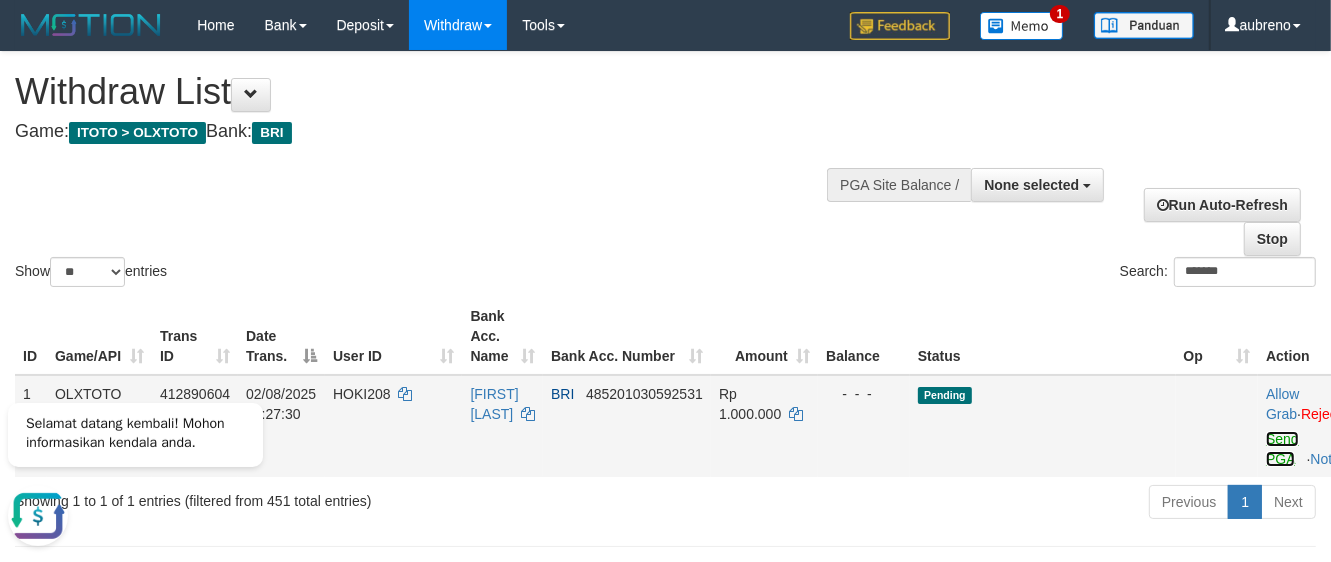 click on "Send PGA" at bounding box center [1282, 449] 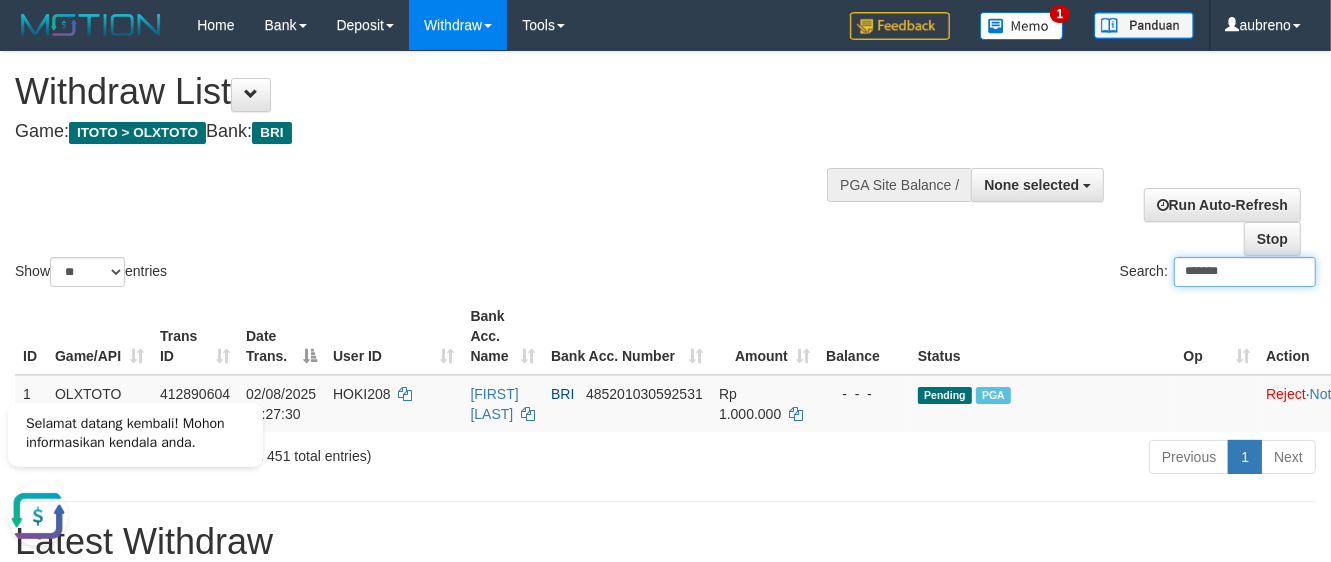 click on "*******" at bounding box center (1245, 272) 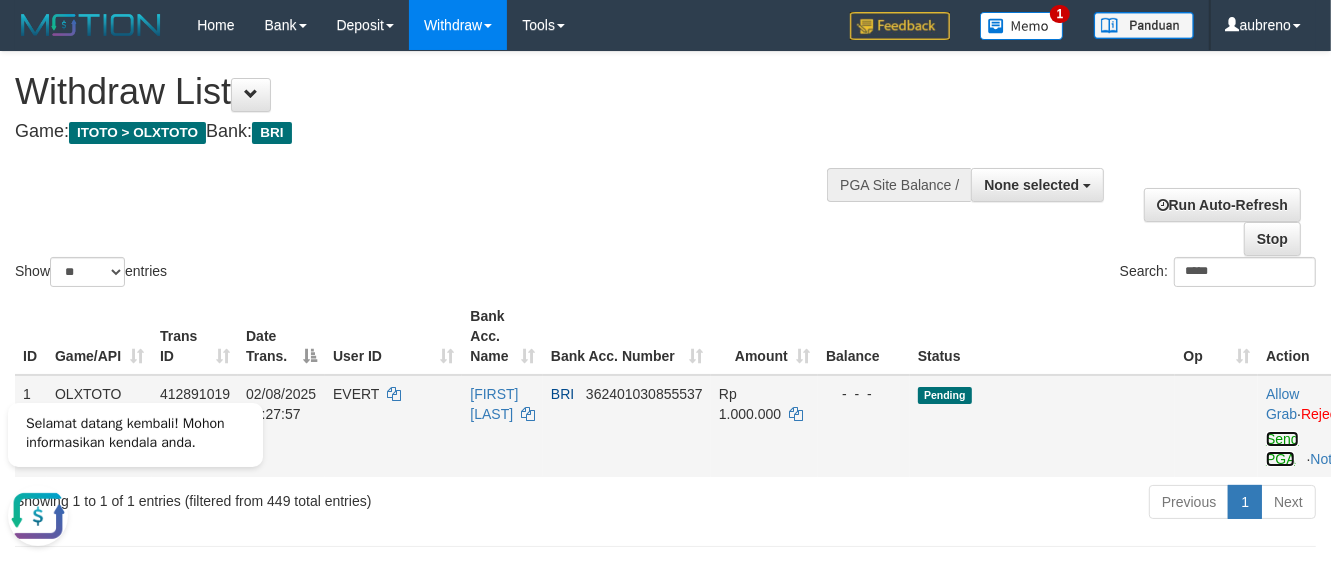click on "Send PGA" at bounding box center (1282, 449) 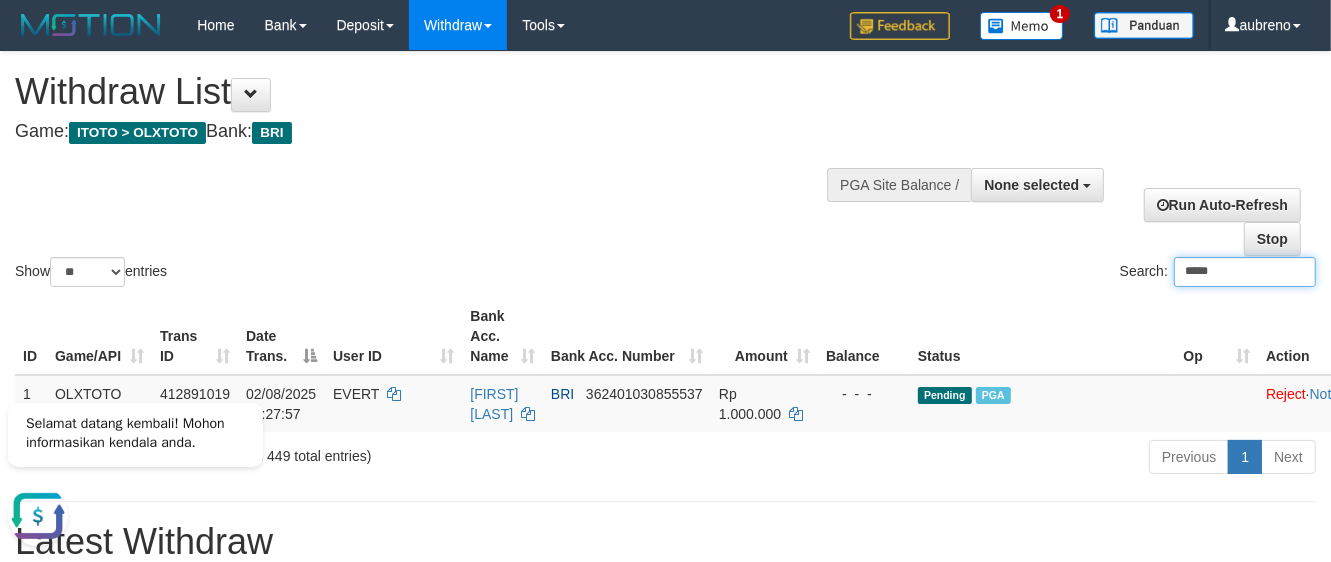 click on "*****" at bounding box center (1245, 272) 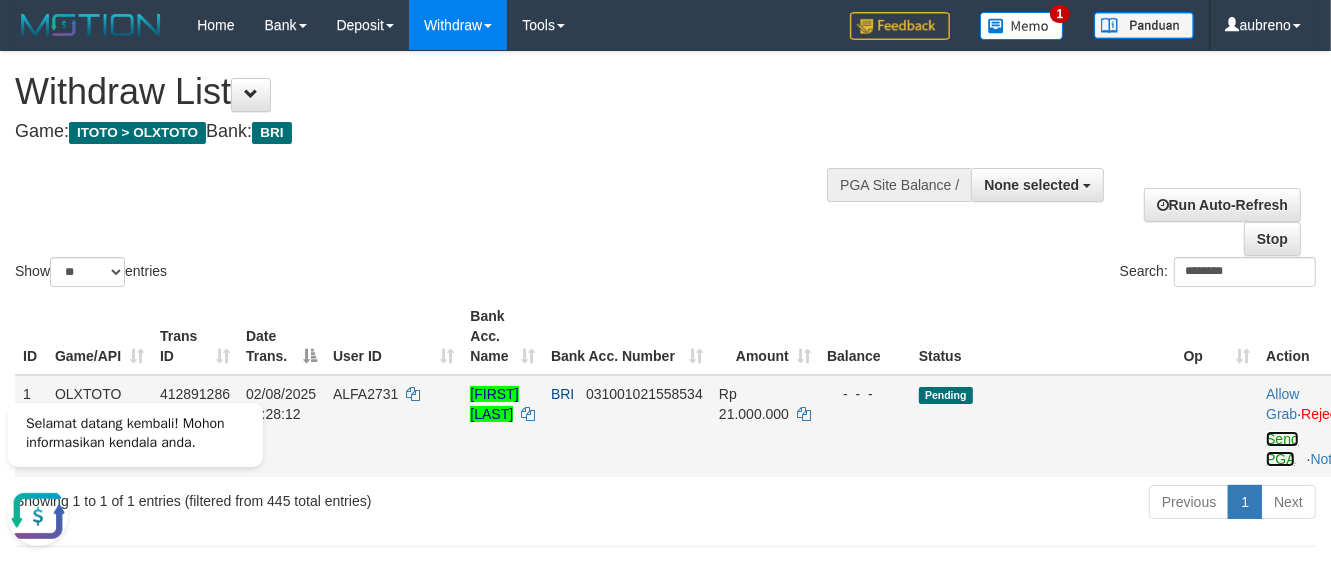 click on "Send PGA" at bounding box center (1282, 449) 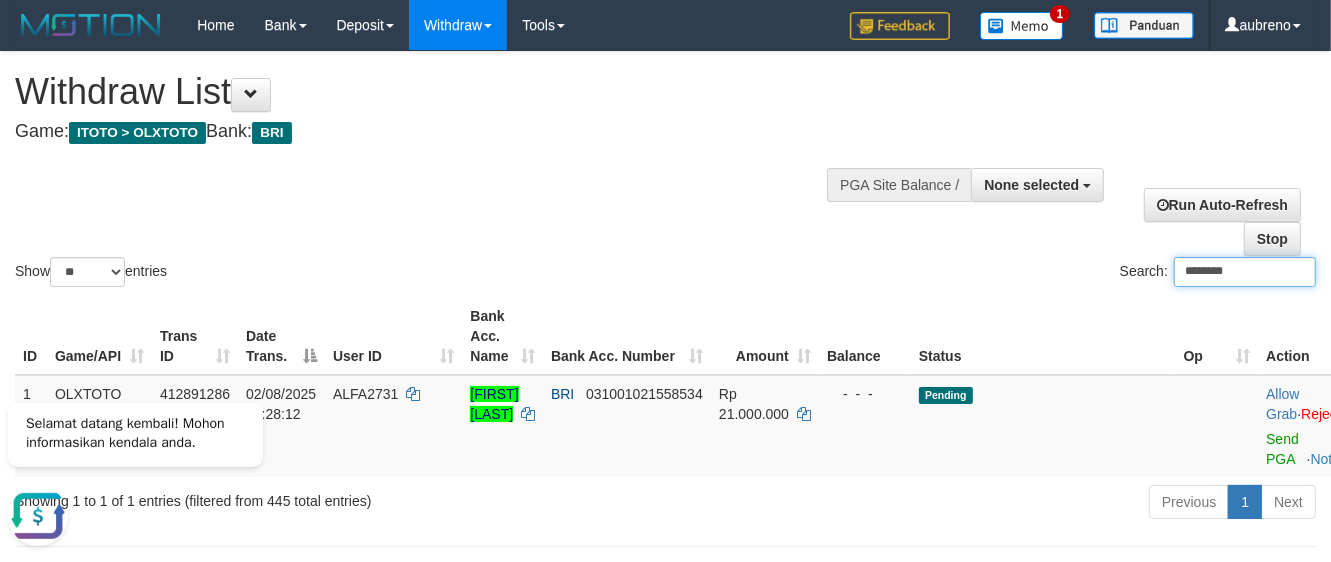 click on "********" at bounding box center [1245, 272] 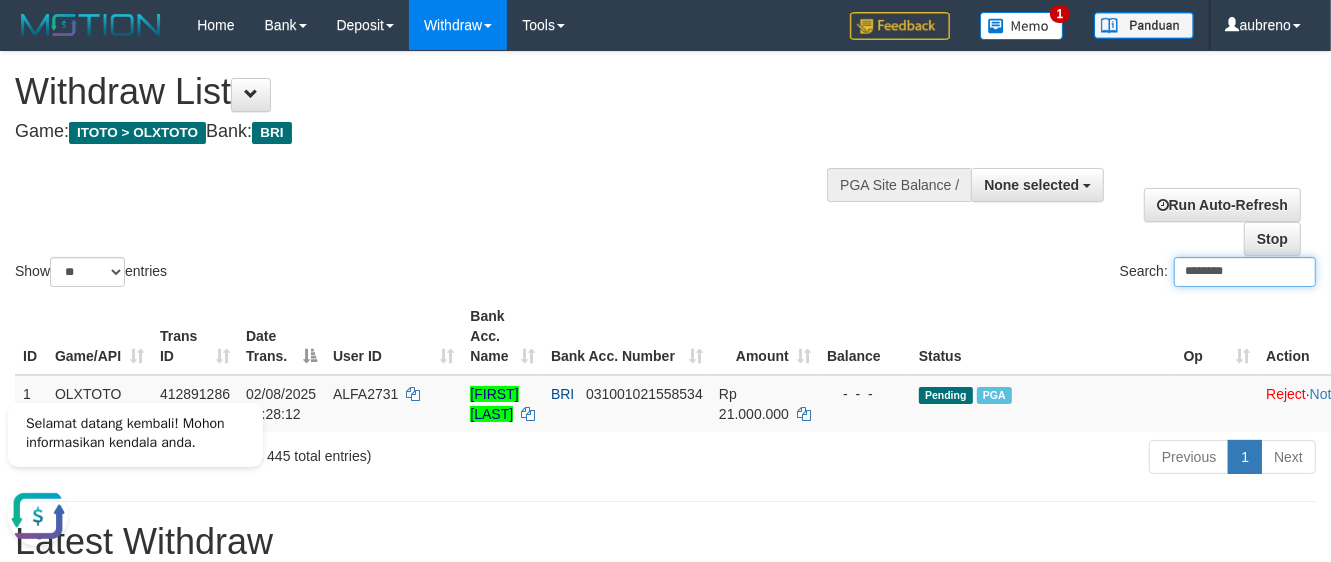 paste on "*" 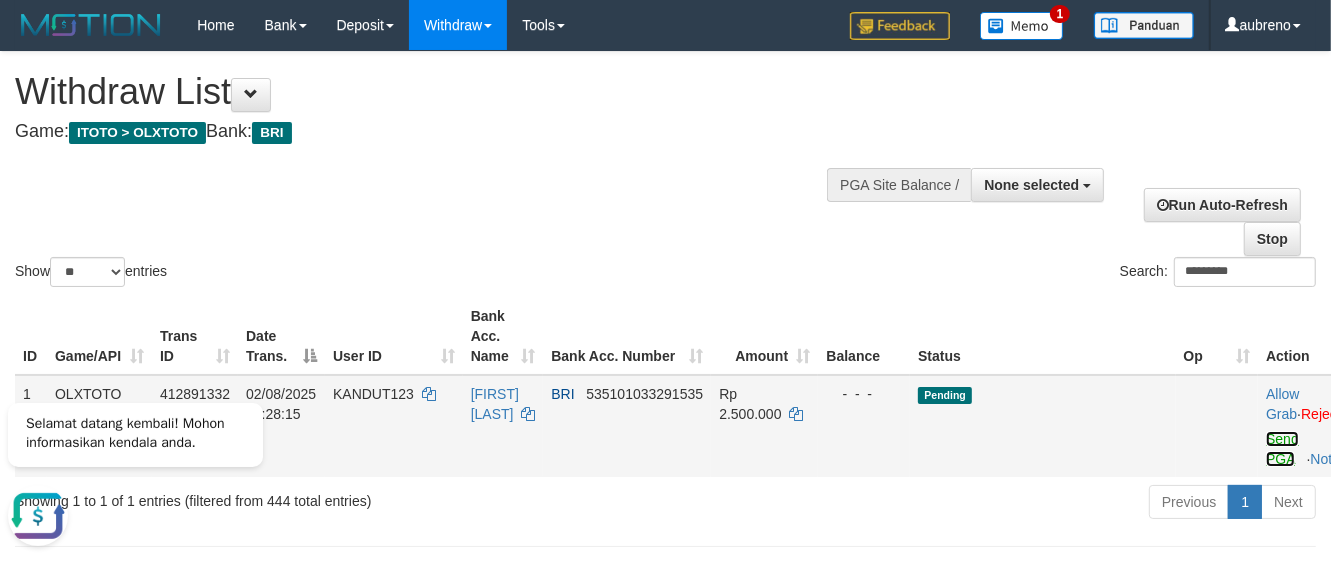 click on "Send PGA" at bounding box center [1282, 449] 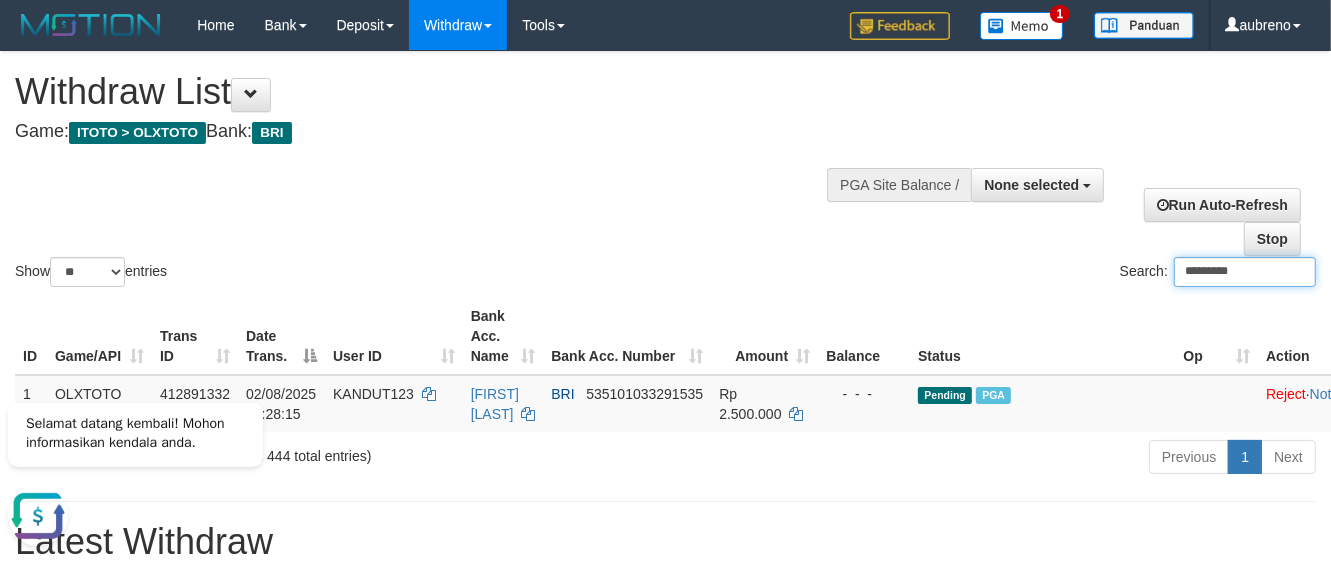 click on "*********" at bounding box center [1245, 272] 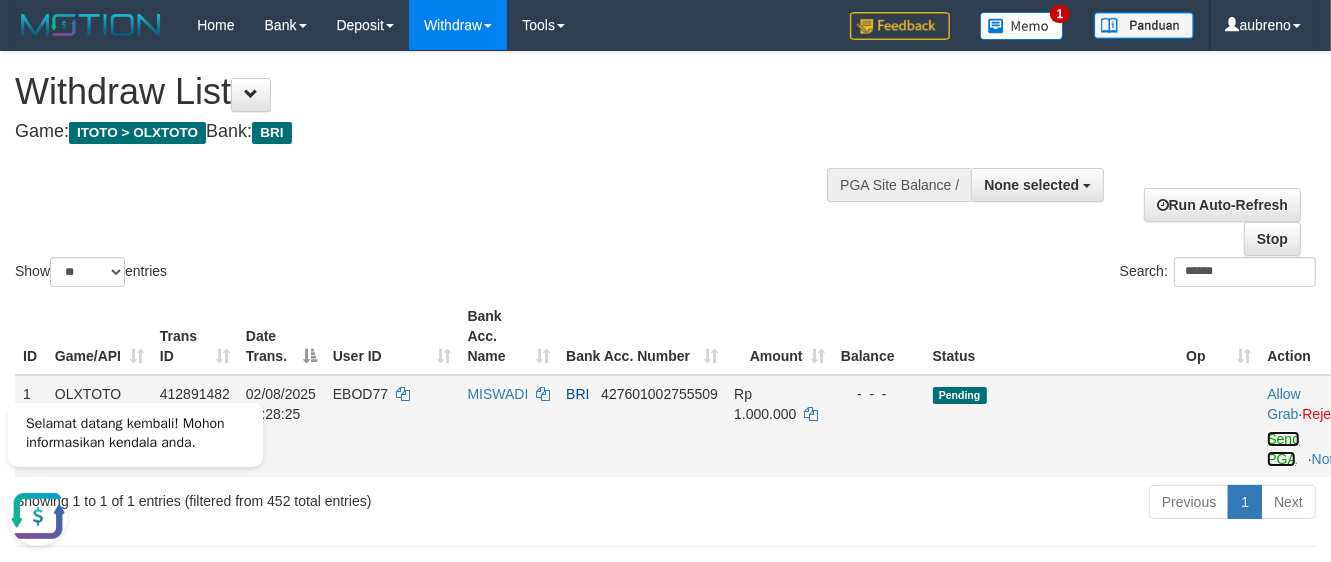 click on "Send PGA" at bounding box center (1283, 449) 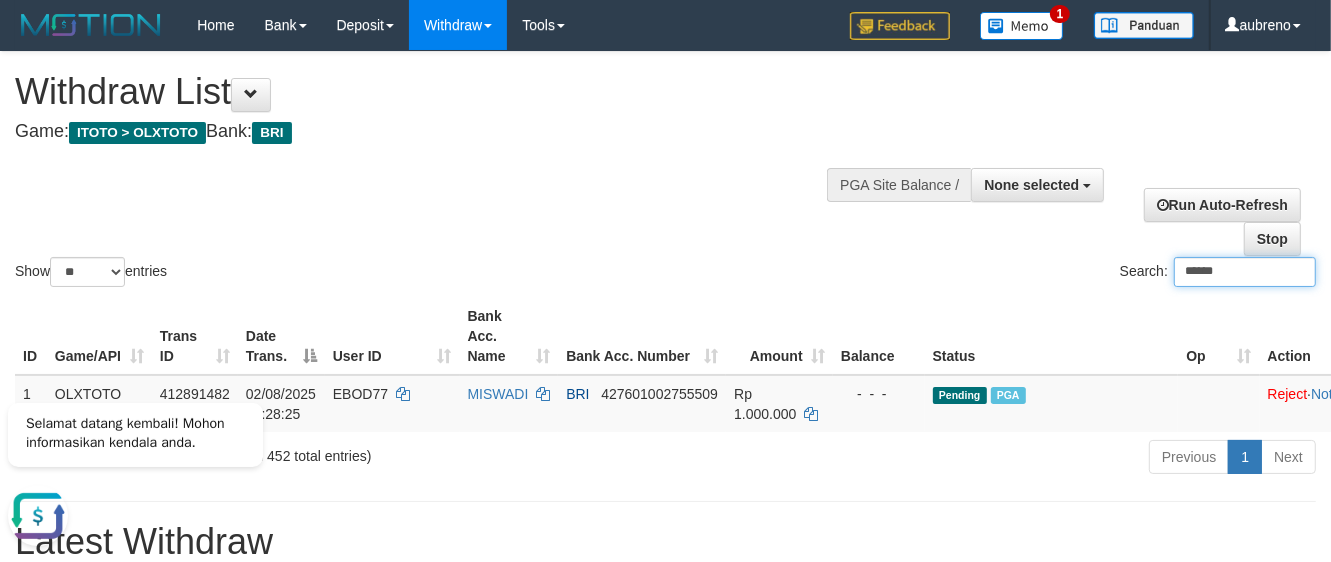 click on "******" at bounding box center (1245, 272) 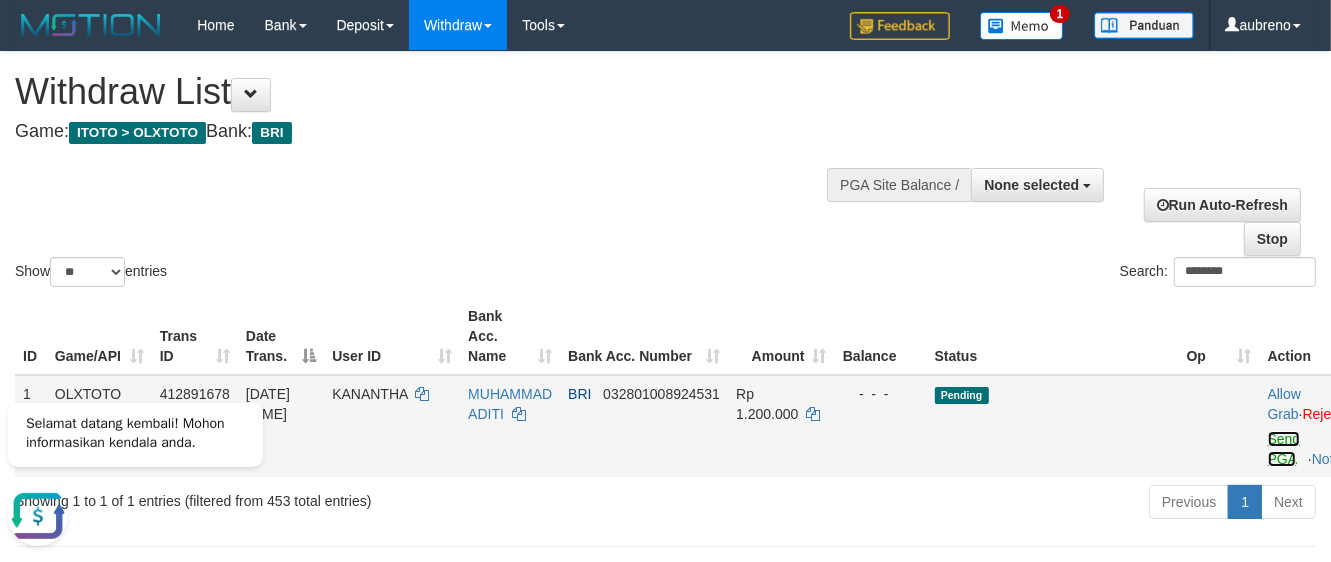click on "Send PGA" at bounding box center [1284, 449] 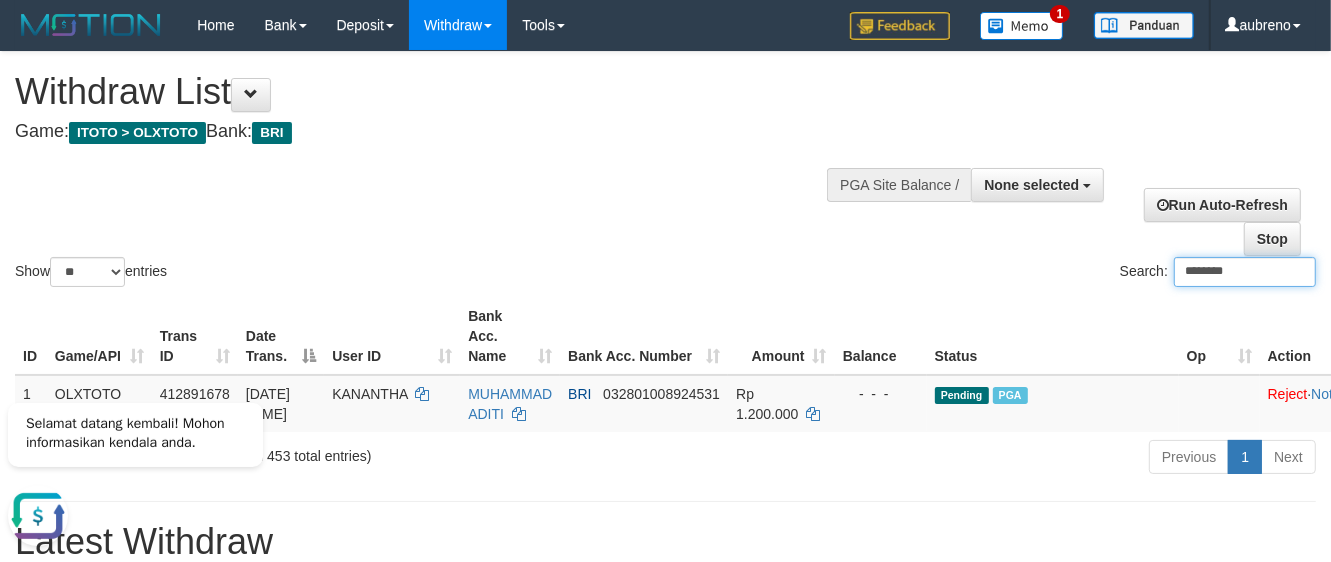 click on "********" at bounding box center (1245, 272) 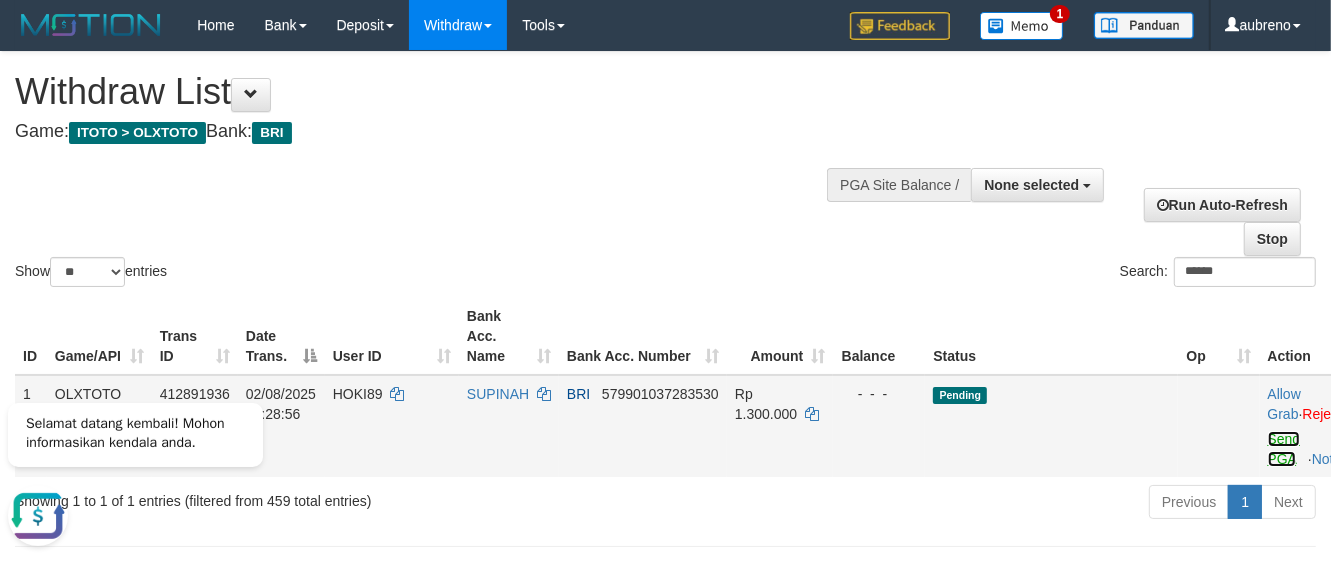 click on "Send PGA" at bounding box center [1284, 449] 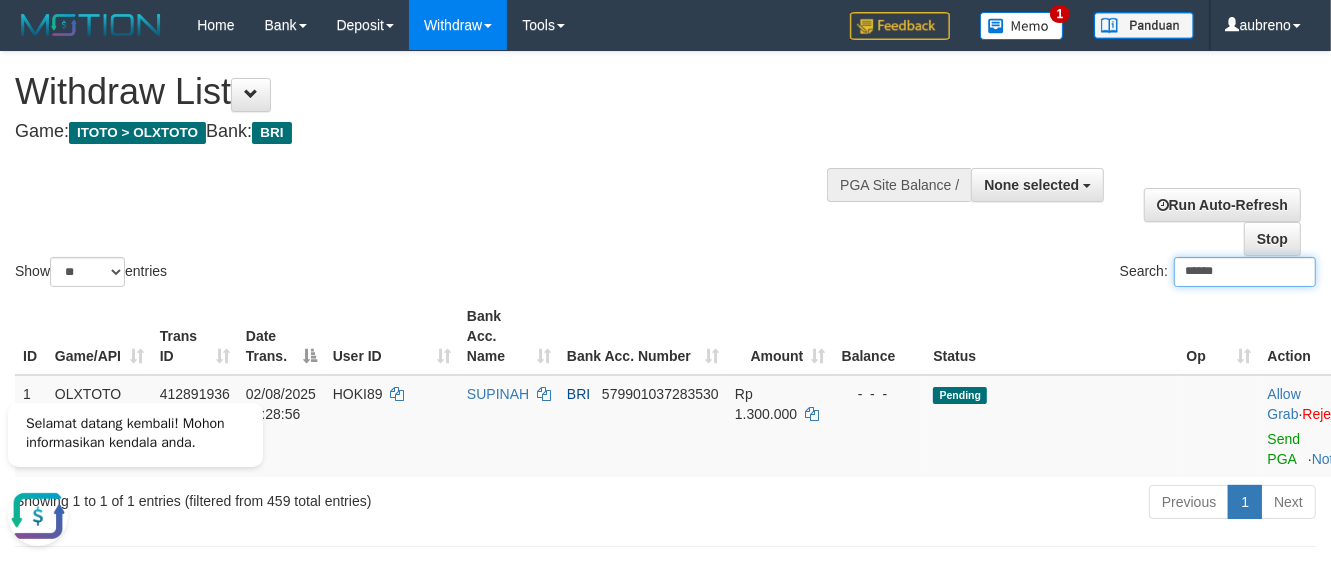 click on "******" at bounding box center [1245, 272] 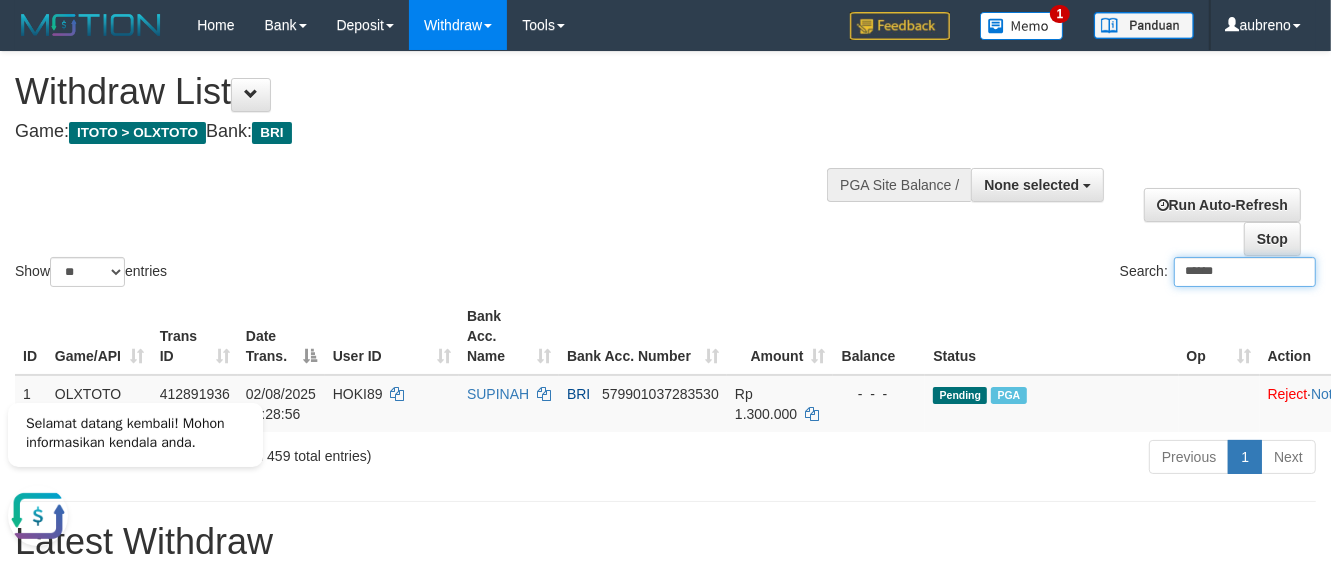 paste on "**" 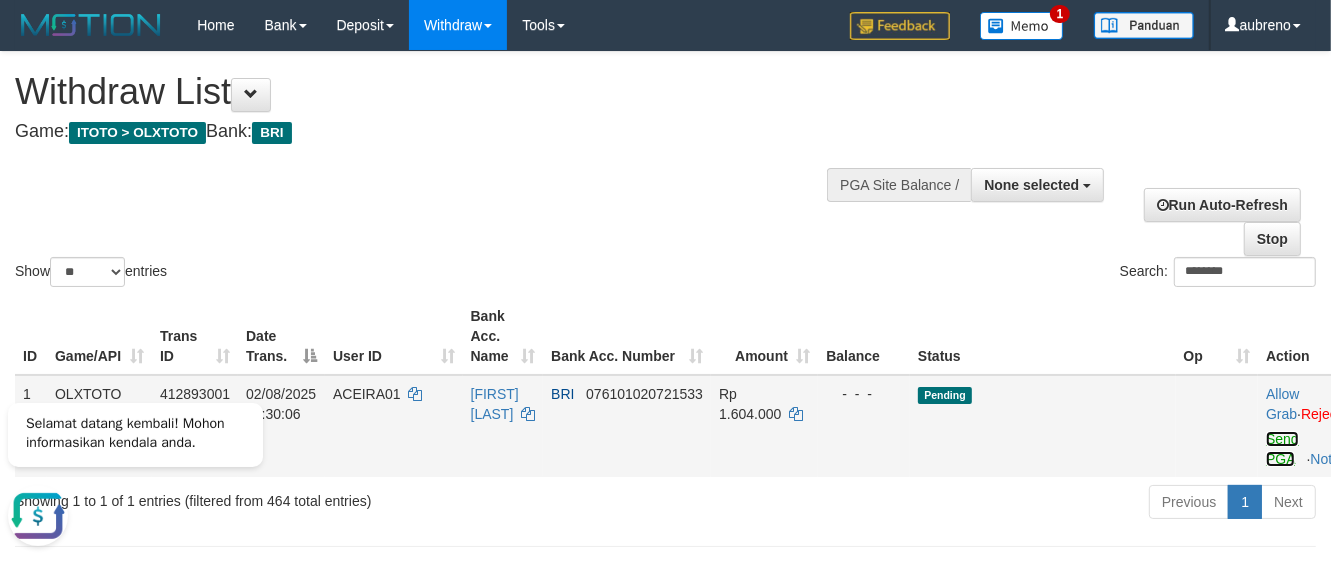 click on "Send PGA" at bounding box center (1282, 449) 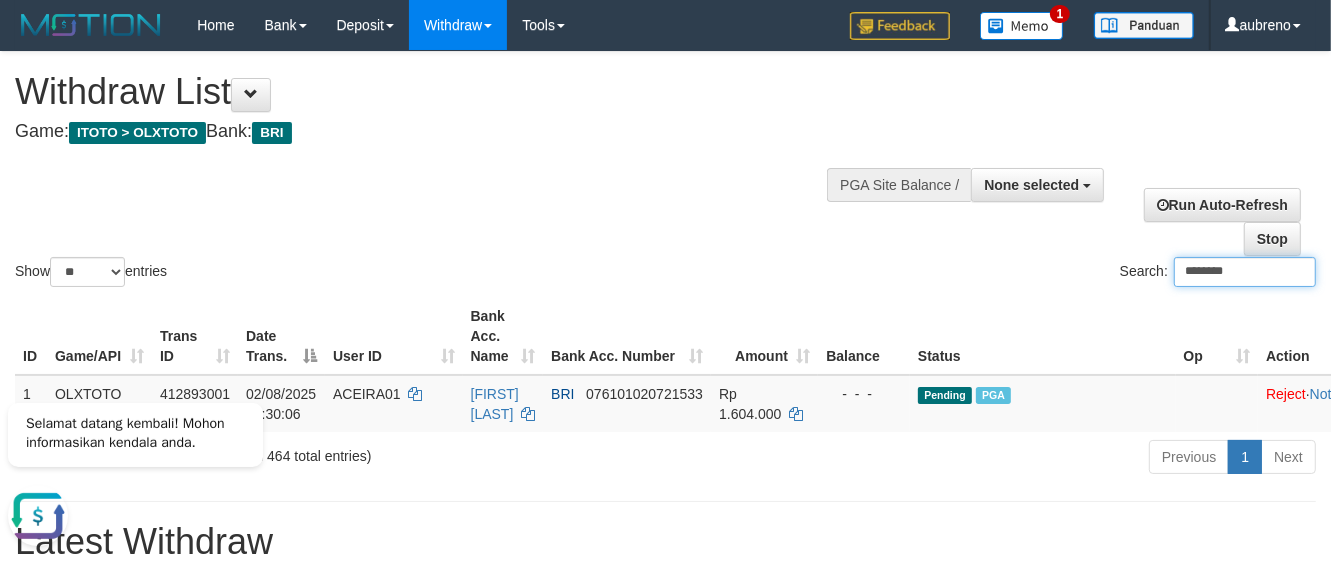 click on "********" at bounding box center [1245, 272] 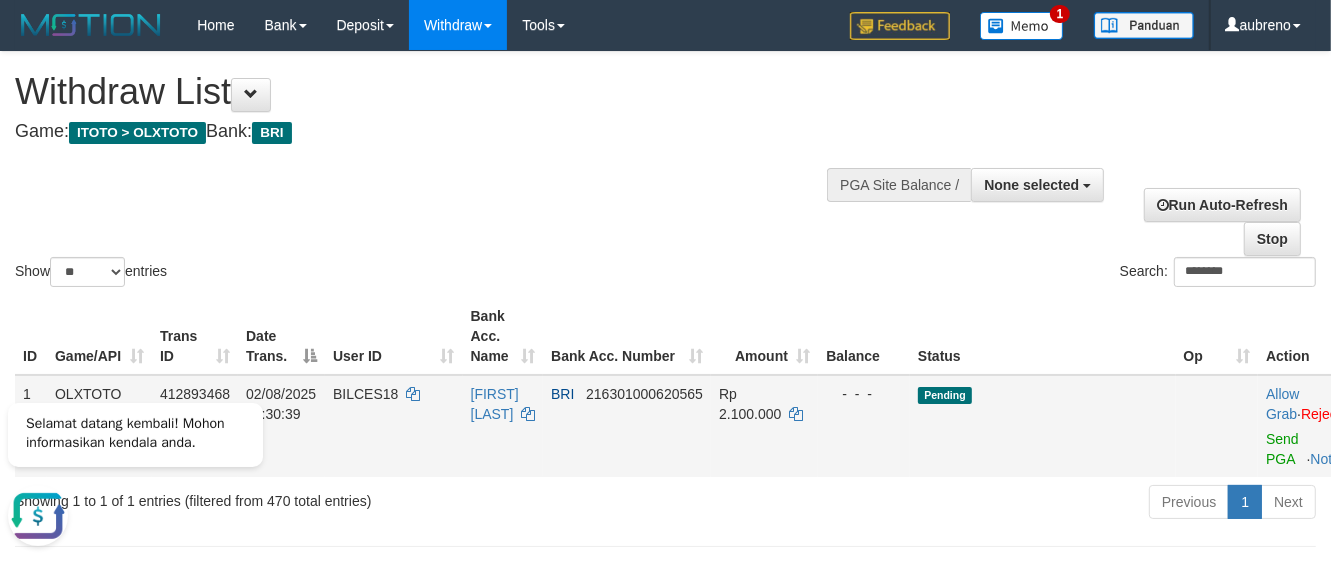 click on "Allow Grab   ·    Reject Send PGA     ·    Note" at bounding box center [1314, 426] 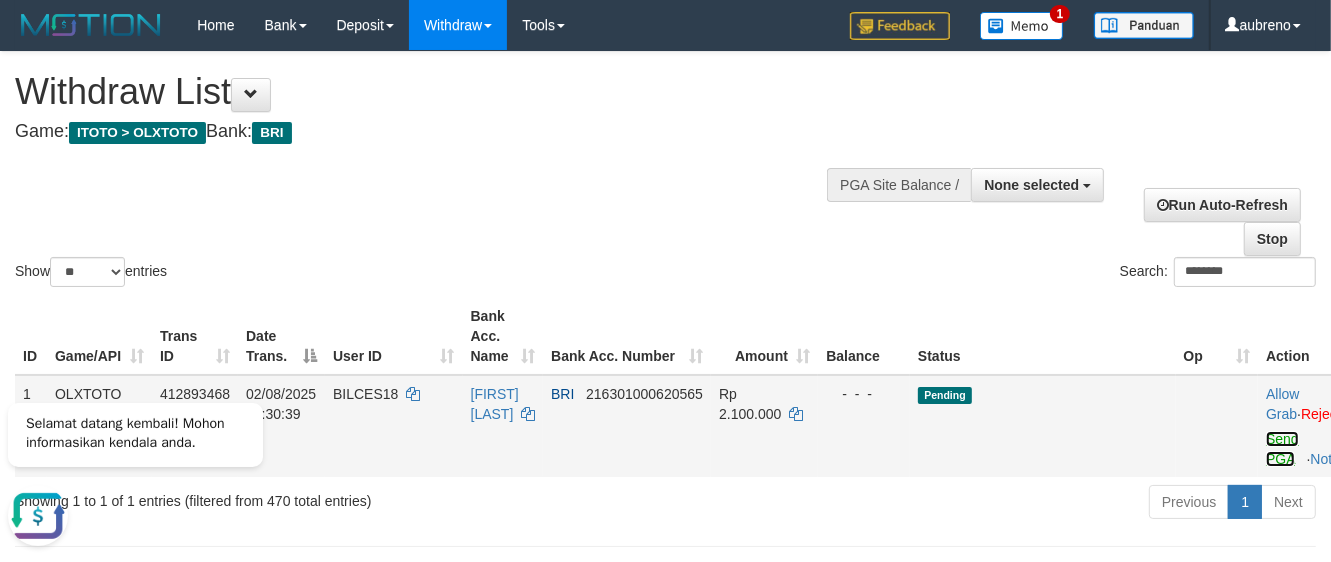click on "Send PGA" at bounding box center (1282, 449) 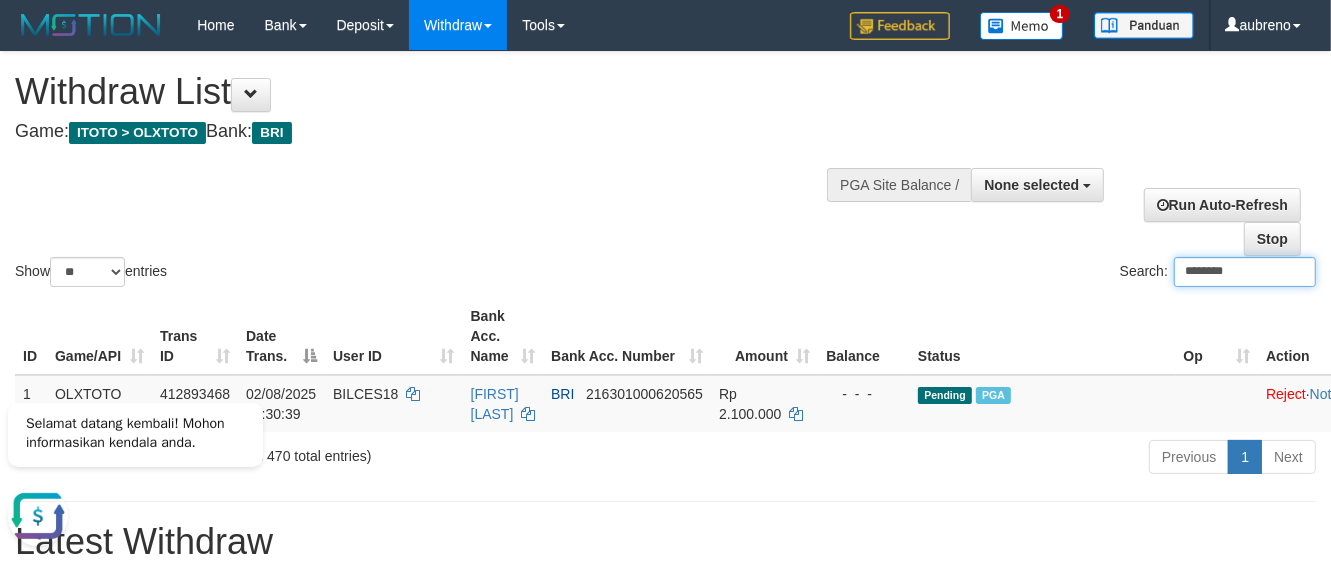 click on "********" at bounding box center (1245, 272) 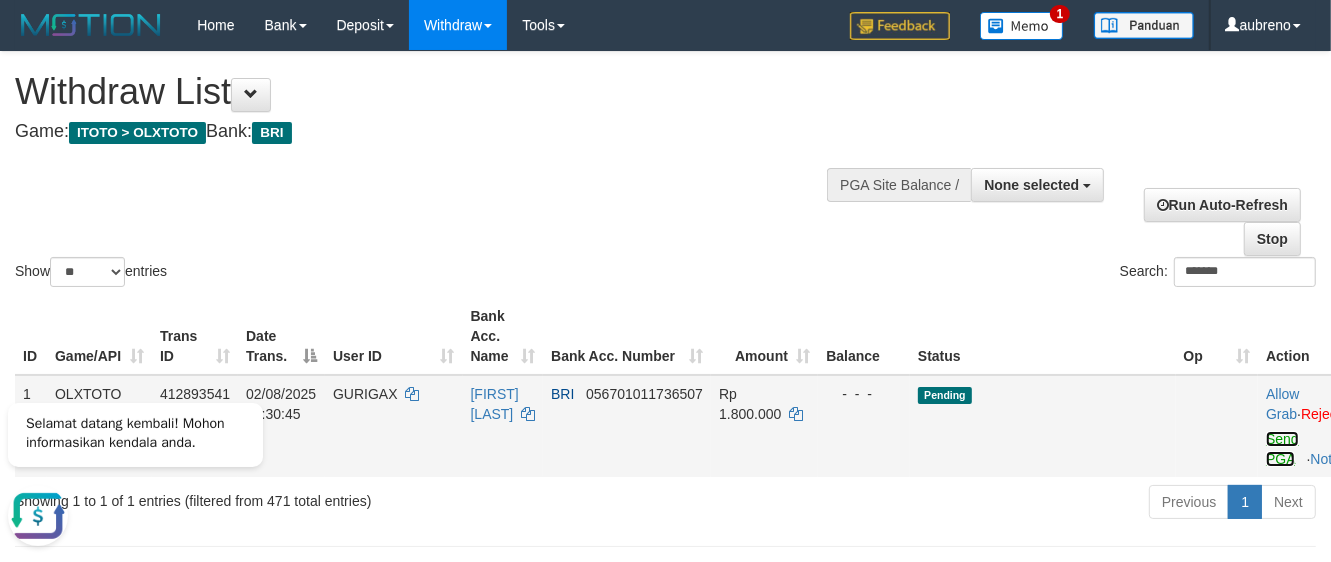 click on "Send PGA" at bounding box center [1282, 449] 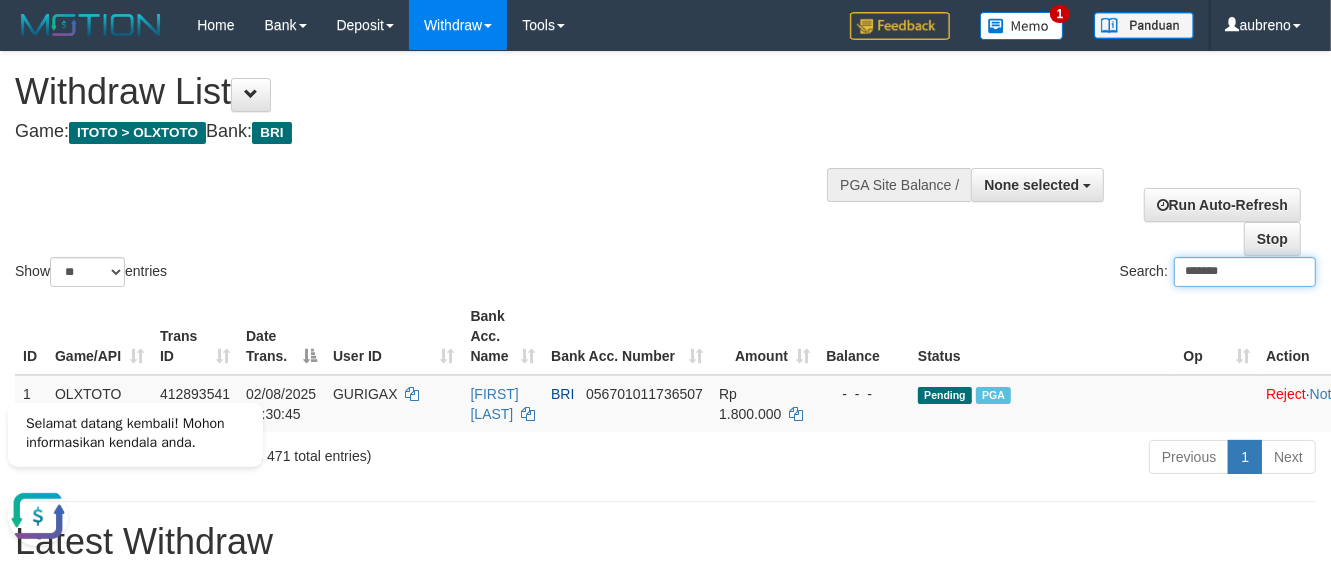 click on "*******" at bounding box center (1245, 272) 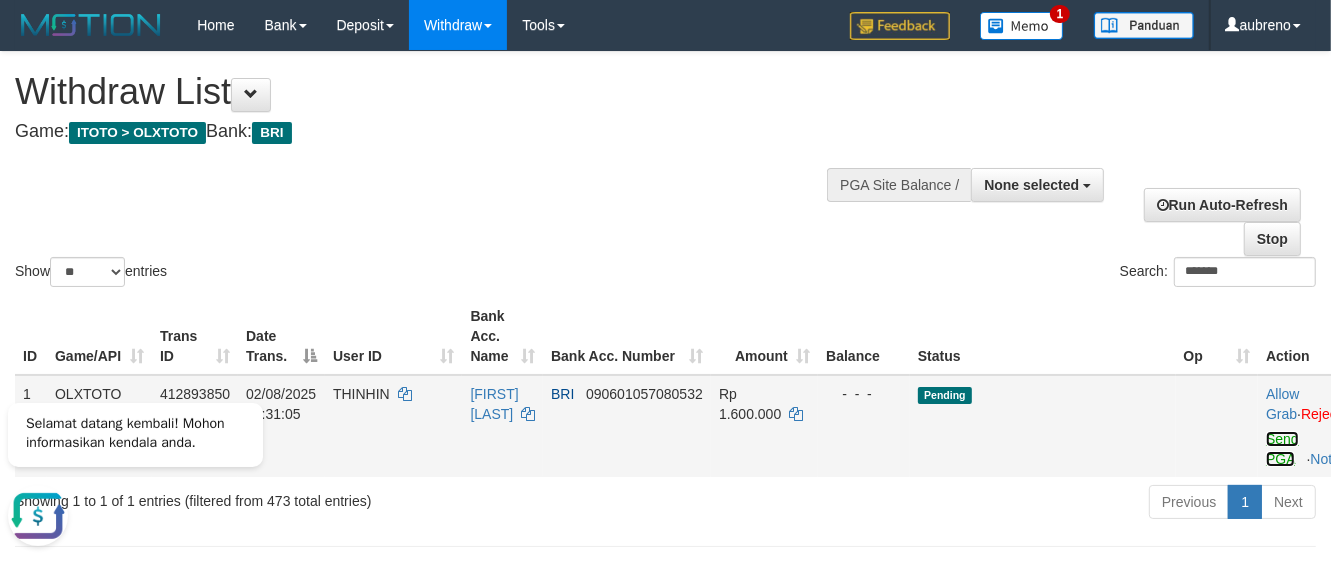 click on "Send PGA" at bounding box center (1282, 449) 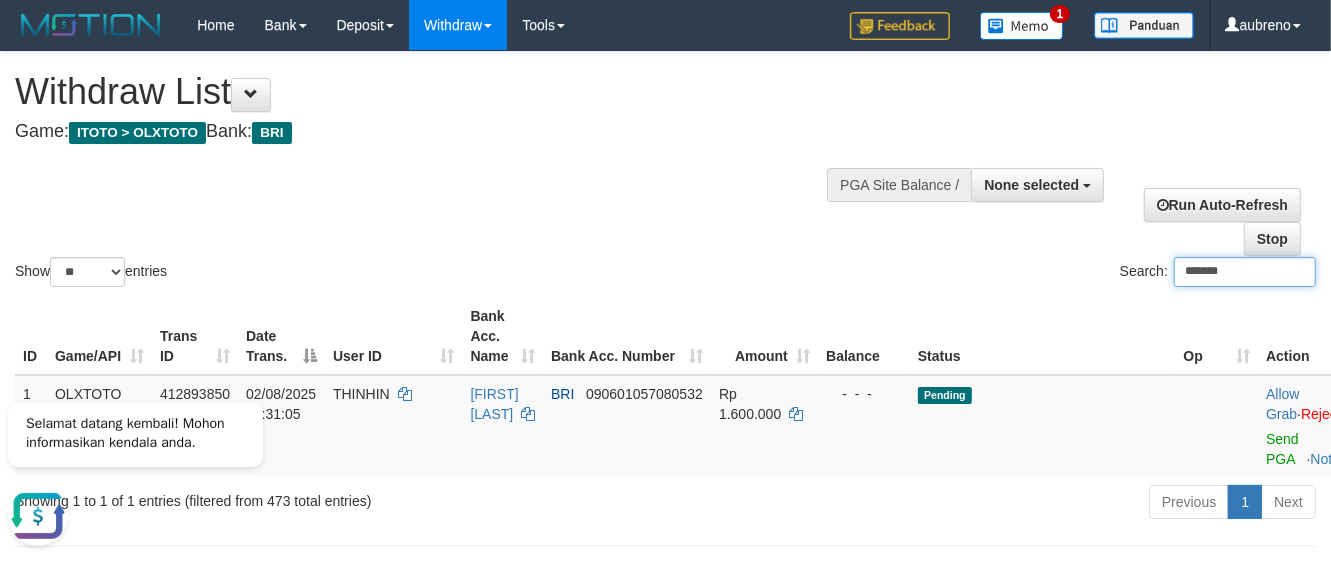 click on "*******" at bounding box center [1245, 272] 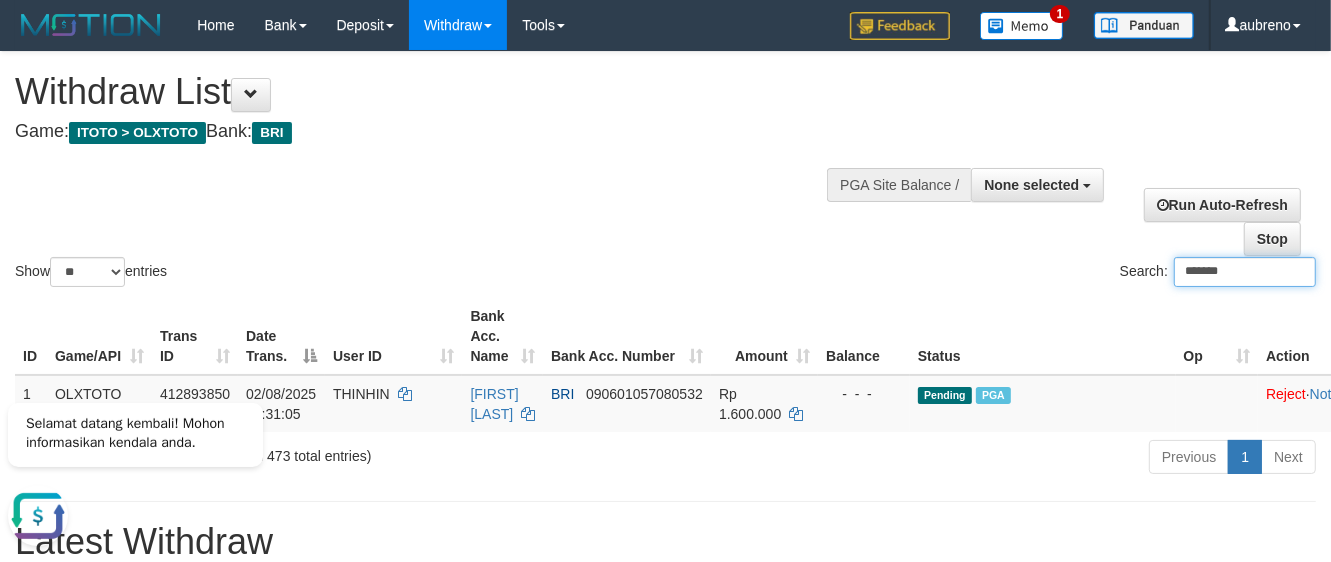 paste on "*" 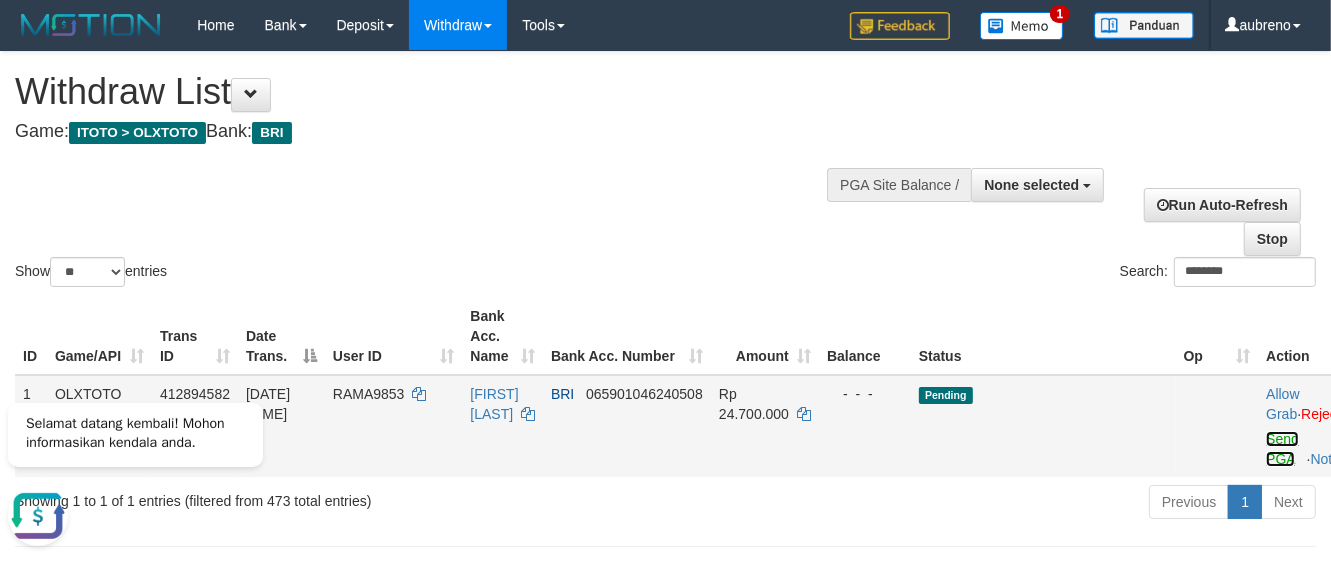 click on "Send PGA" at bounding box center (1282, 449) 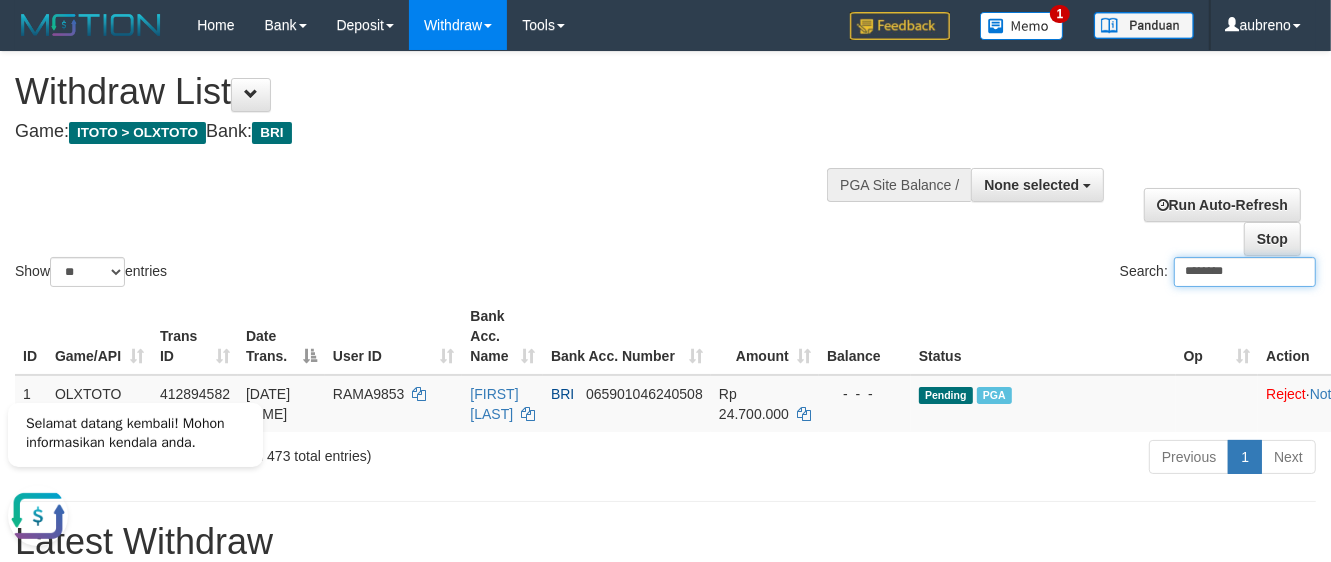 click on "********" at bounding box center (1245, 272) 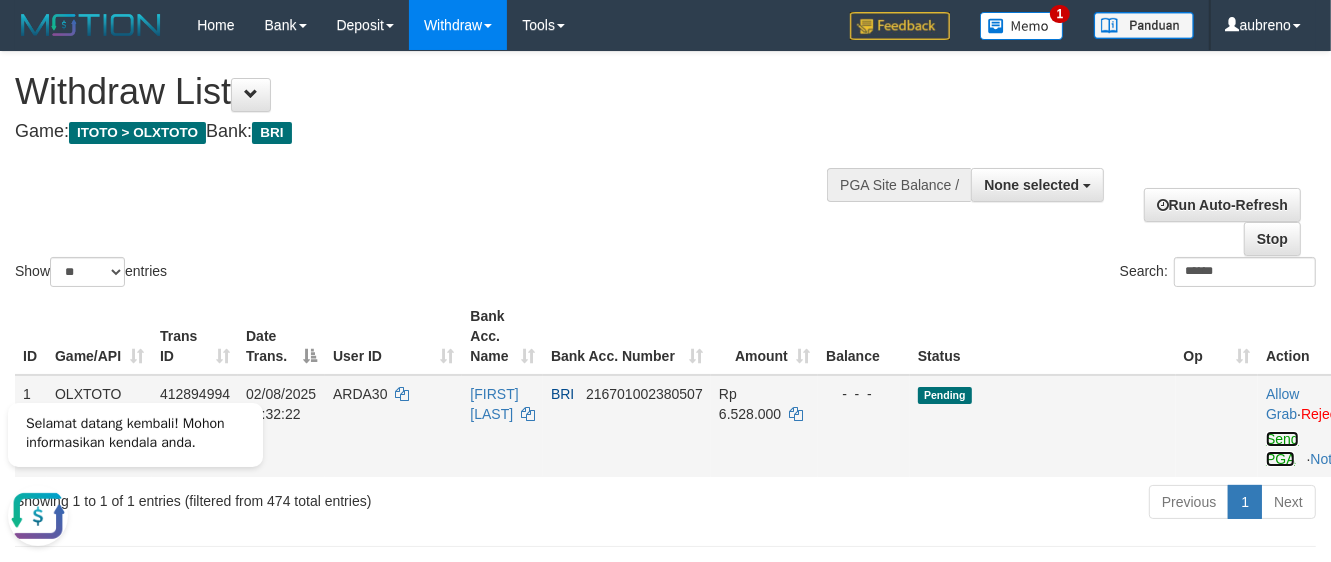 click on "Send PGA" at bounding box center (1282, 449) 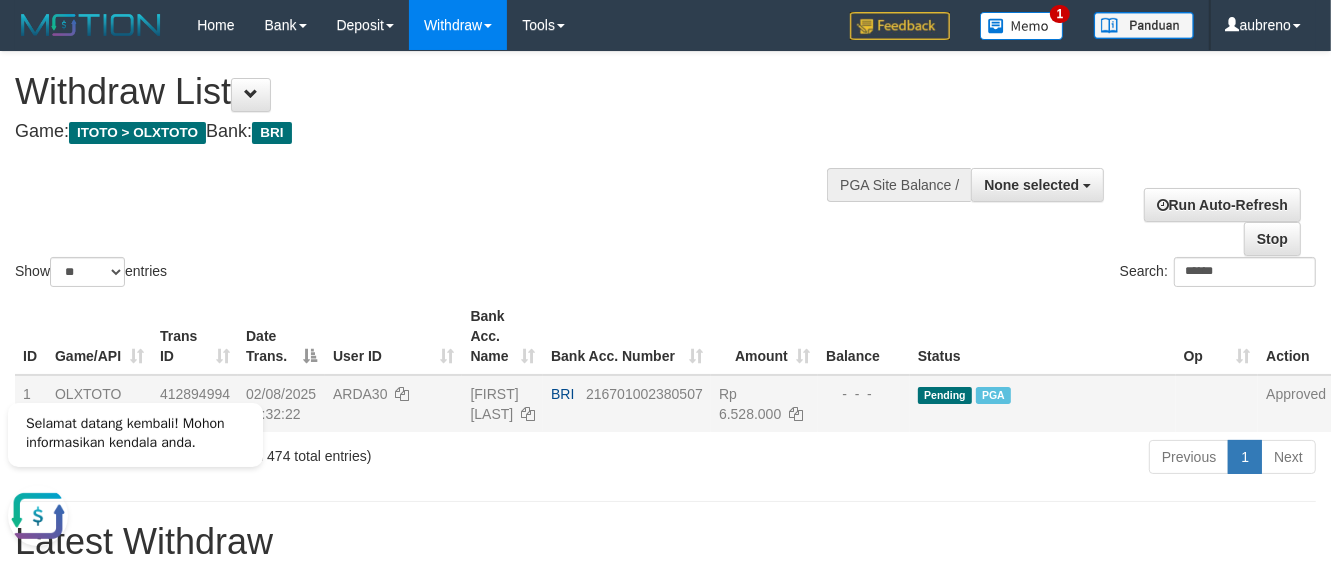 click on "Search: ******" at bounding box center [999, 274] 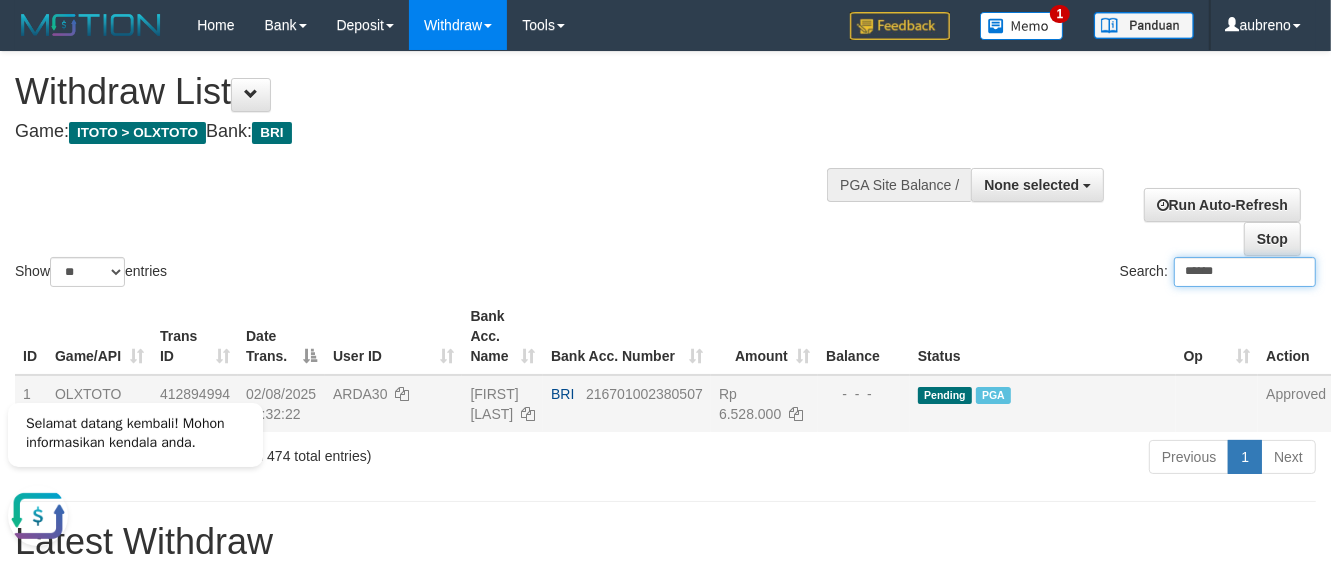 click on "******" at bounding box center (1245, 272) 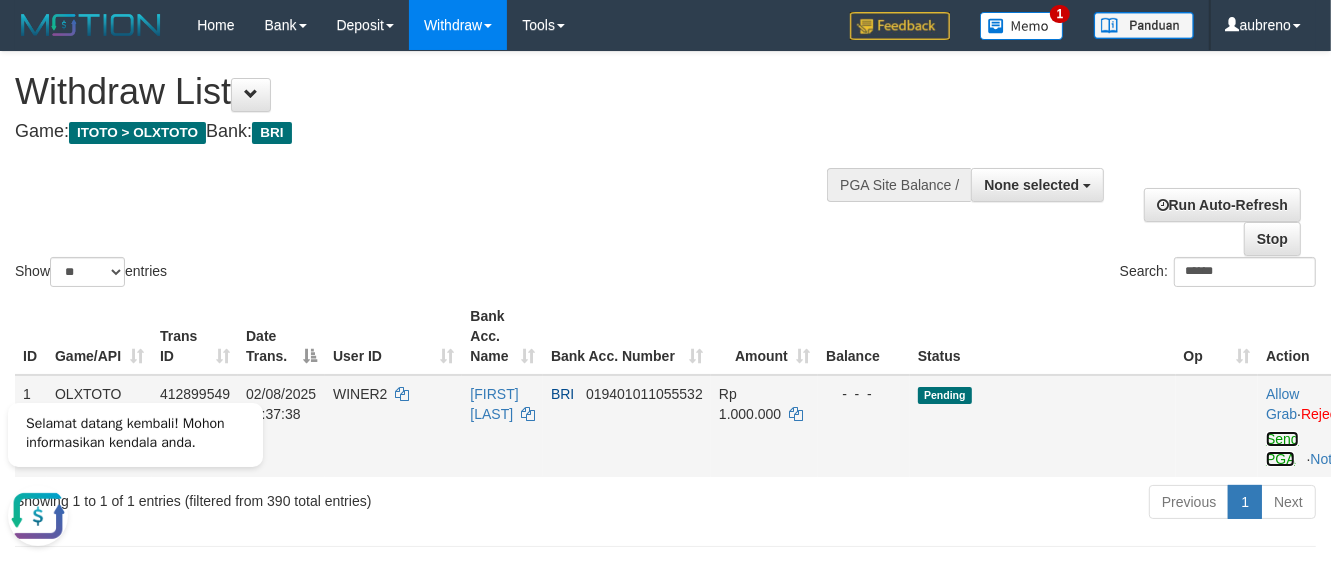 click on "Send PGA" at bounding box center (1282, 449) 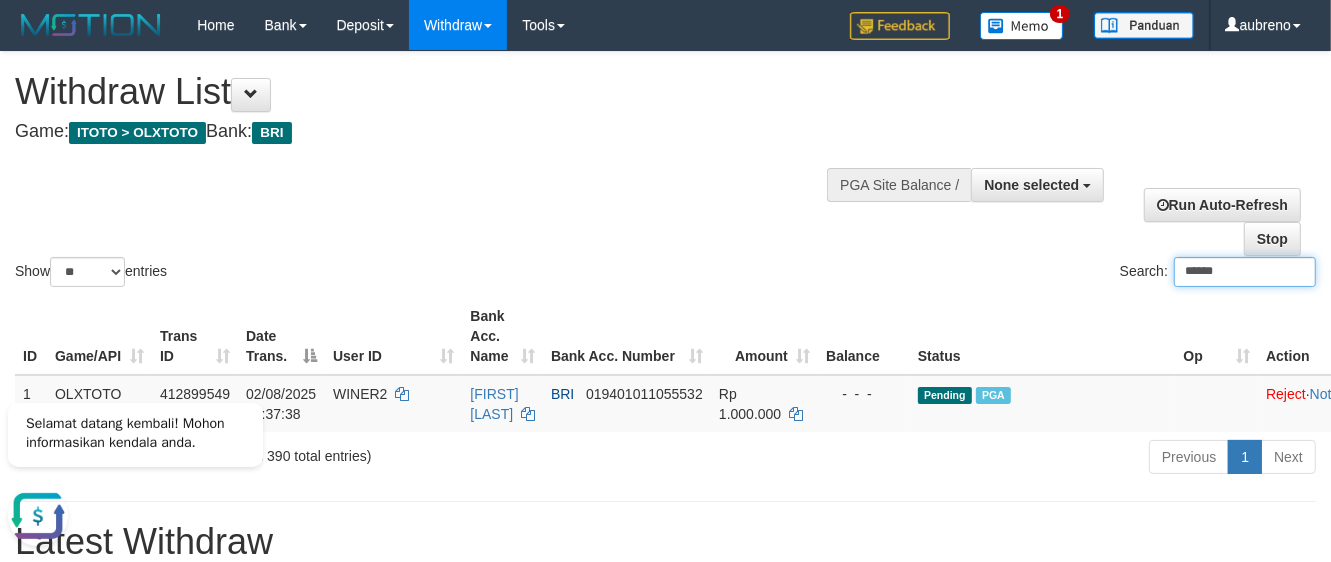 click on "******" at bounding box center [1245, 272] 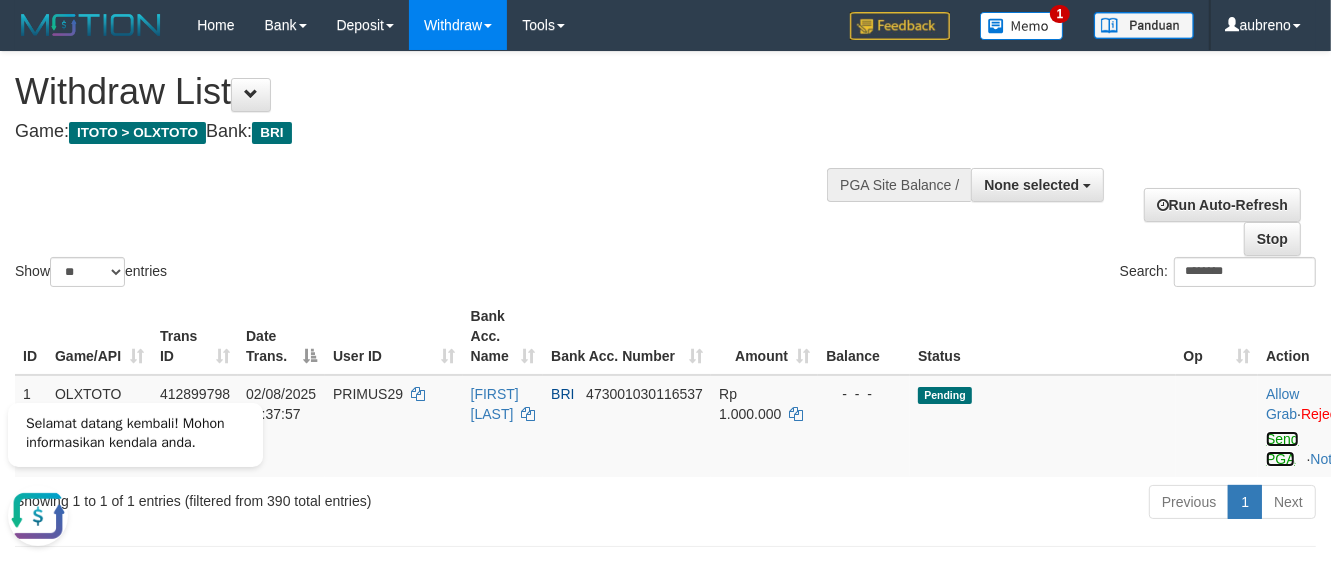 drag, startPoint x: 1273, startPoint y: 465, endPoint x: 442, endPoint y: 368, distance: 836.6421 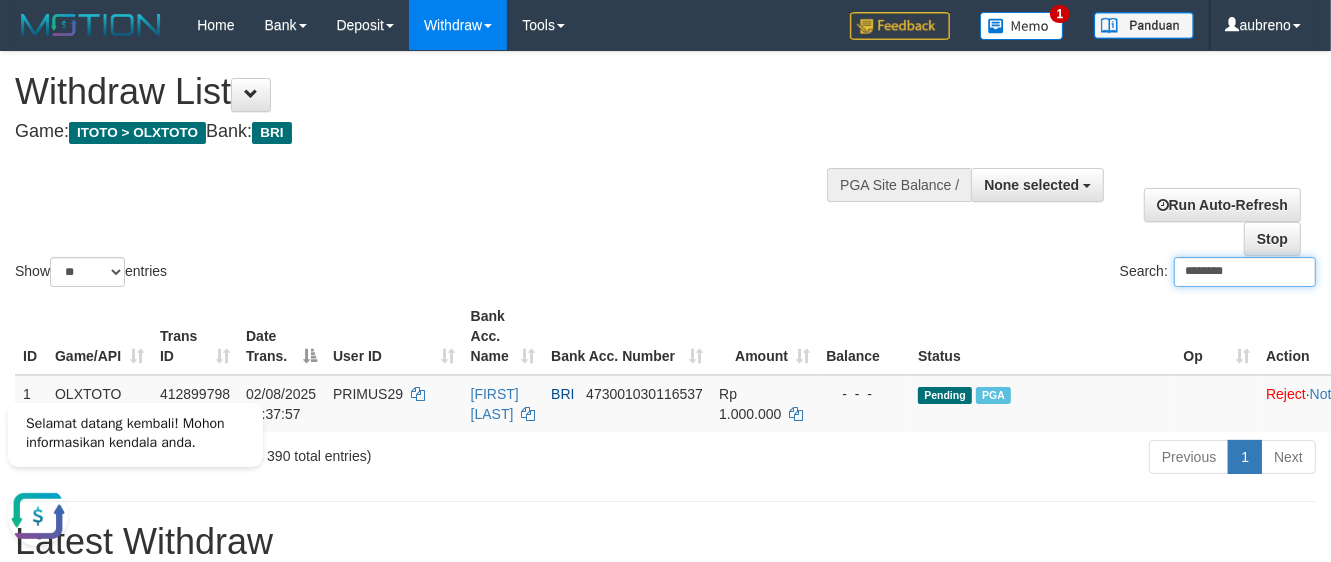 click on "********" at bounding box center [1245, 272] 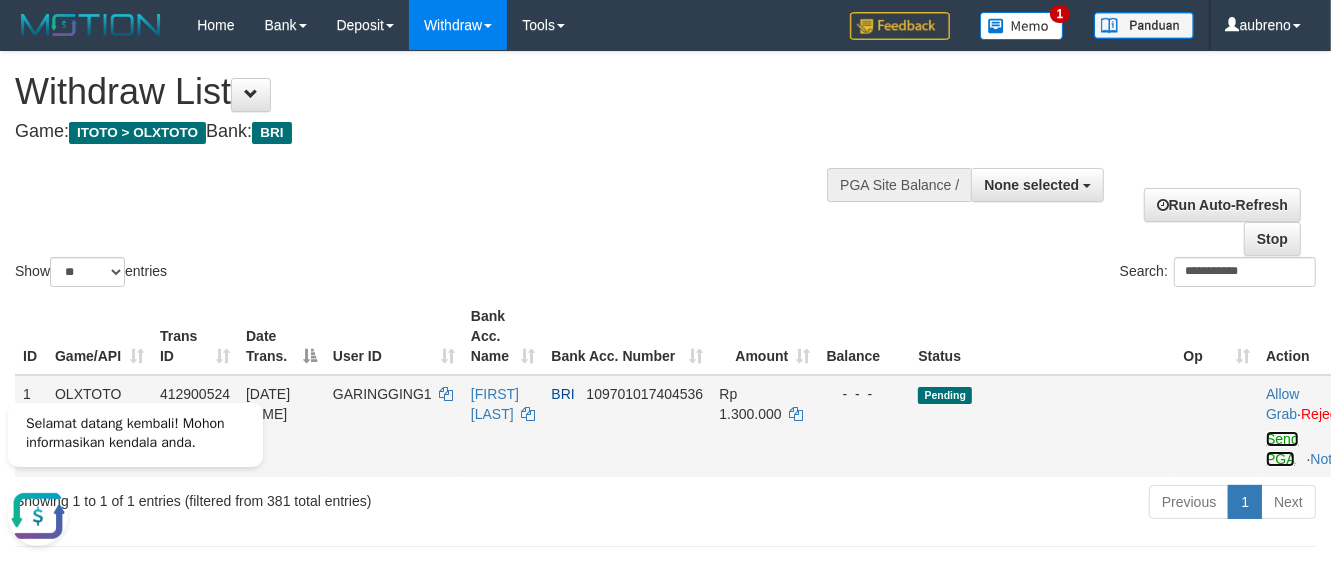 click on "Send PGA" at bounding box center (1282, 449) 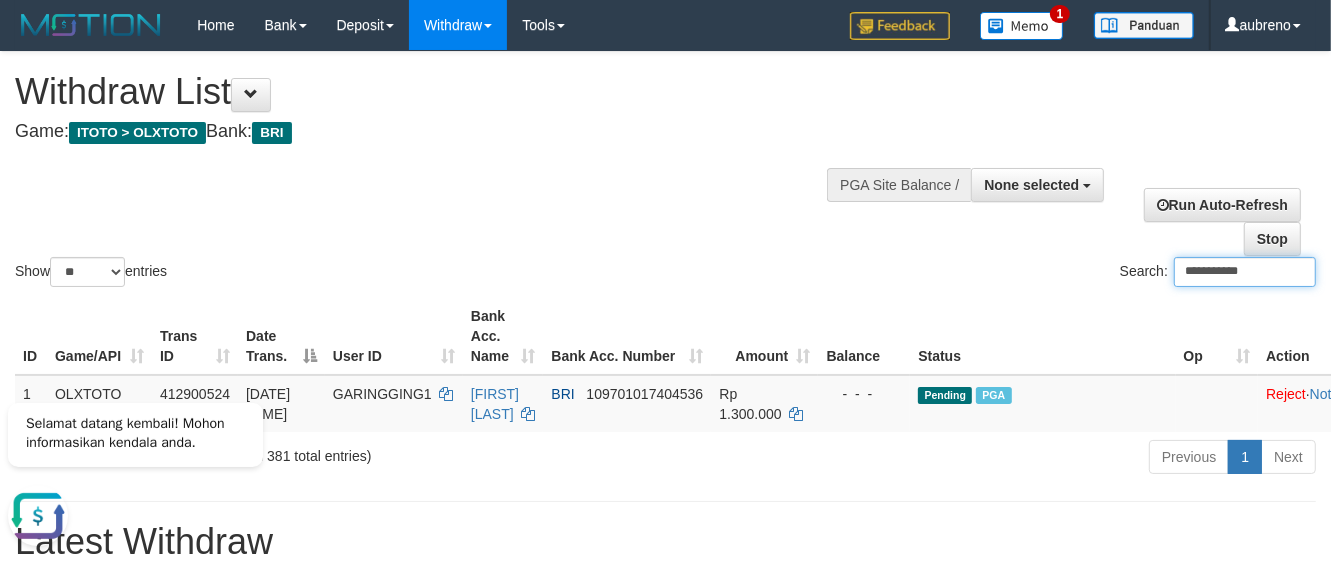 click on "**********" at bounding box center [1245, 272] 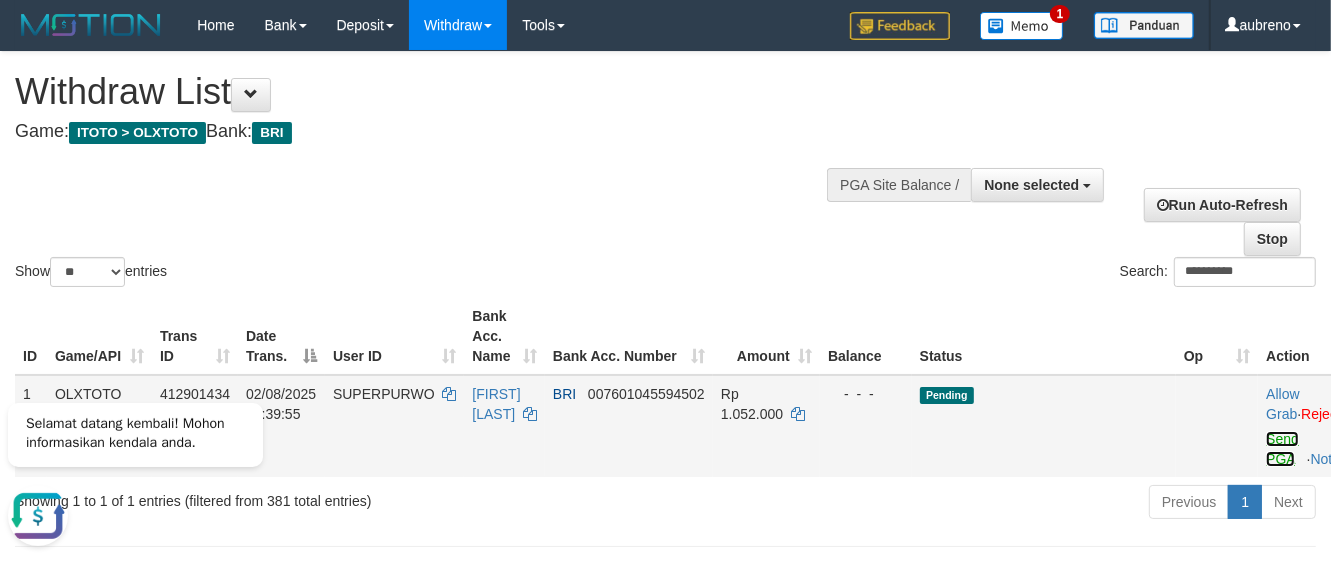 click on "Send PGA" at bounding box center [1282, 449] 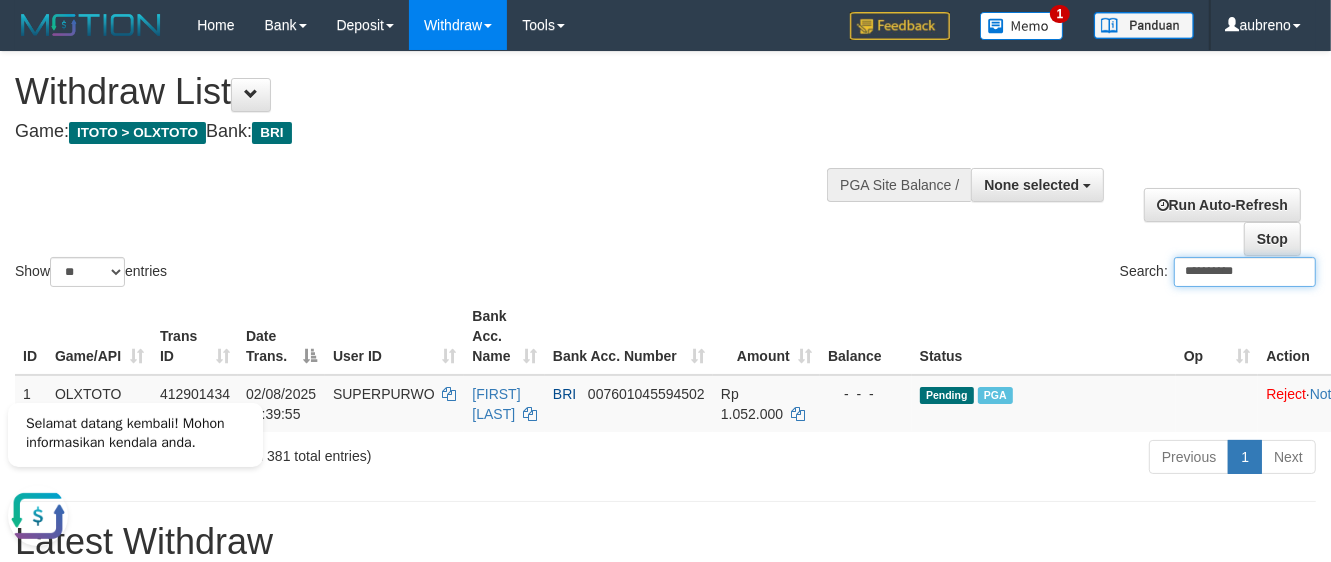 click on "**********" at bounding box center [1245, 272] 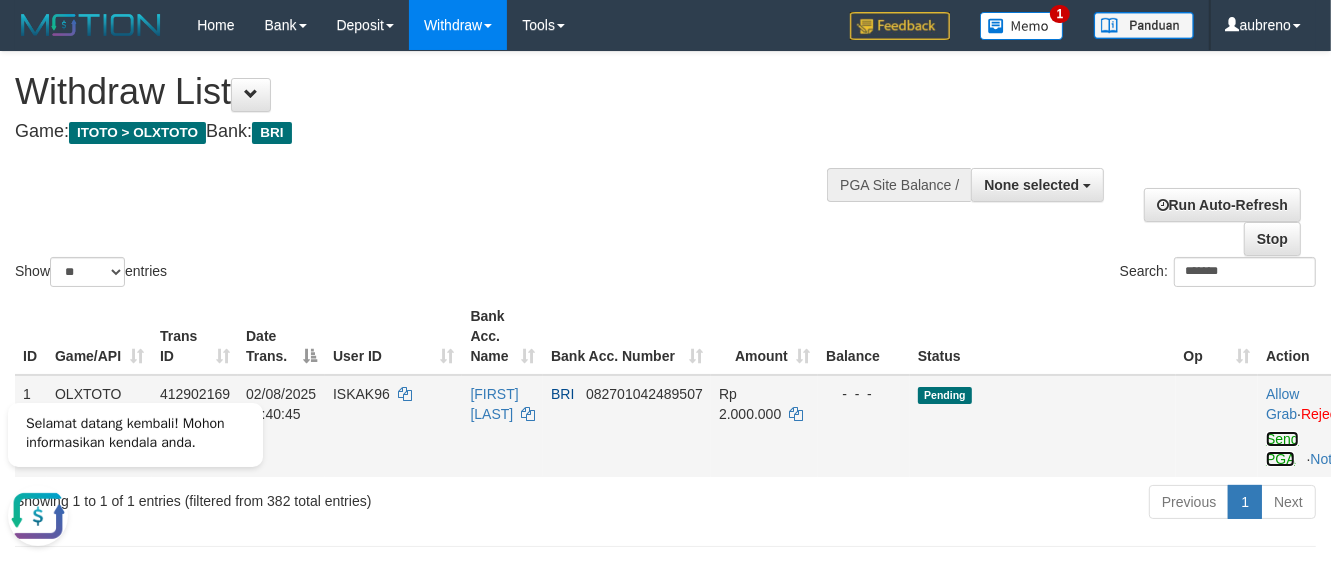 click on "Send PGA" at bounding box center [1282, 449] 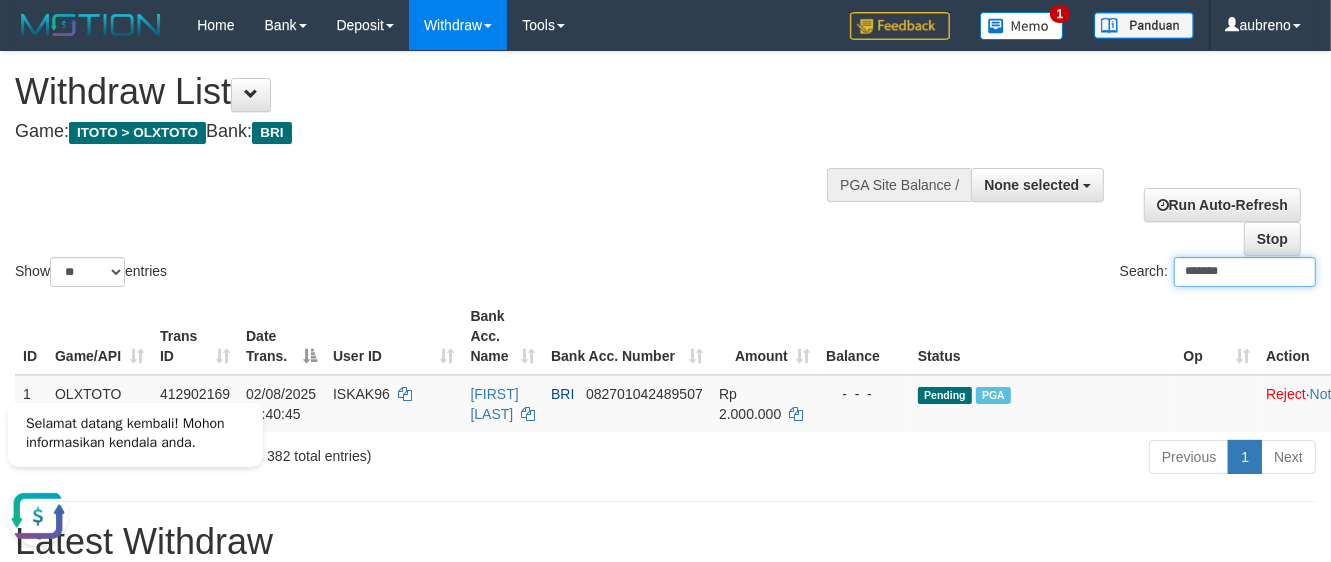 click on "*******" at bounding box center (1245, 272) 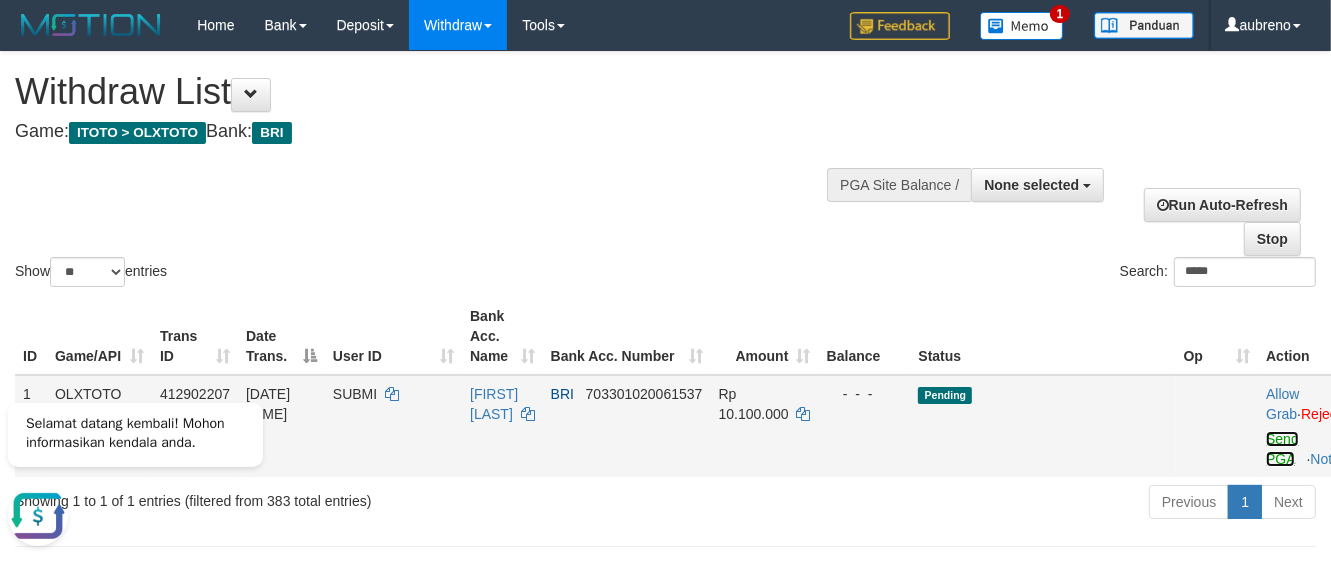 click on "Send PGA" at bounding box center [1282, 449] 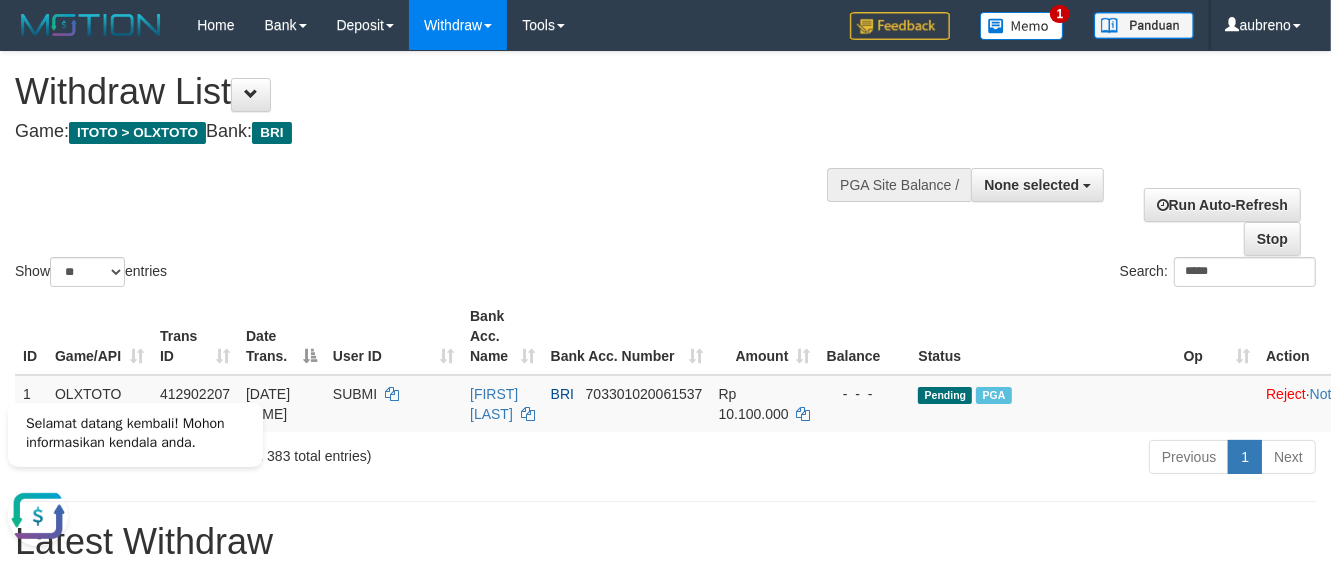 click on "Show  ** ** ** ***  entries Search: *****" at bounding box center [665, 171] 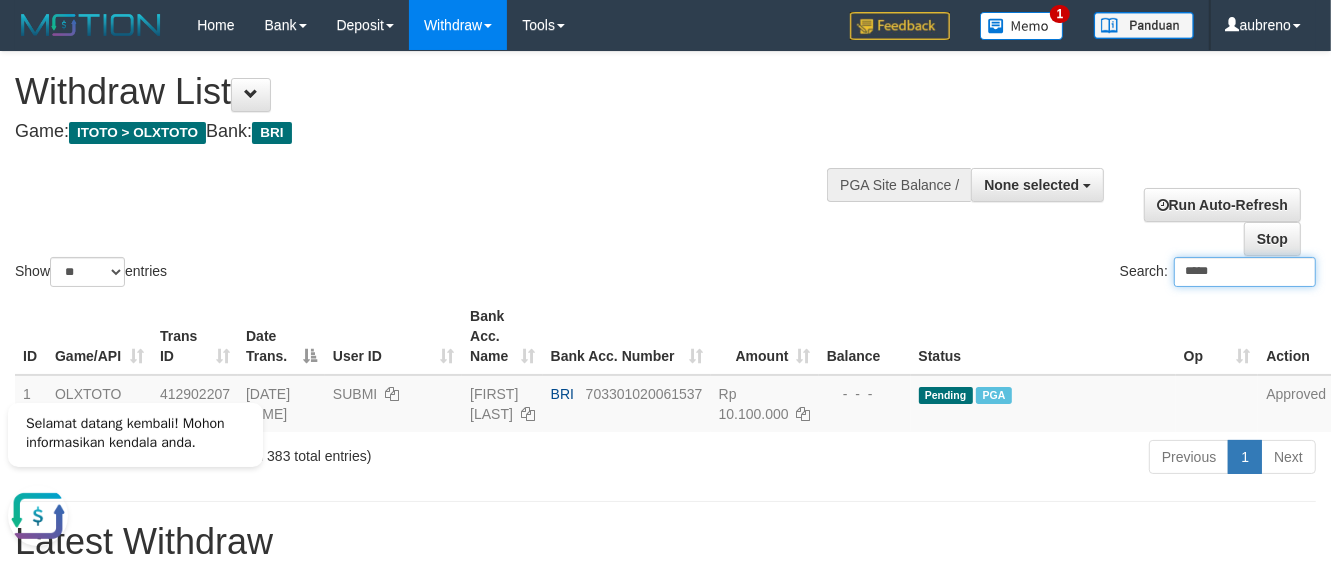click on "*****" at bounding box center [1245, 272] 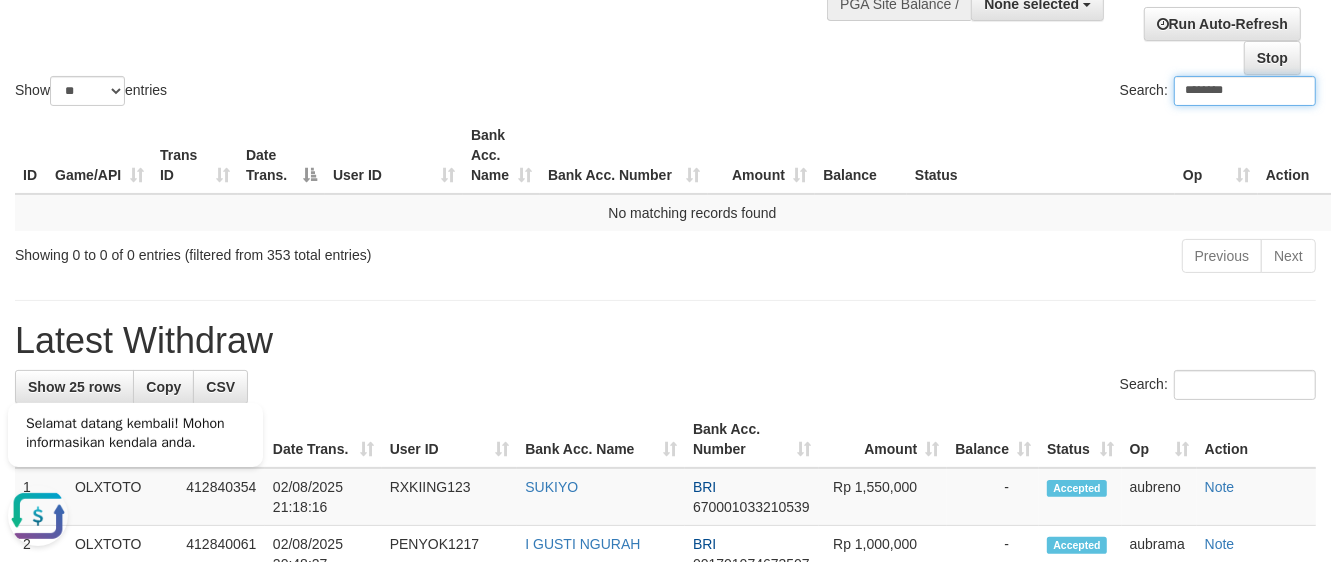 scroll, scrollTop: 333, scrollLeft: 0, axis: vertical 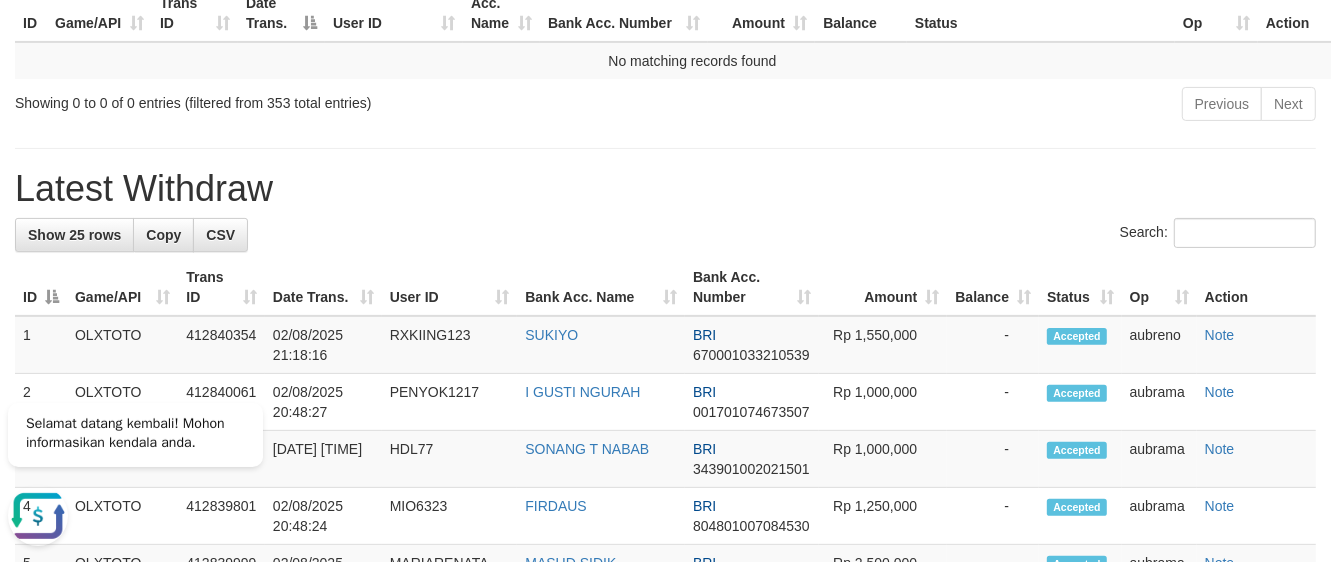 type on "********" 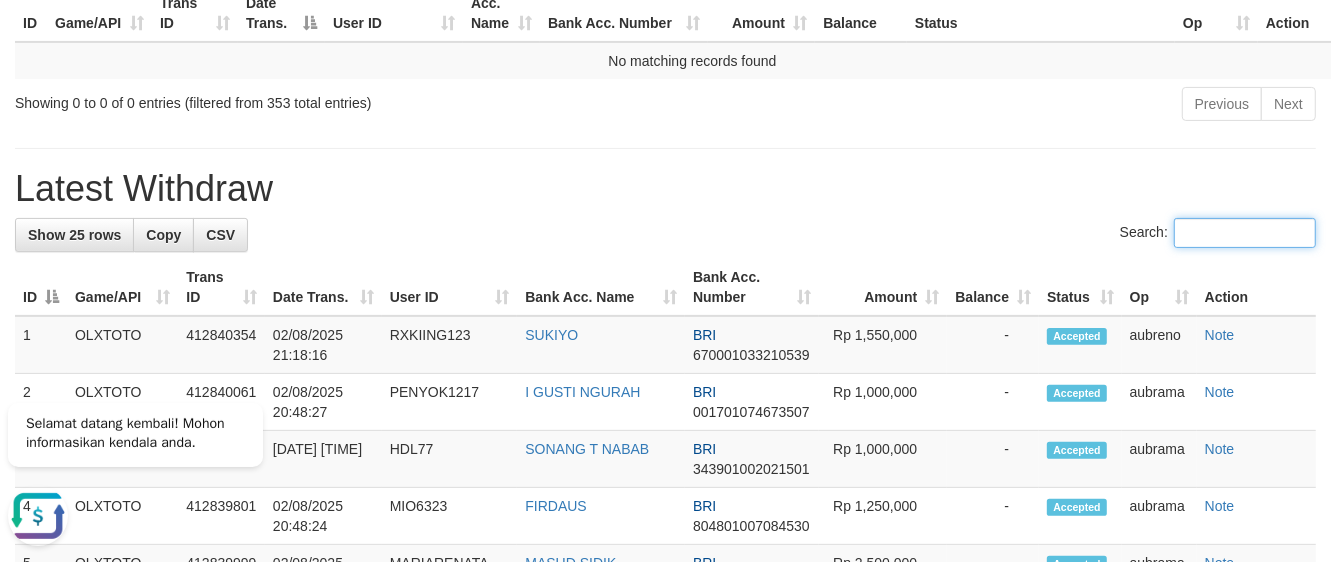 click on "Search:" at bounding box center (1245, 233) 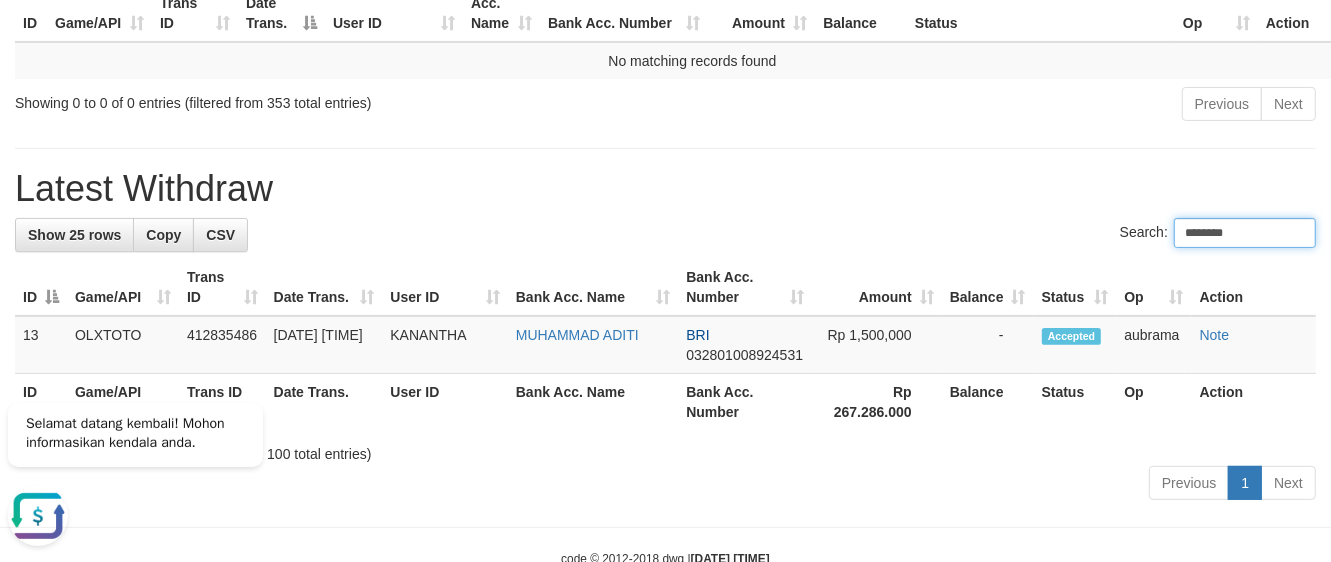 type on "********" 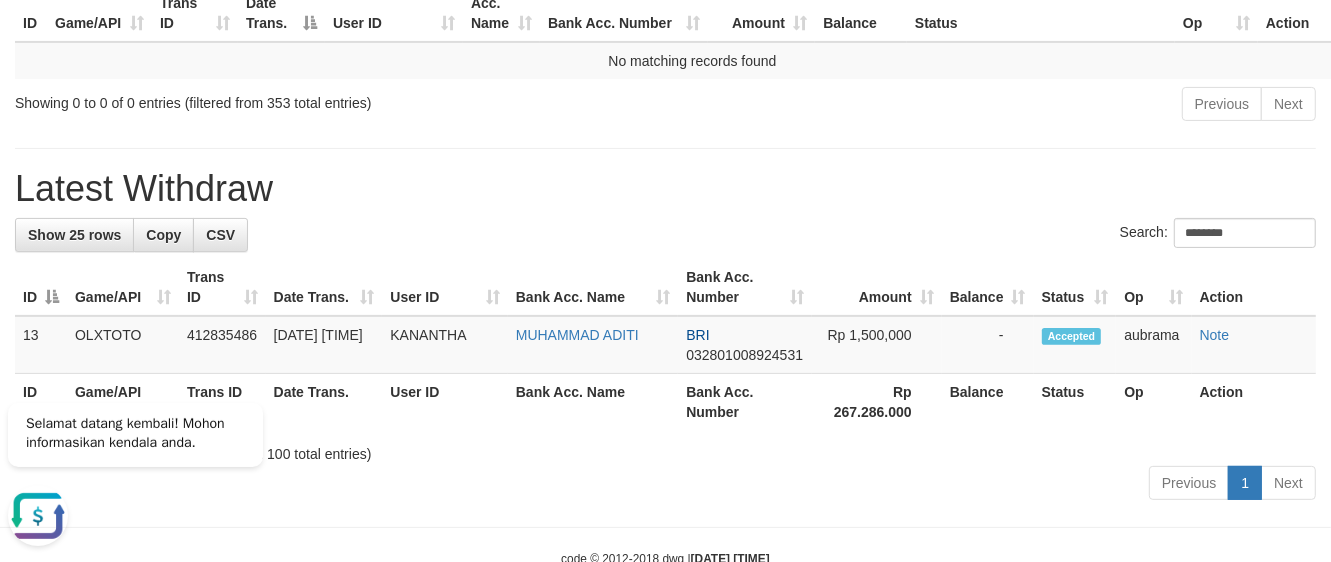 click on "Latest Withdraw" at bounding box center (665, 189) 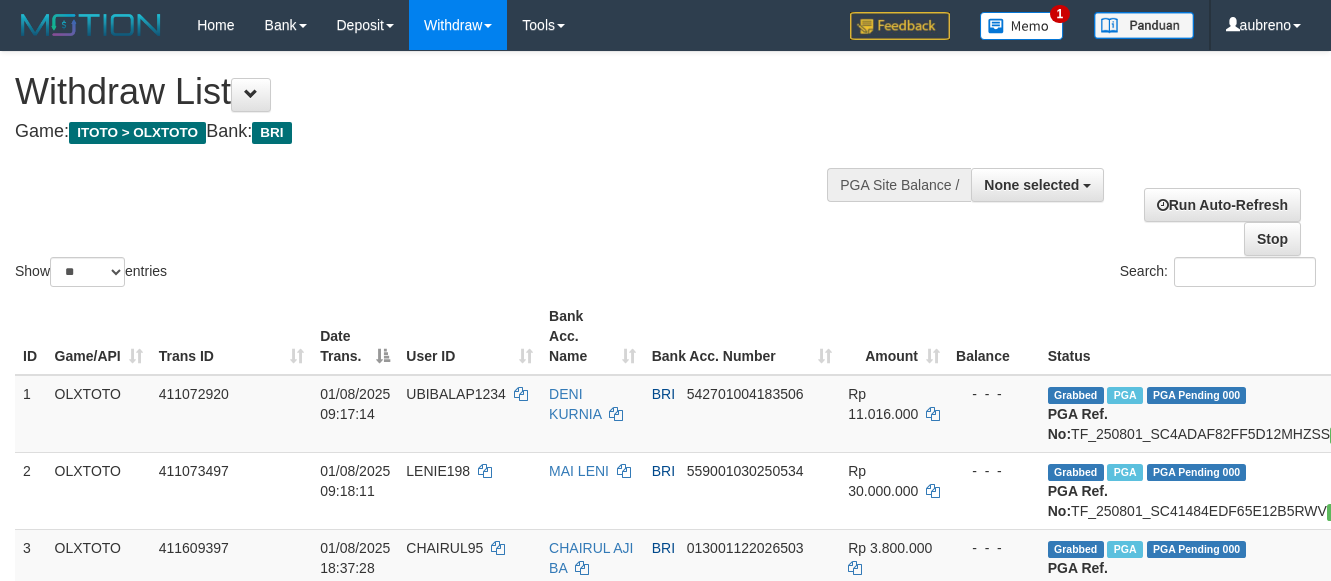 select 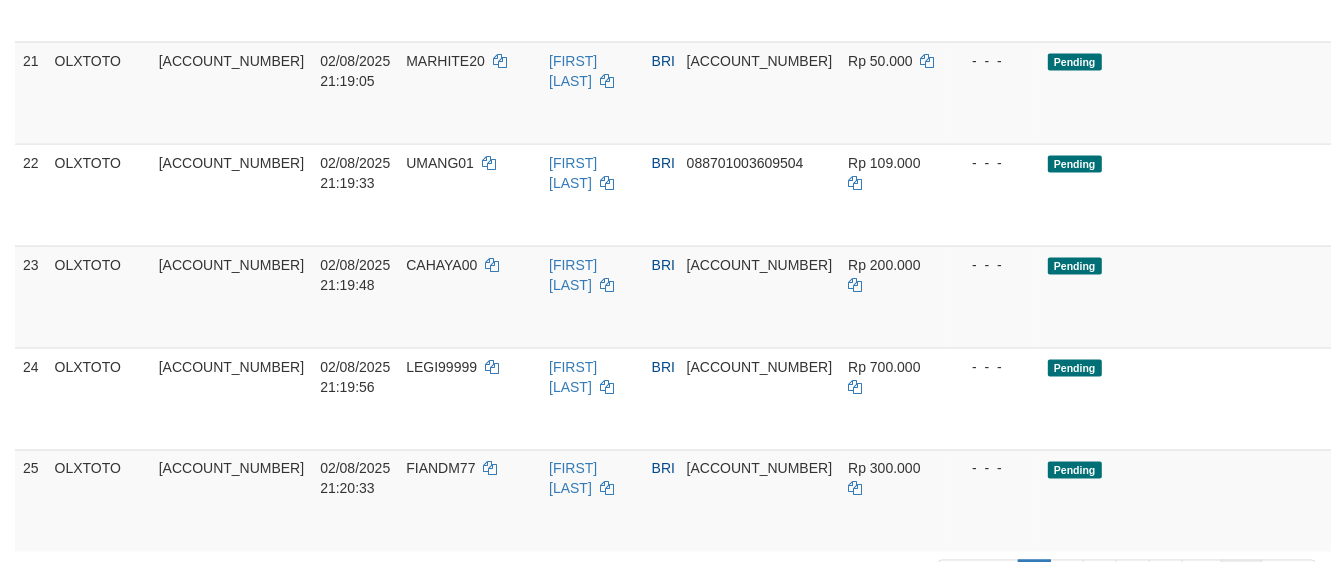scroll, scrollTop: 2858, scrollLeft: 0, axis: vertical 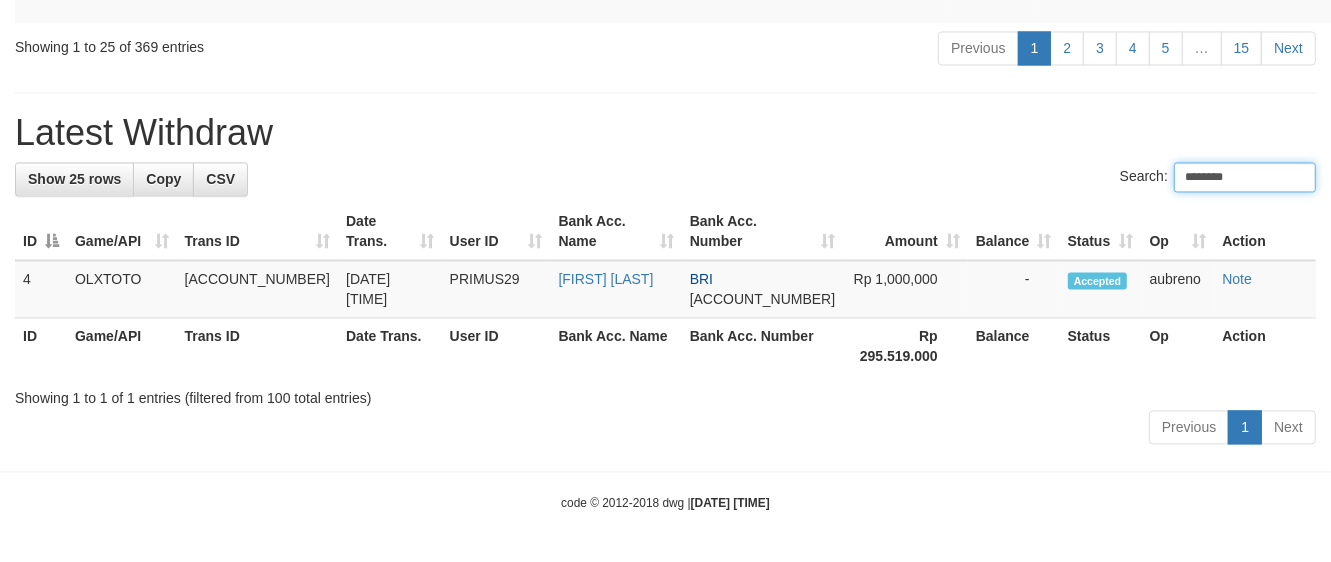 click on "********" at bounding box center [1245, 177] 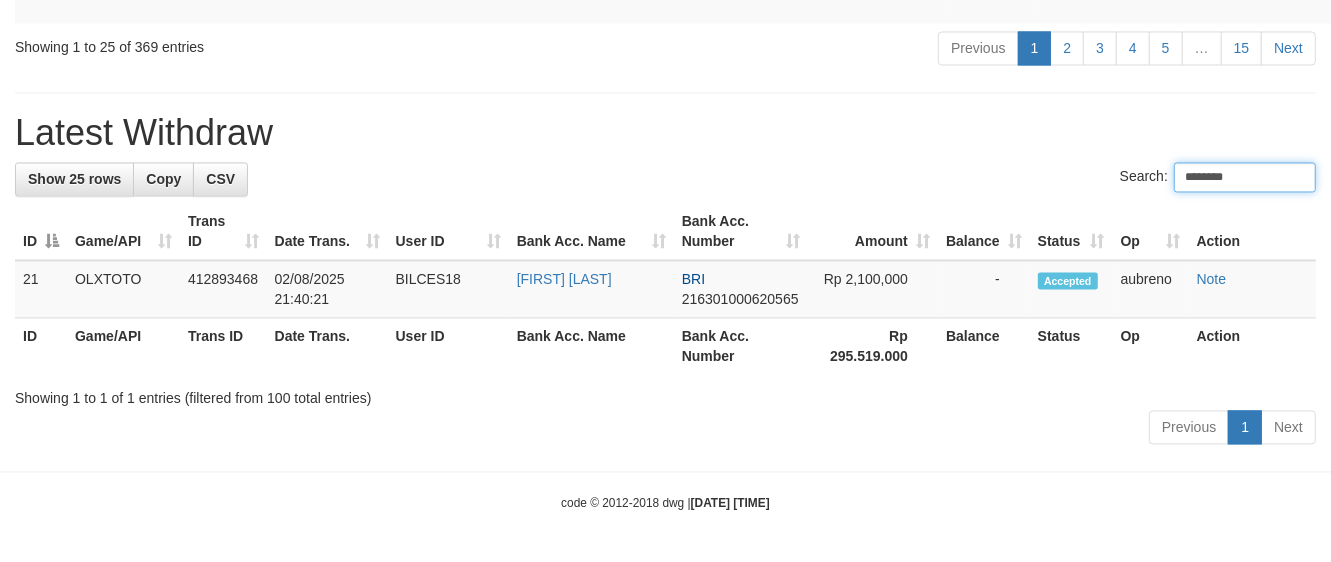 click on "********" at bounding box center [1245, 177] 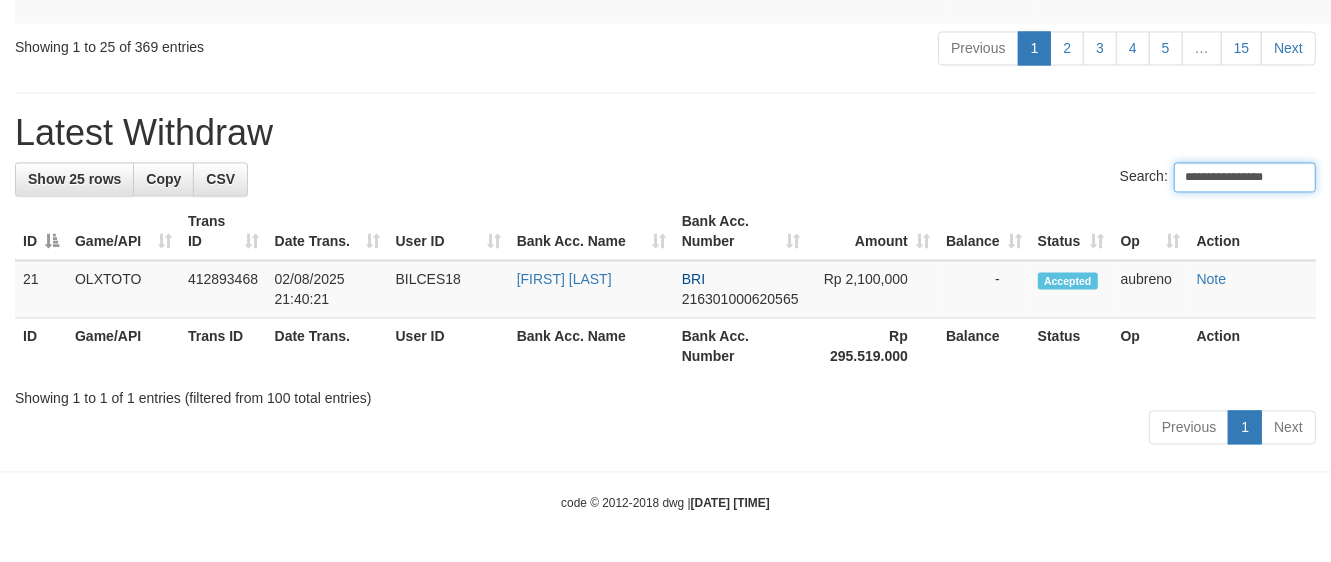 scroll, scrollTop: 2838, scrollLeft: 0, axis: vertical 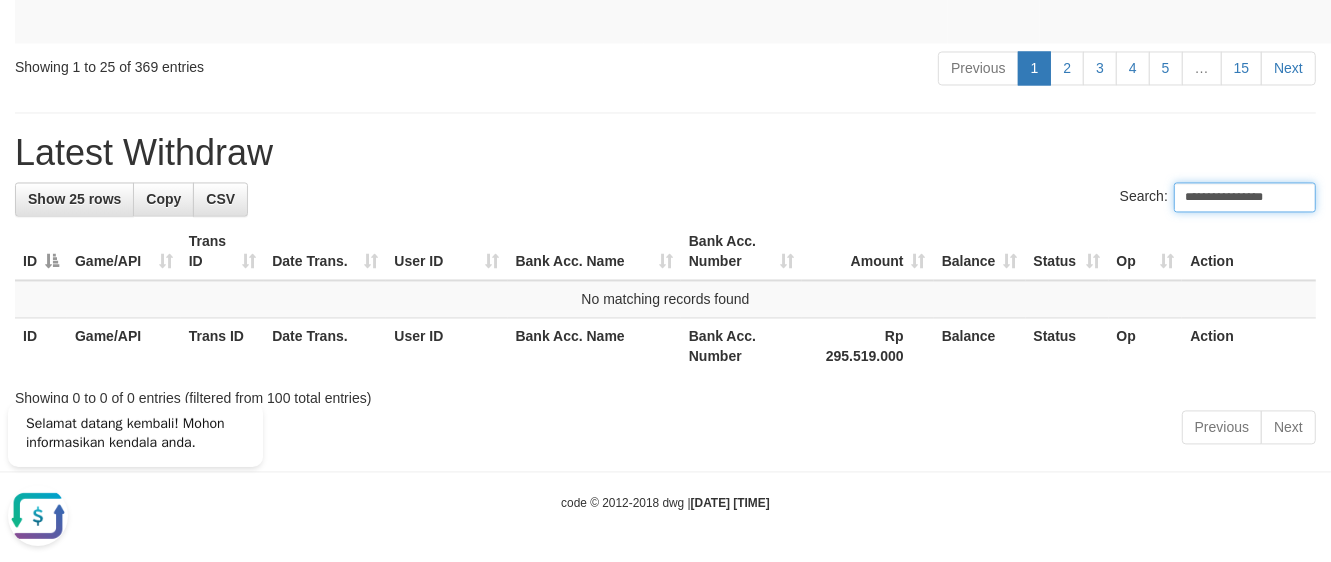 paste 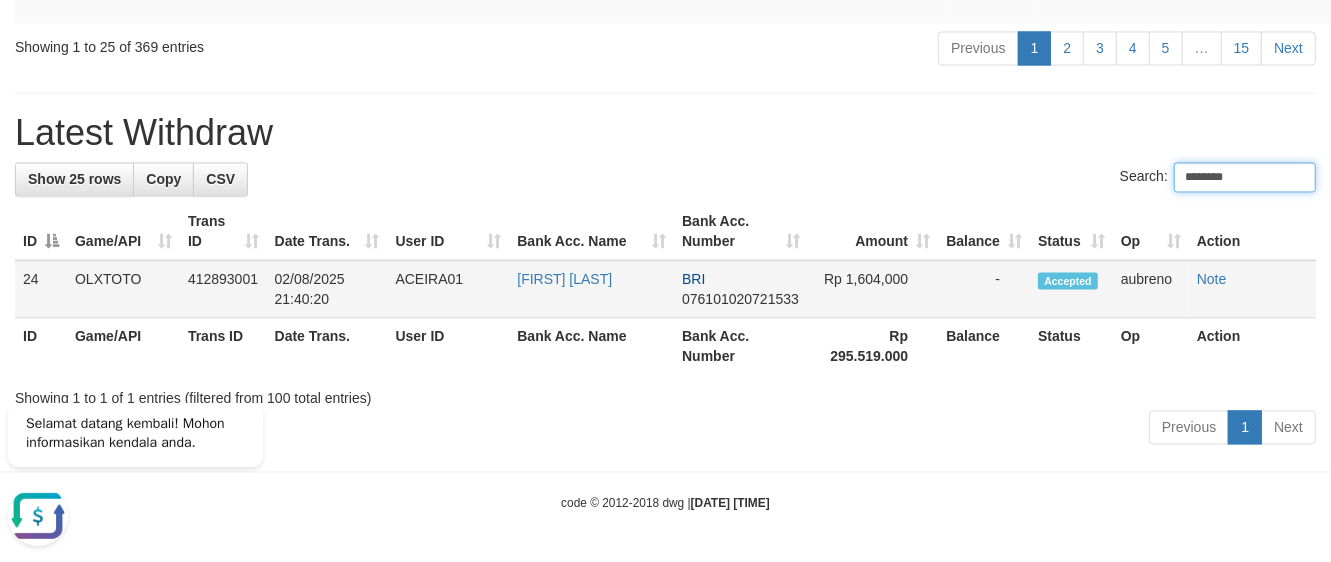 scroll, scrollTop: 2858, scrollLeft: 0, axis: vertical 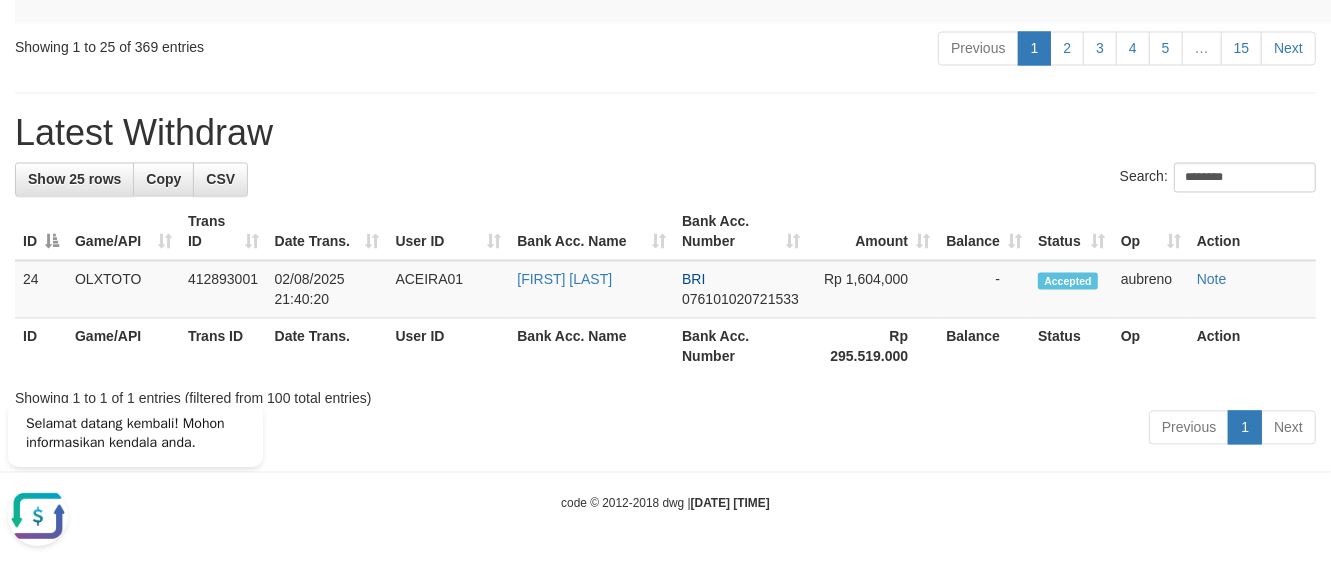 click on "**********" at bounding box center [665, -1125] 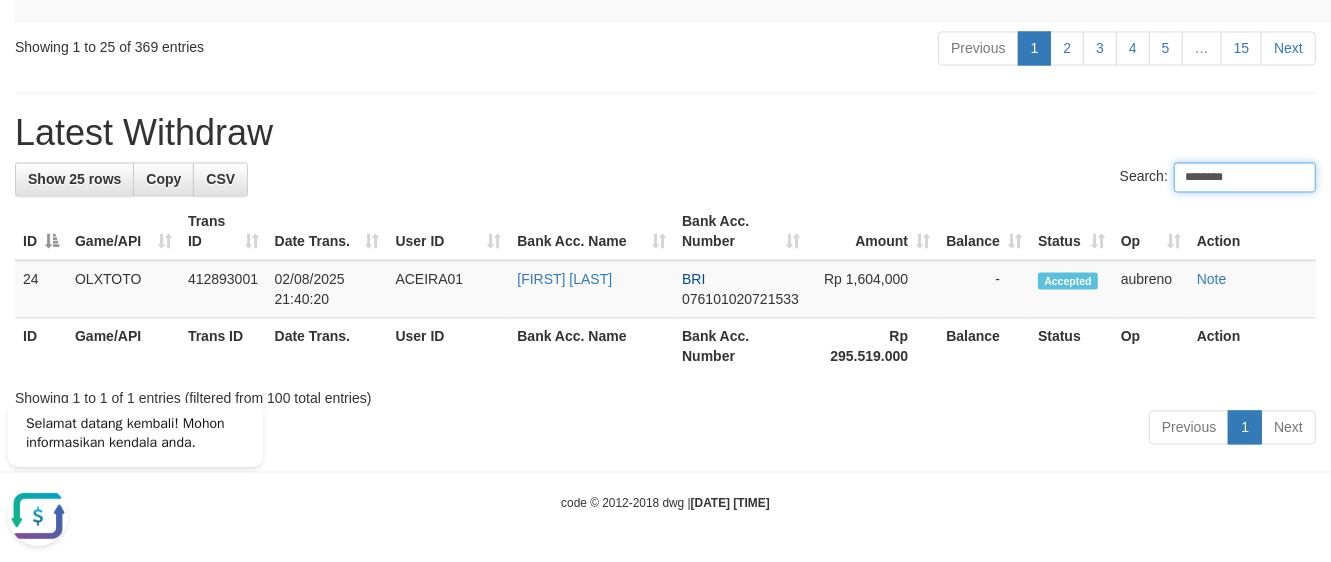 click on "********" at bounding box center (1245, 177) 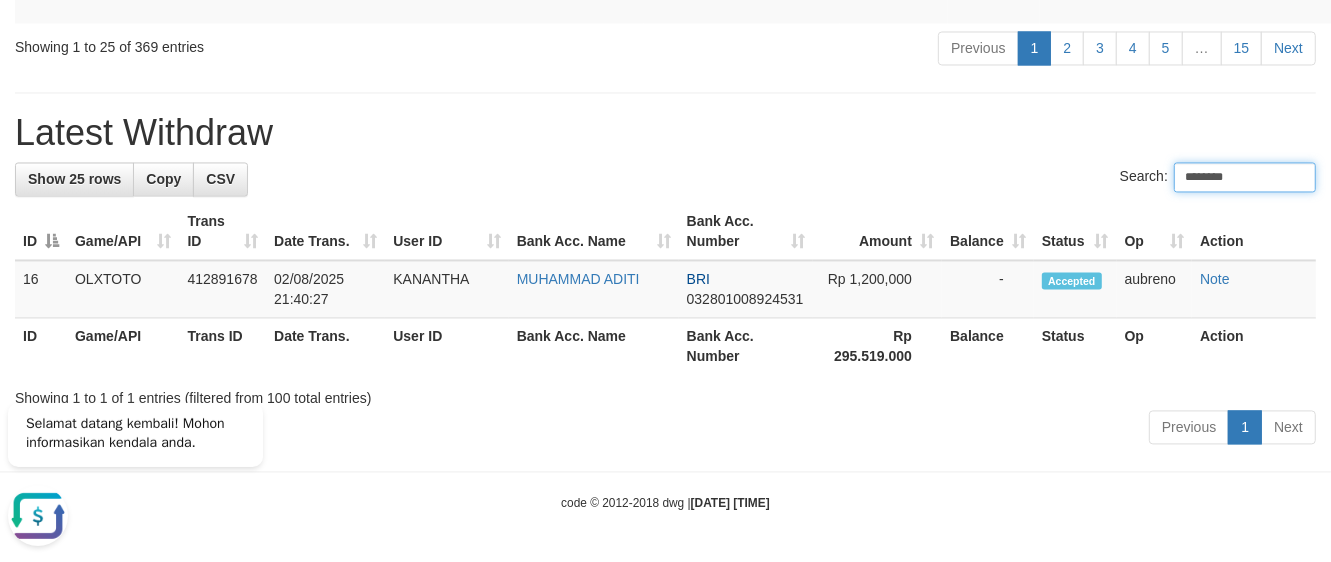 type on "********" 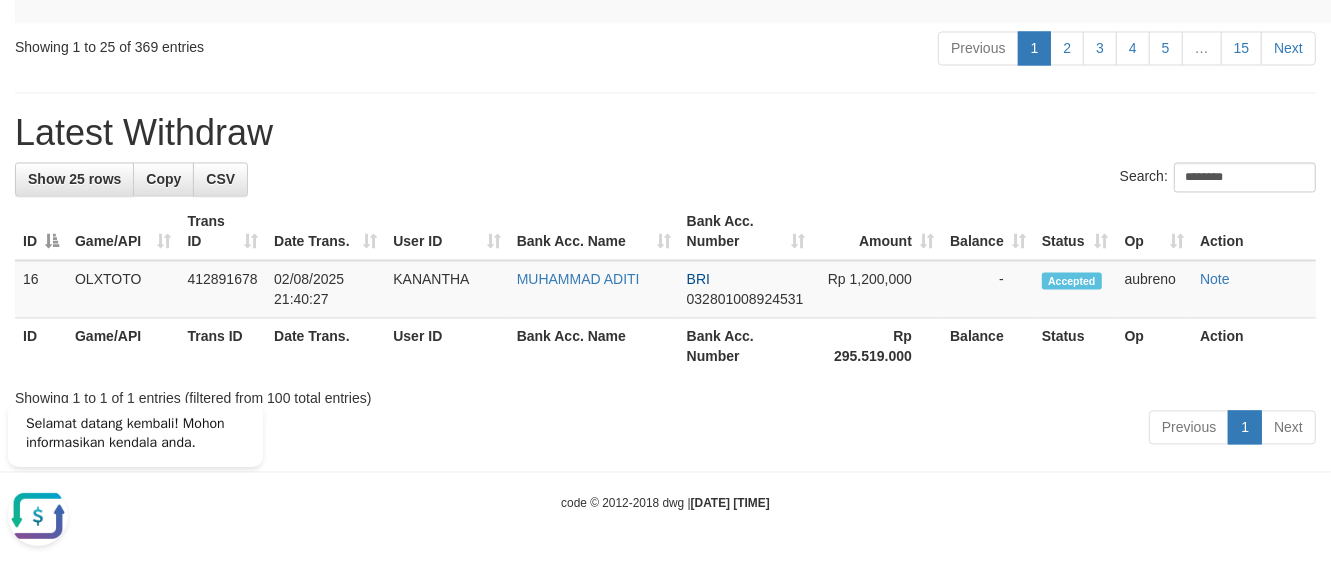 click on "Previous 1 Next" at bounding box center [665, 429] 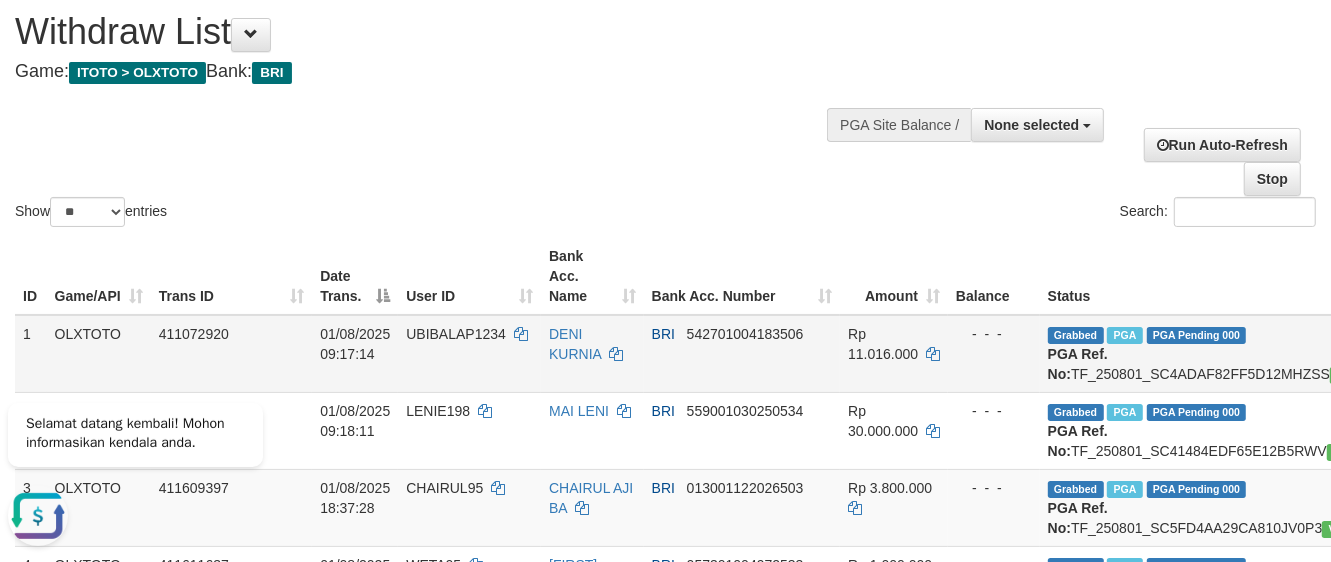scroll, scrollTop: 0, scrollLeft: 0, axis: both 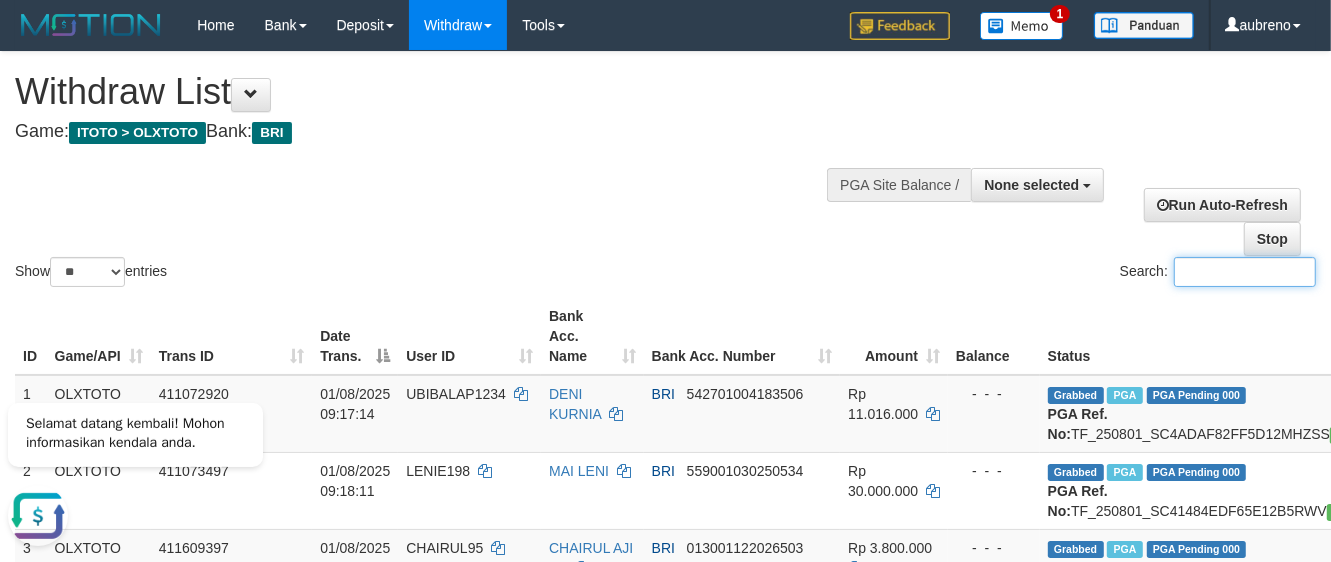 click on "Search:" at bounding box center (1245, 272) 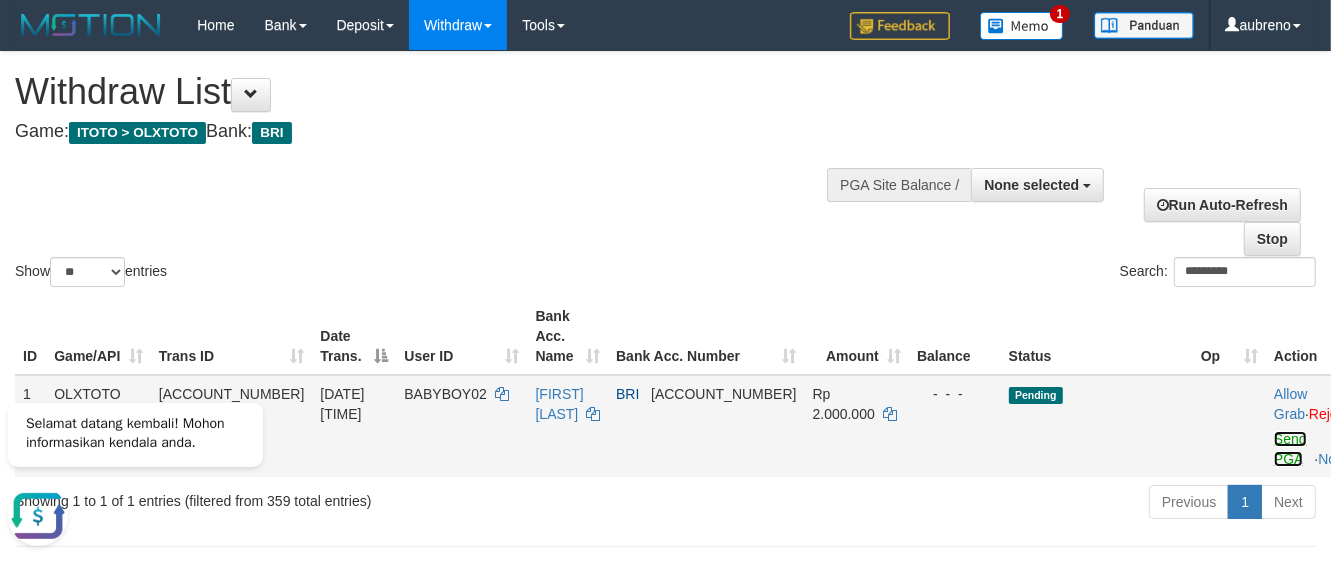 click on "Send PGA" at bounding box center [1290, 449] 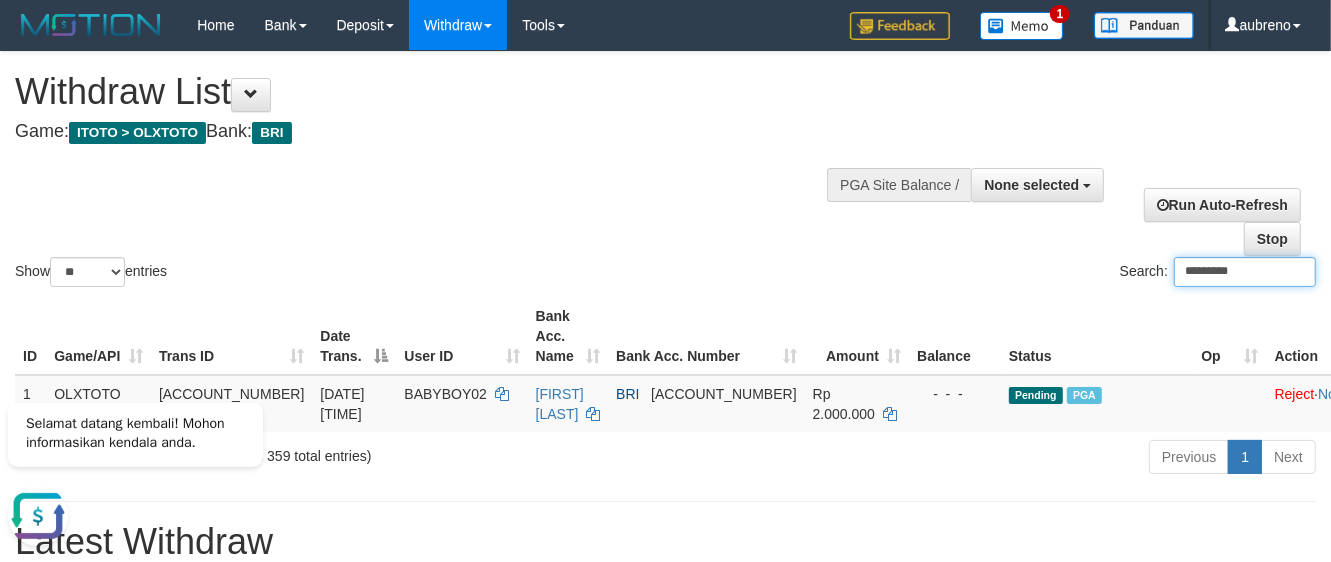 click on "*********" at bounding box center (1245, 272) 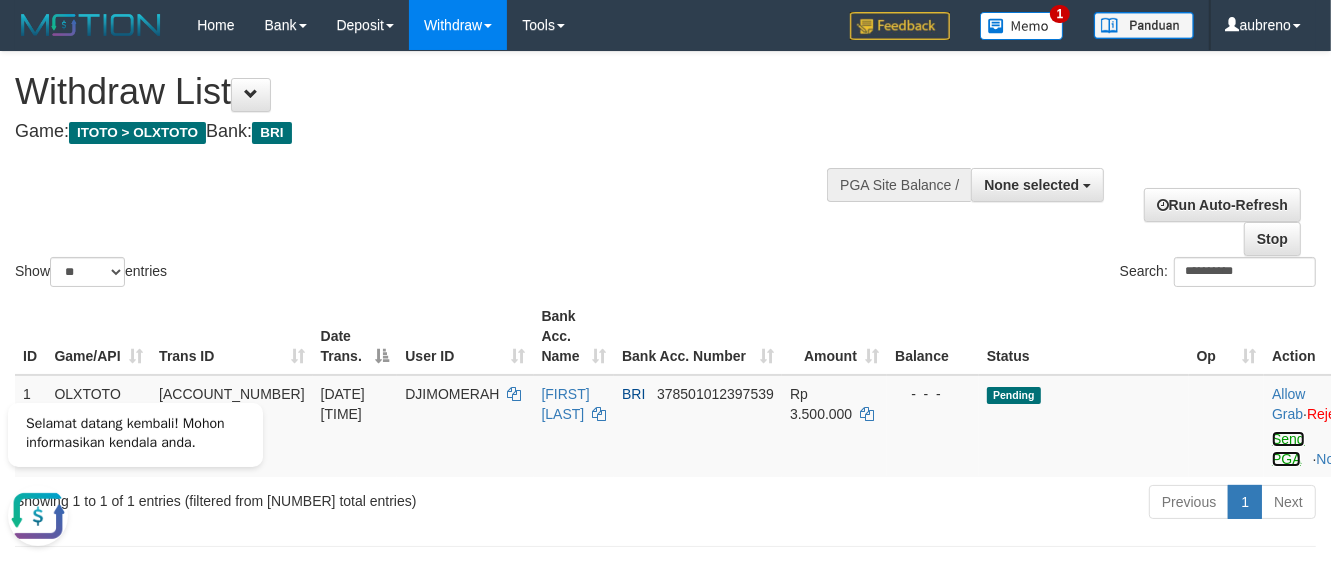click on "Send PGA" at bounding box center [1288, 449] 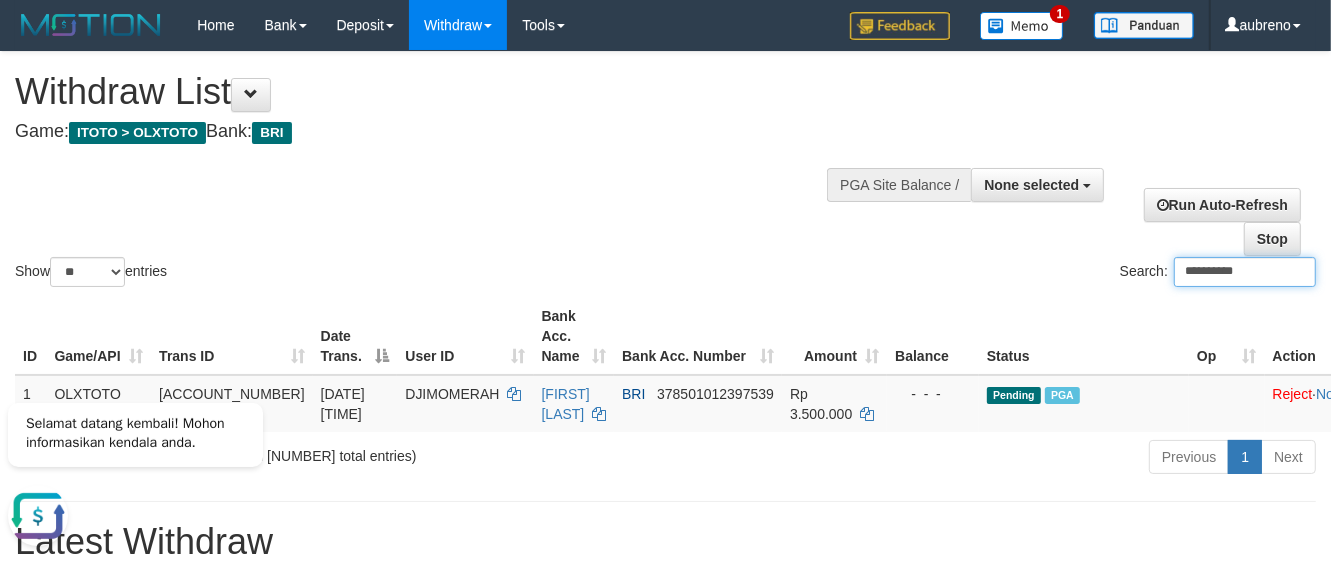 click on "**********" at bounding box center (1245, 272) 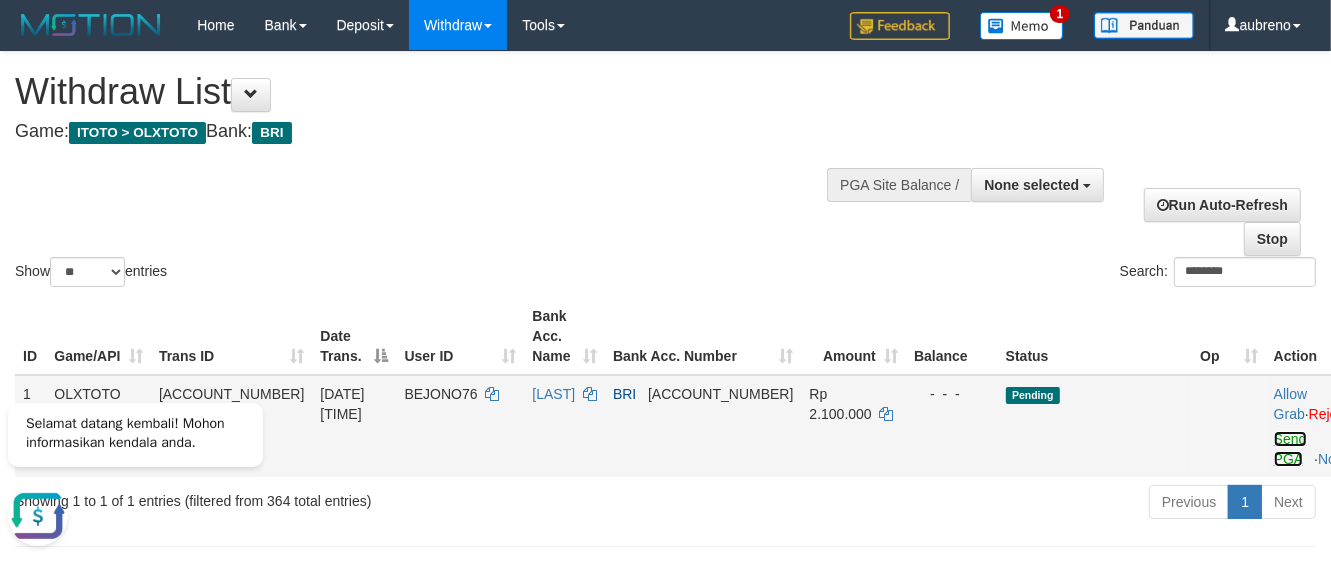 click on "Send PGA" at bounding box center (1290, 449) 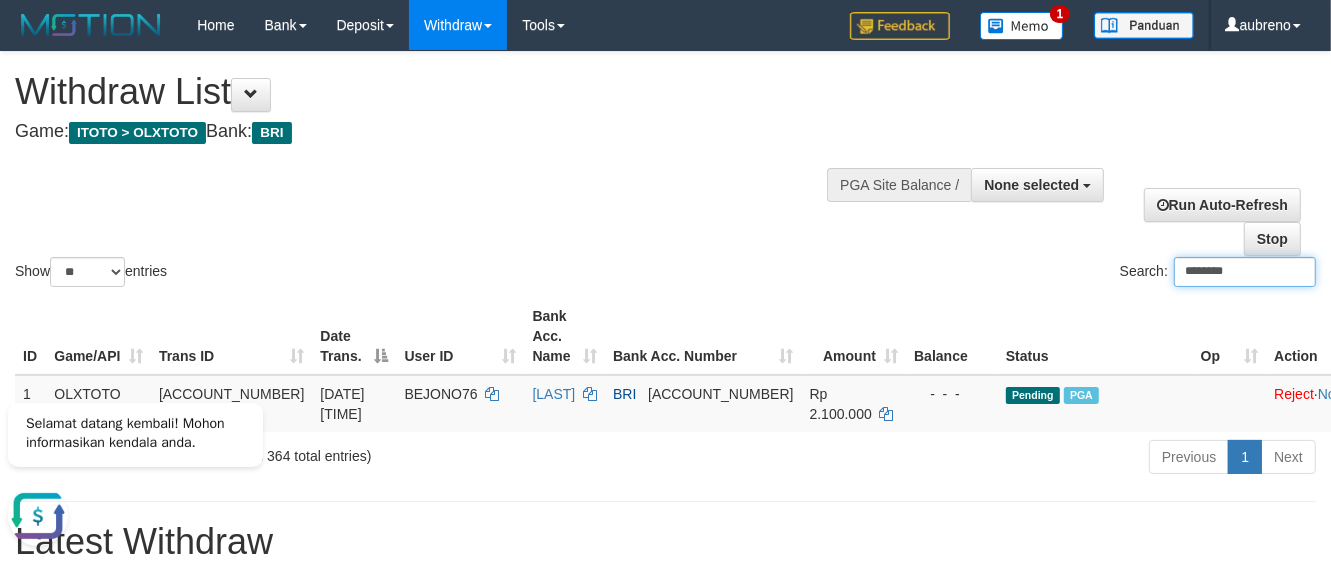 click on "********" at bounding box center (1245, 272) 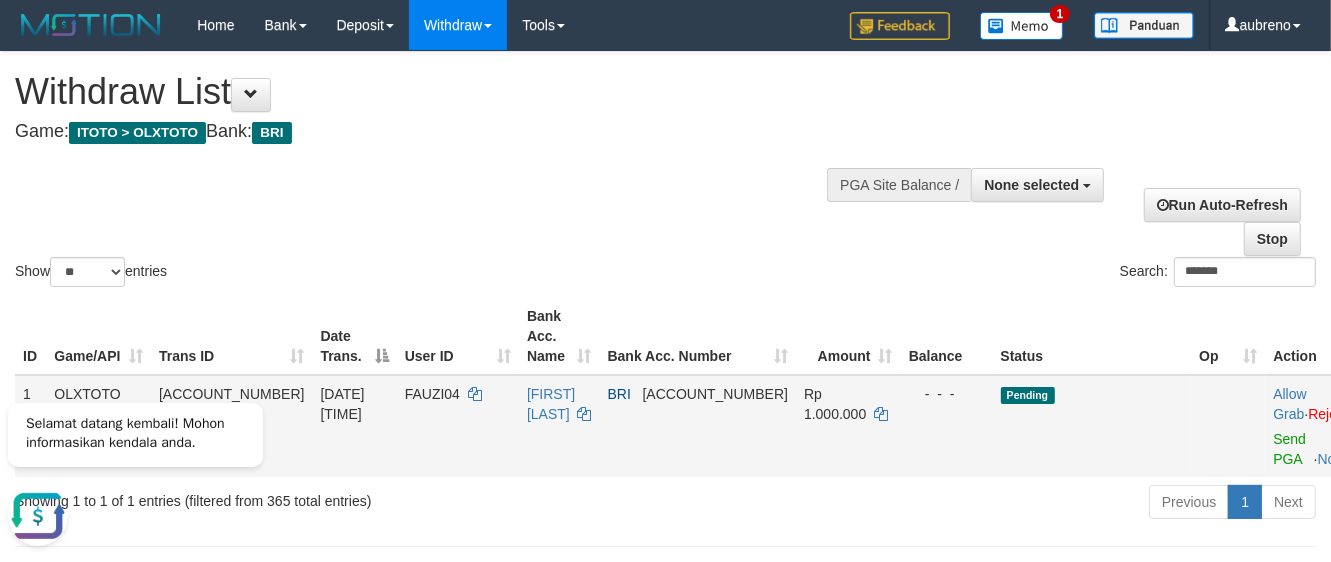 click on "Allow Grab   ·    Reject Send PGA     ·    Note" at bounding box center [1317, 426] 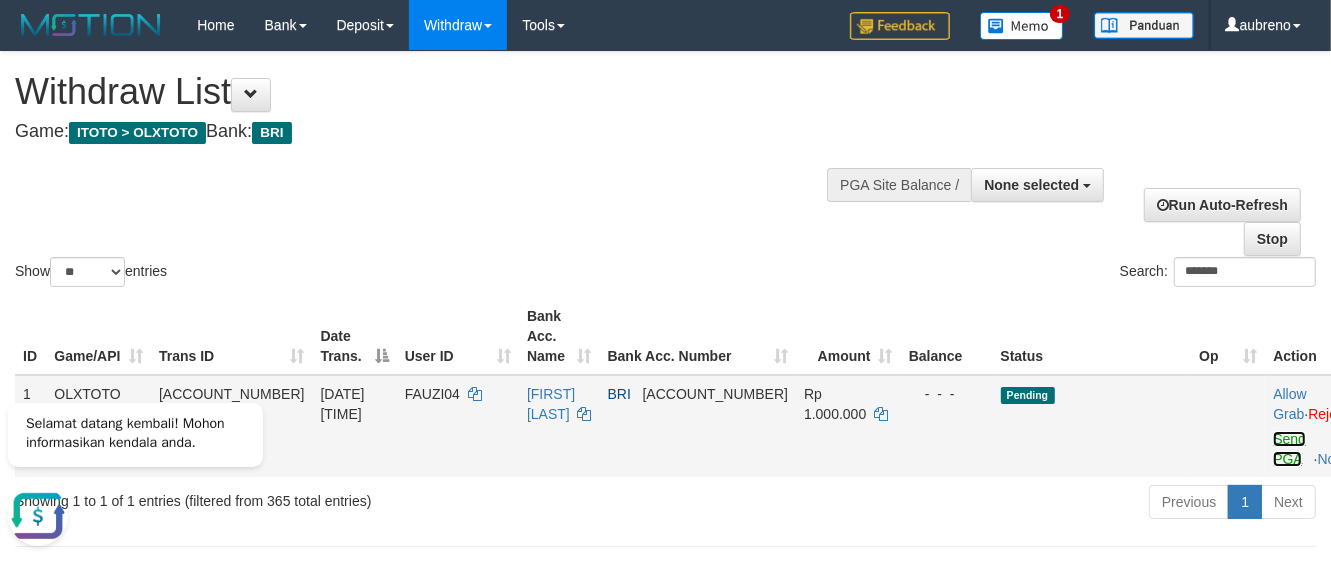 click on "Send PGA" at bounding box center [1289, 449] 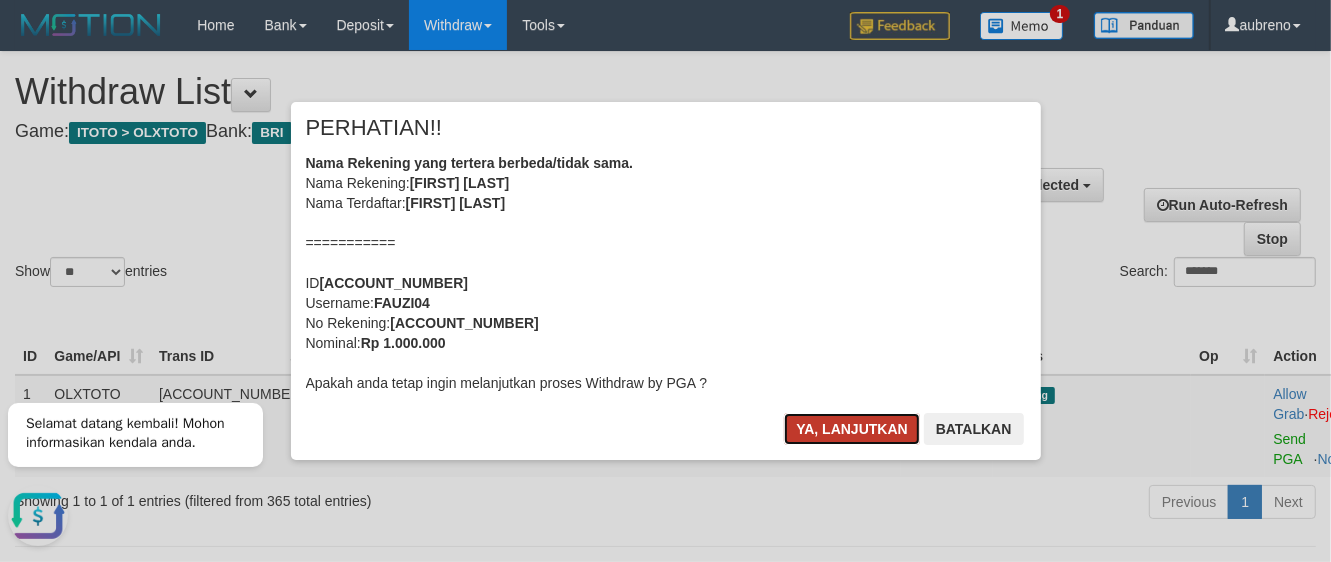 click on "Ya, lanjutkan" at bounding box center (852, 429) 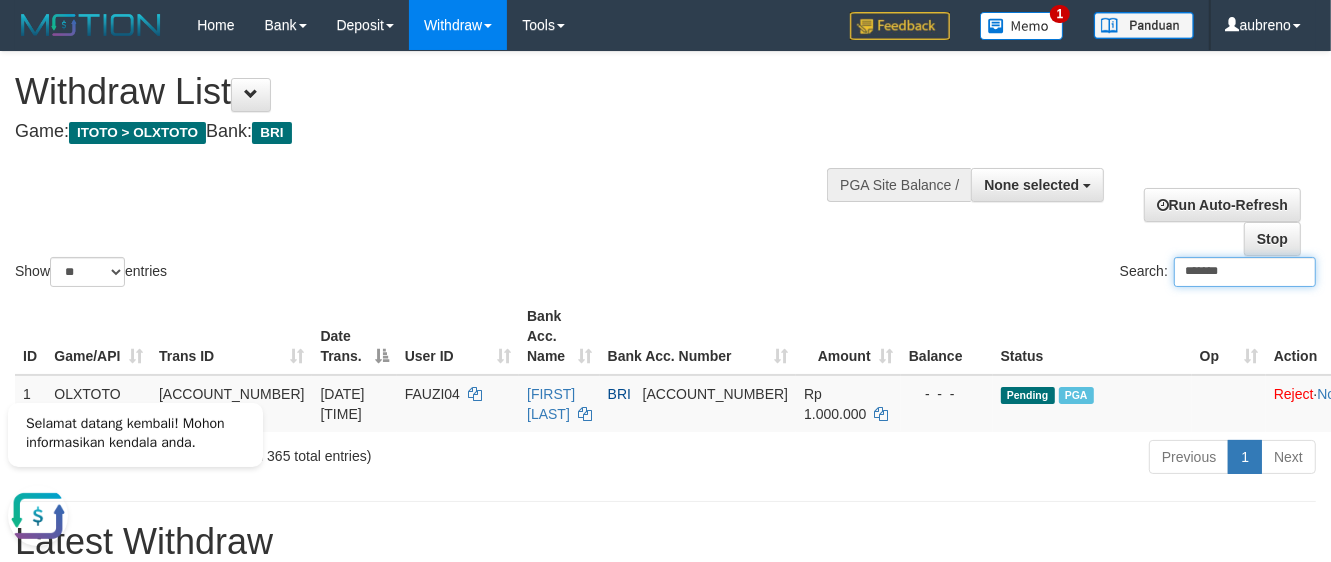 click on "*******" at bounding box center (1245, 272) 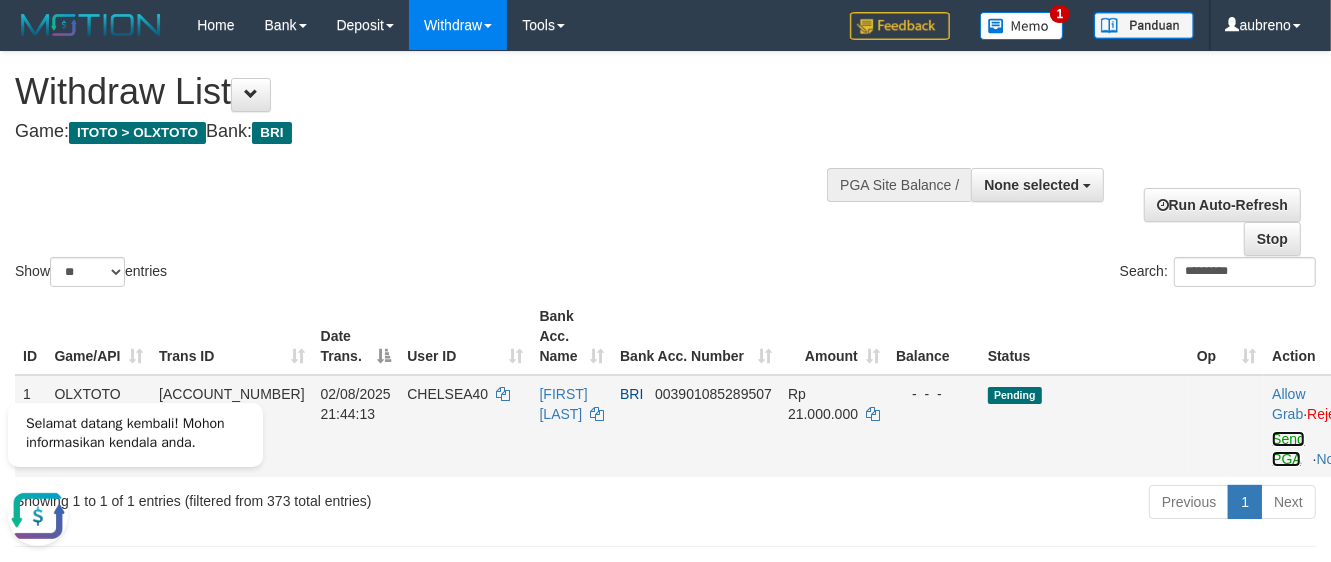 click on "Send PGA" at bounding box center (1288, 449) 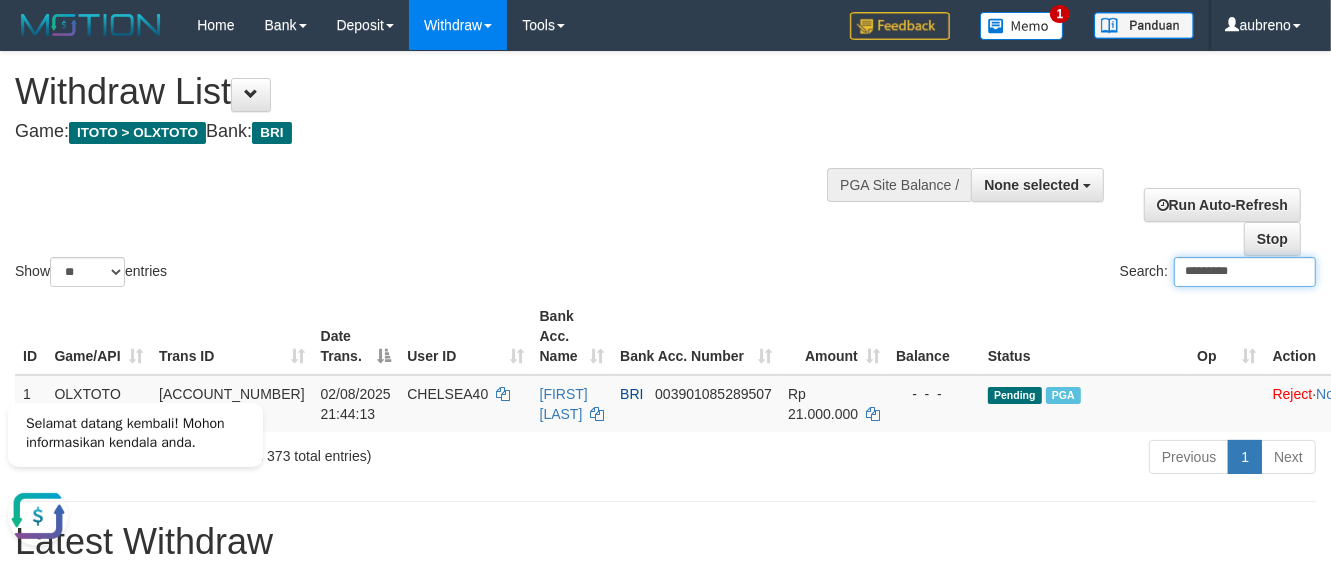 click on "*********" at bounding box center [1245, 272] 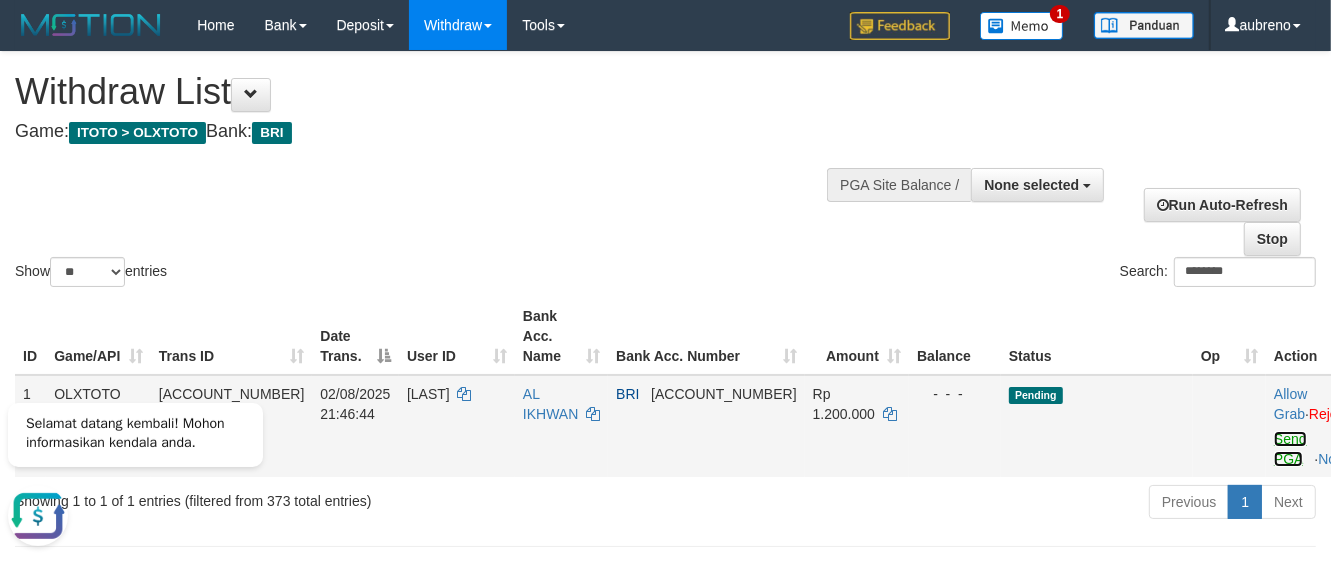 click on "Send PGA" at bounding box center [1290, 449] 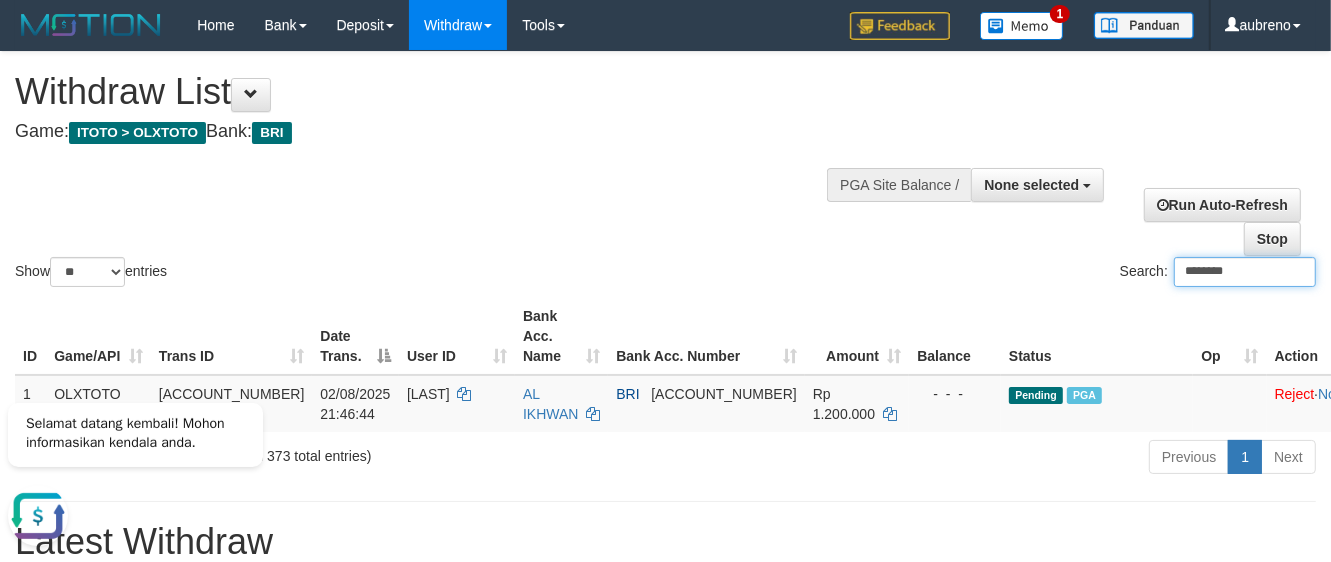 click on "********" at bounding box center (1245, 272) 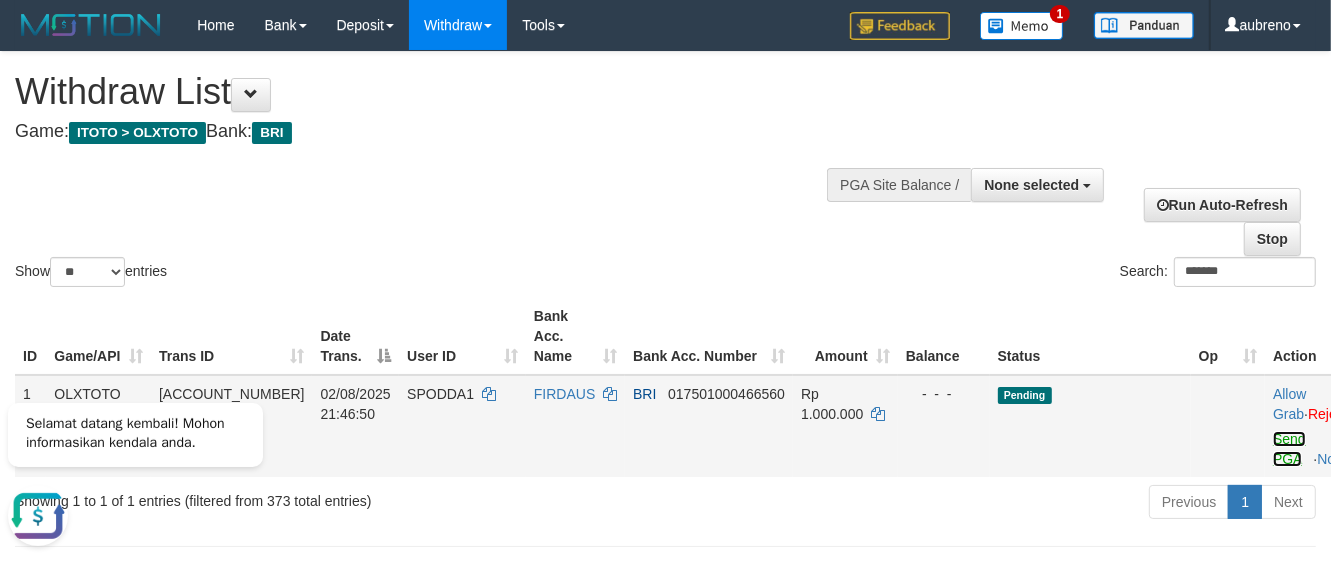 click on "Send PGA" at bounding box center (1289, 449) 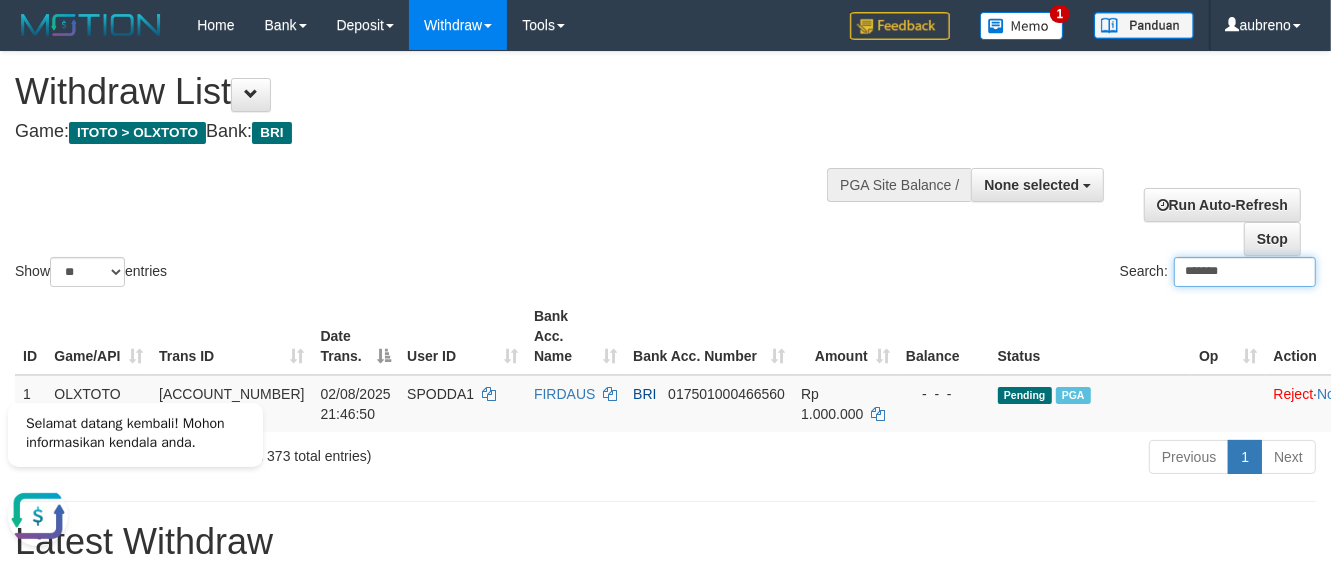 click on "*******" at bounding box center (1245, 272) 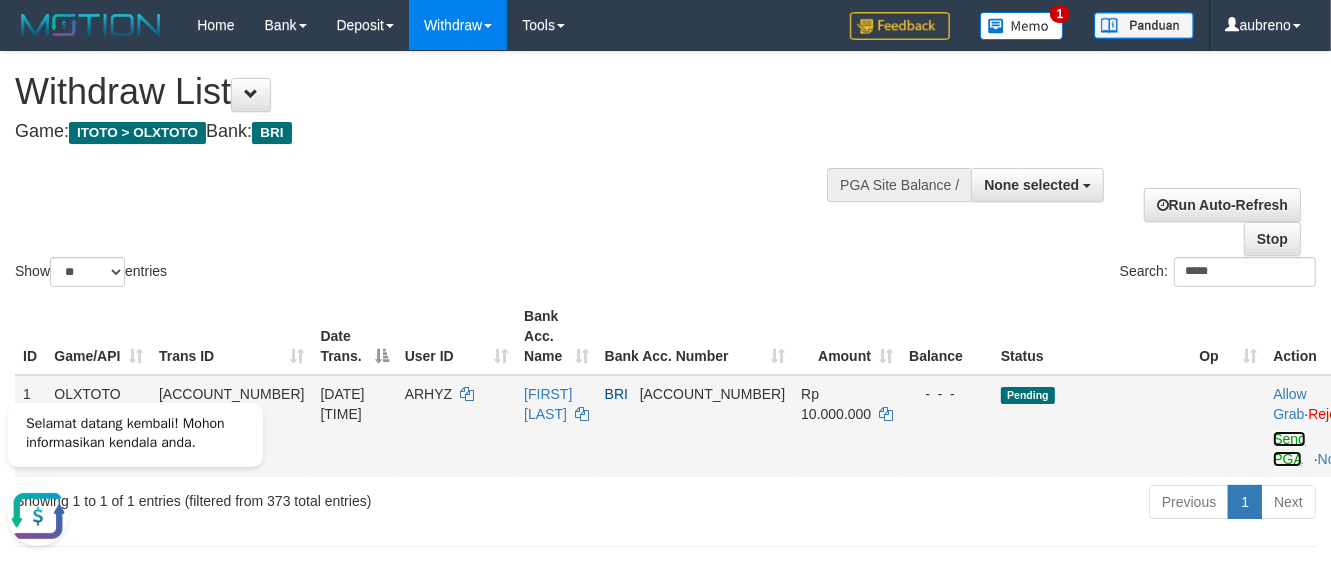 click on "Send PGA" at bounding box center (1289, 449) 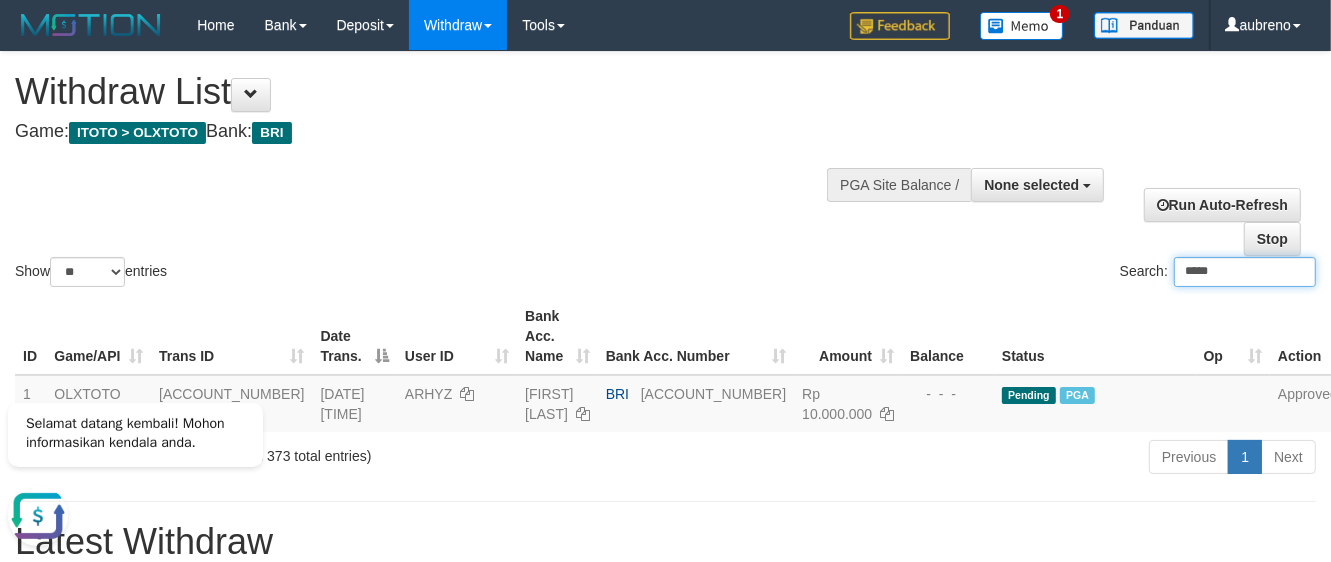 click on "*****" at bounding box center (1245, 272) 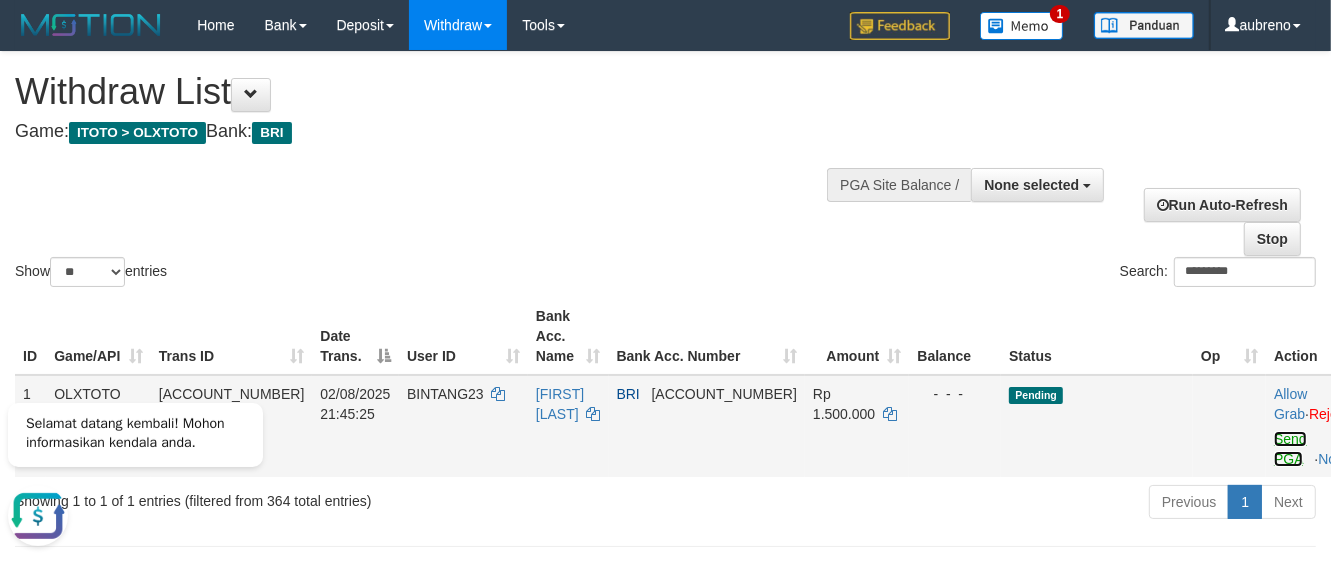 click on "Send PGA" at bounding box center (1290, 449) 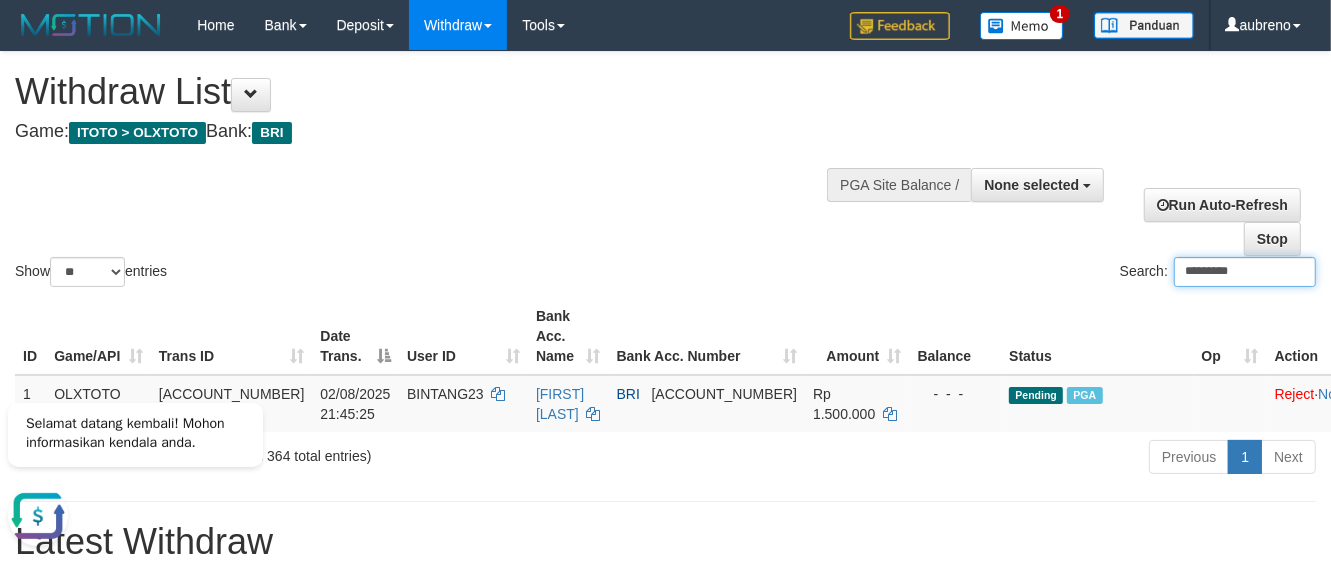 click on "*********" at bounding box center (1245, 272) 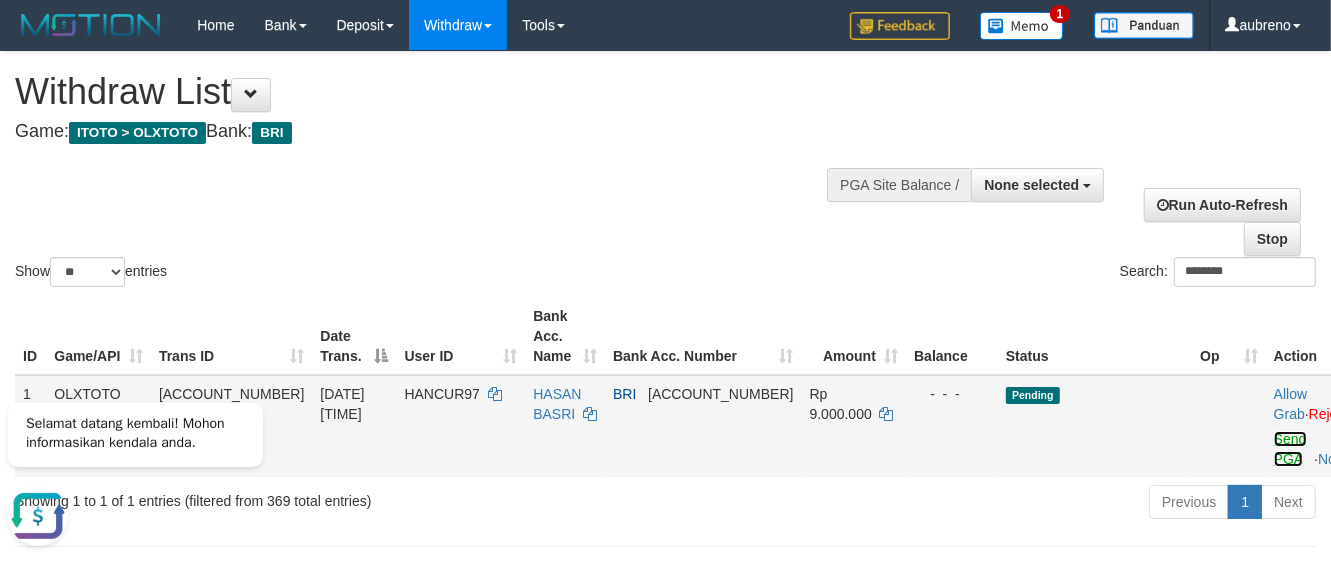 click on "Send PGA" at bounding box center (1290, 449) 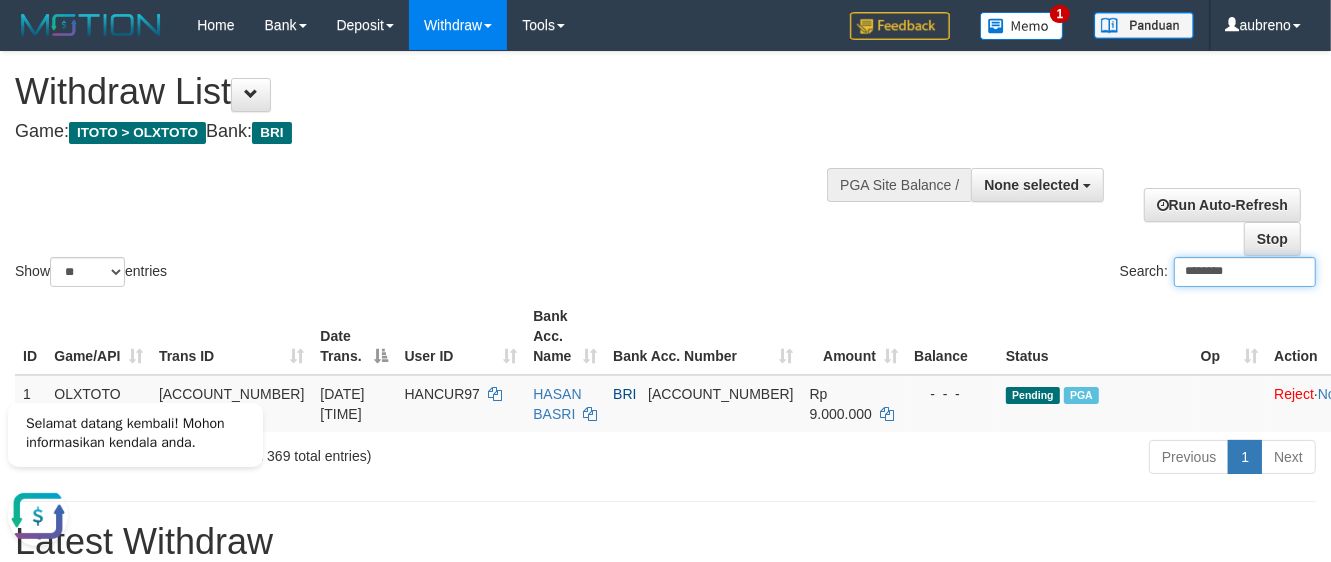 click on "********" at bounding box center (1245, 272) 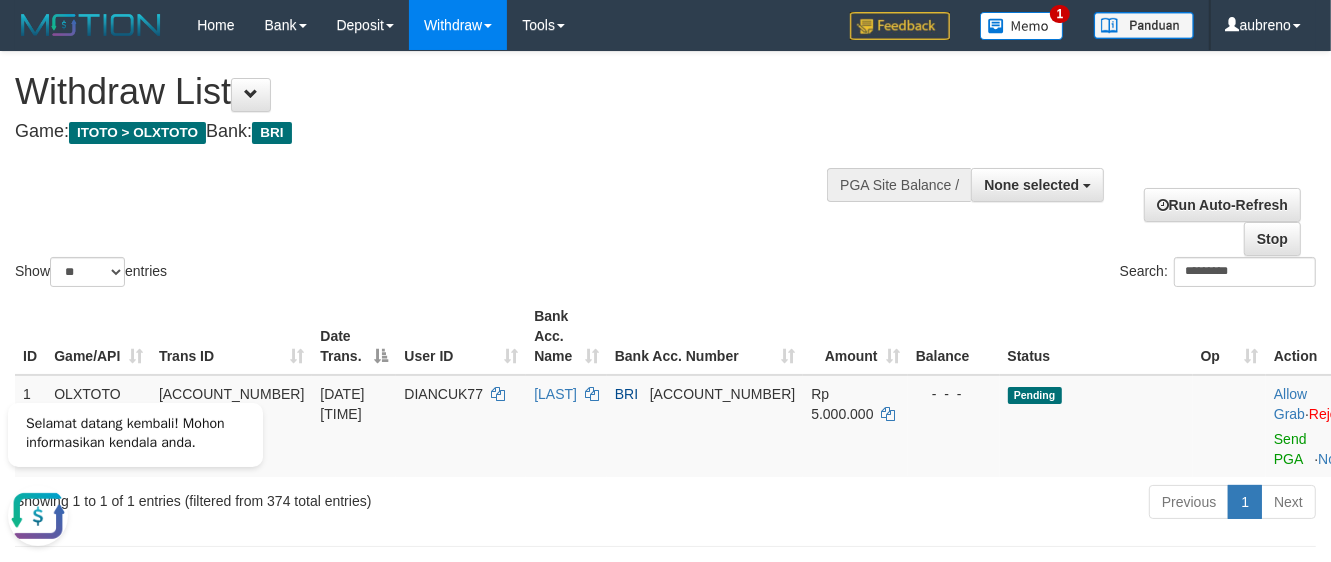 drag, startPoint x: 880, startPoint y: 262, endPoint x: 955, endPoint y: 301, distance: 84.53402 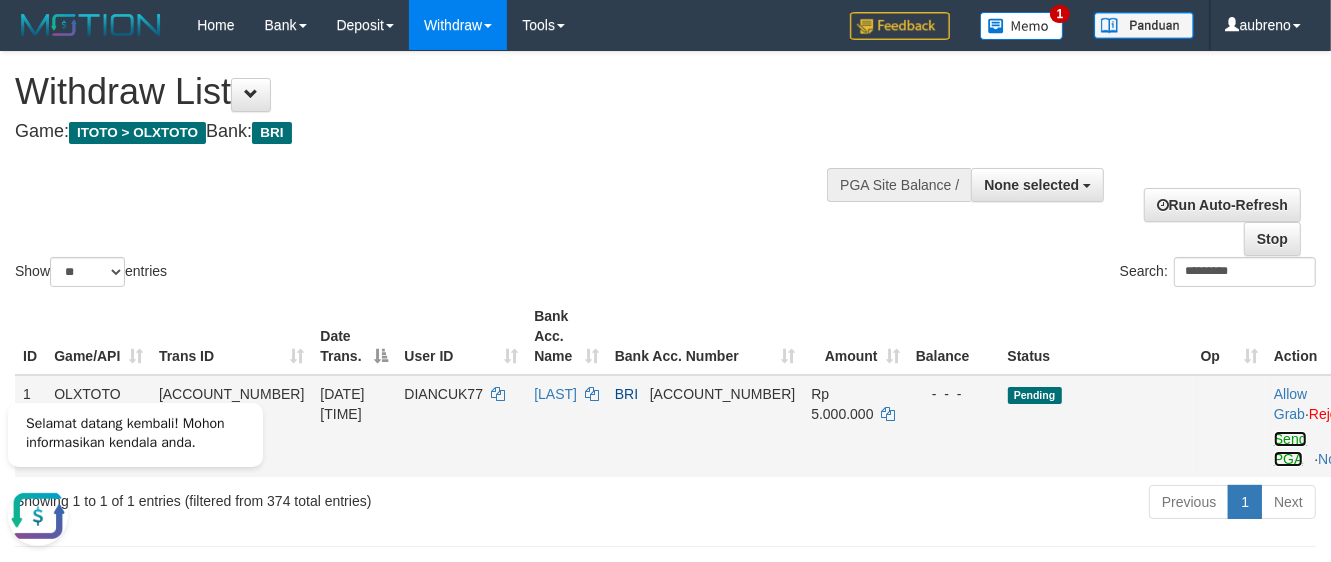 click on "Send PGA" at bounding box center (1290, 449) 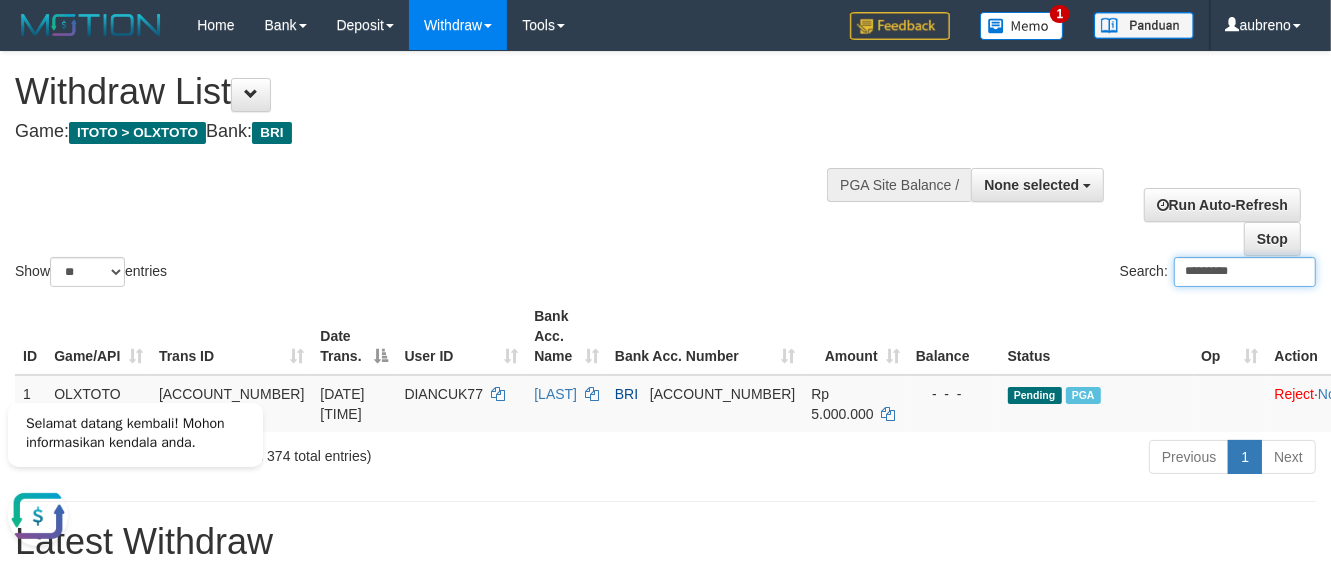 click on "*********" at bounding box center [1245, 272] 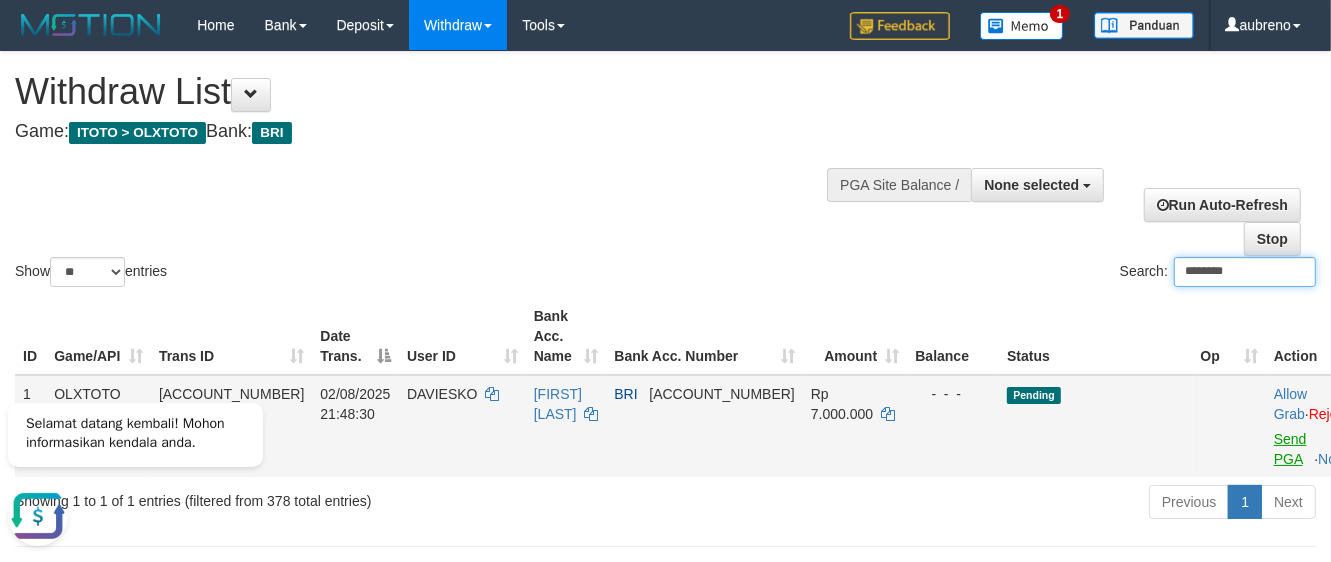 type on "********" 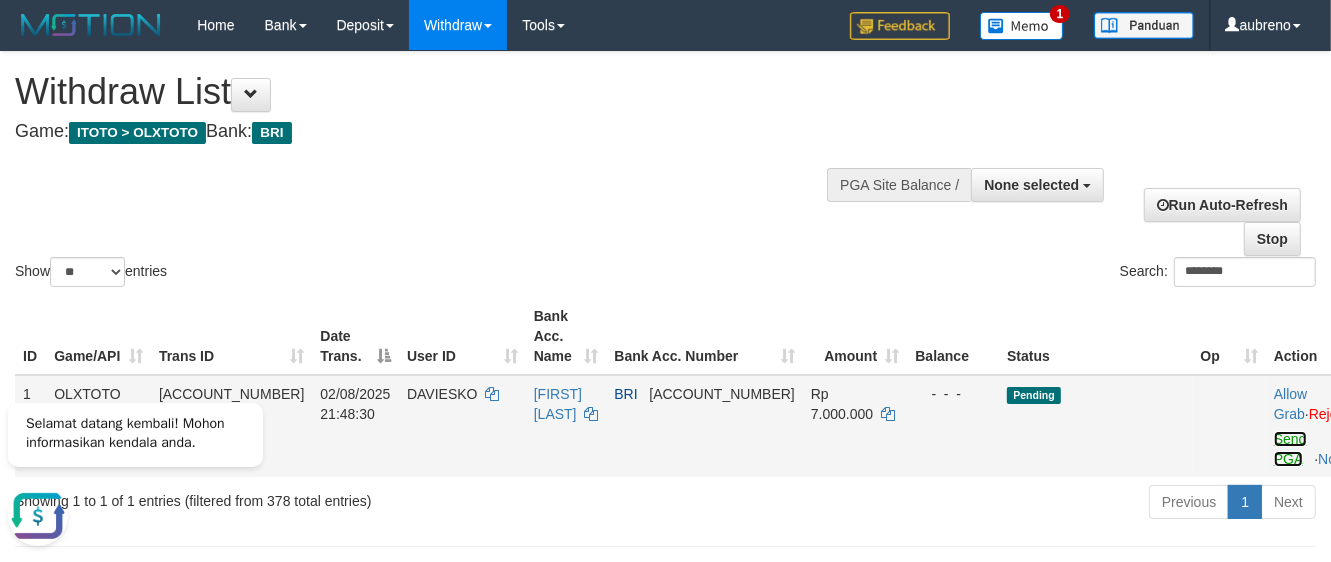 click on "Send PGA" at bounding box center (1290, 449) 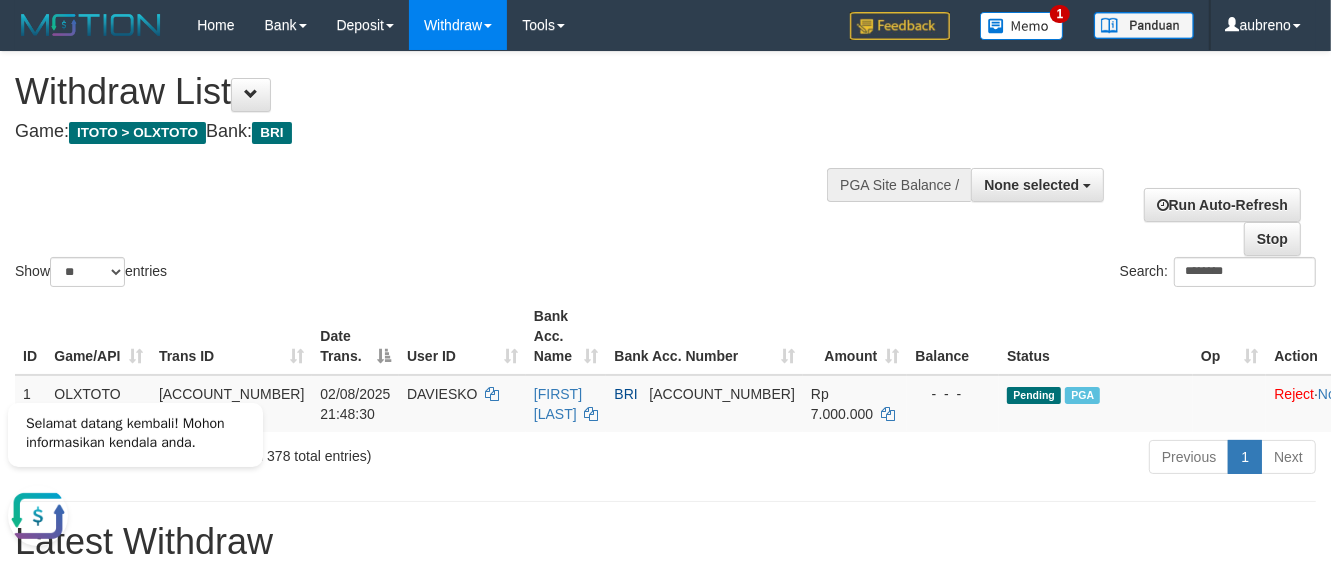 click on "Show  ** ** ** ***  entries Search: ********" at bounding box center [665, 171] 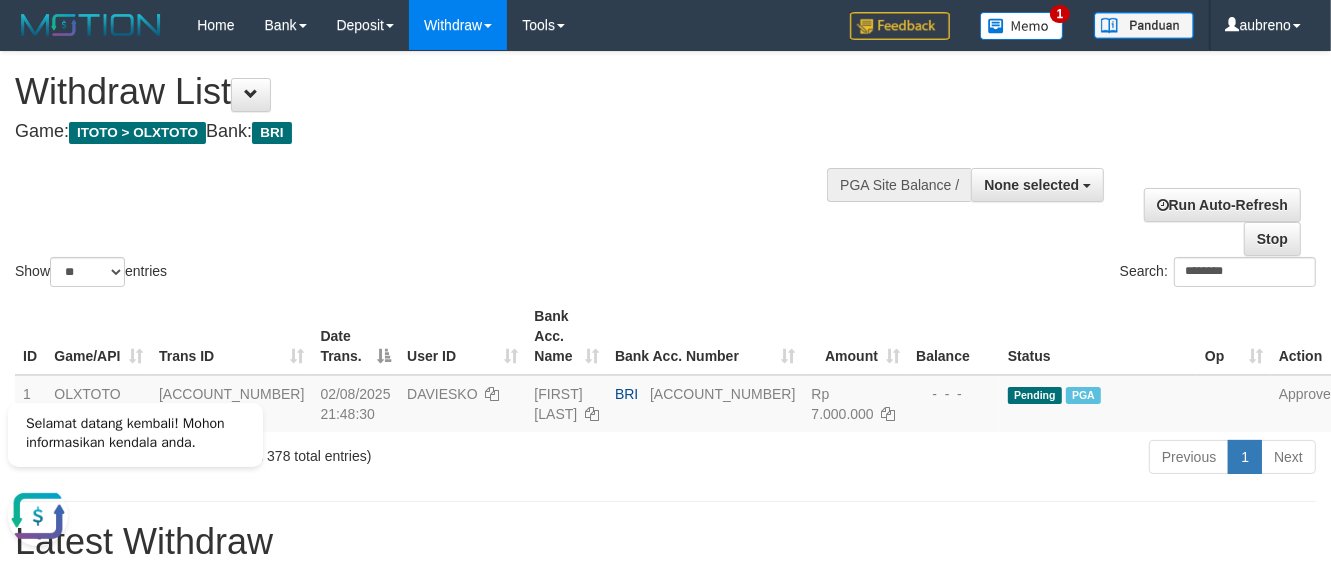 click on "Search: ********" at bounding box center [999, 274] 